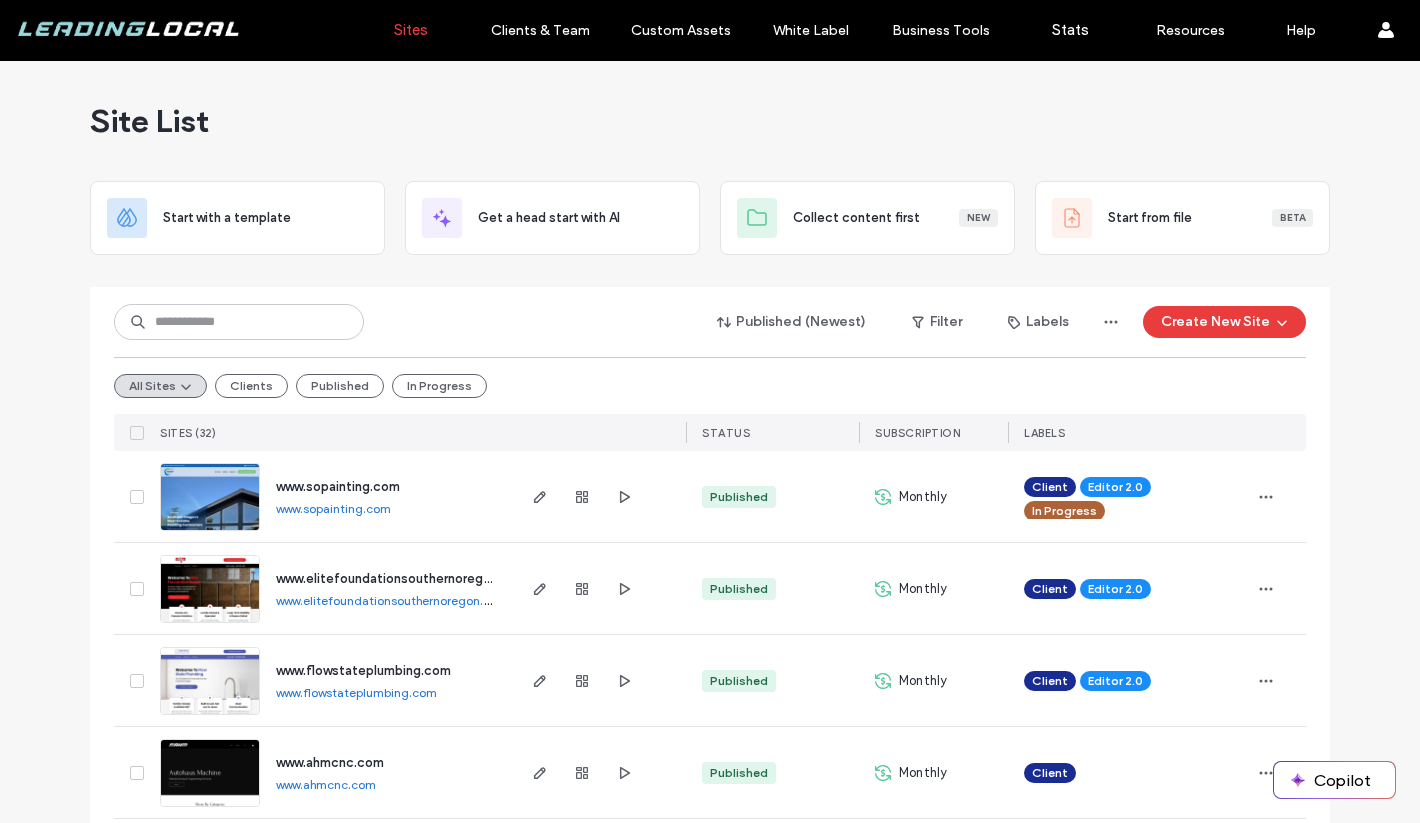 scroll, scrollTop: 0, scrollLeft: 0, axis: both 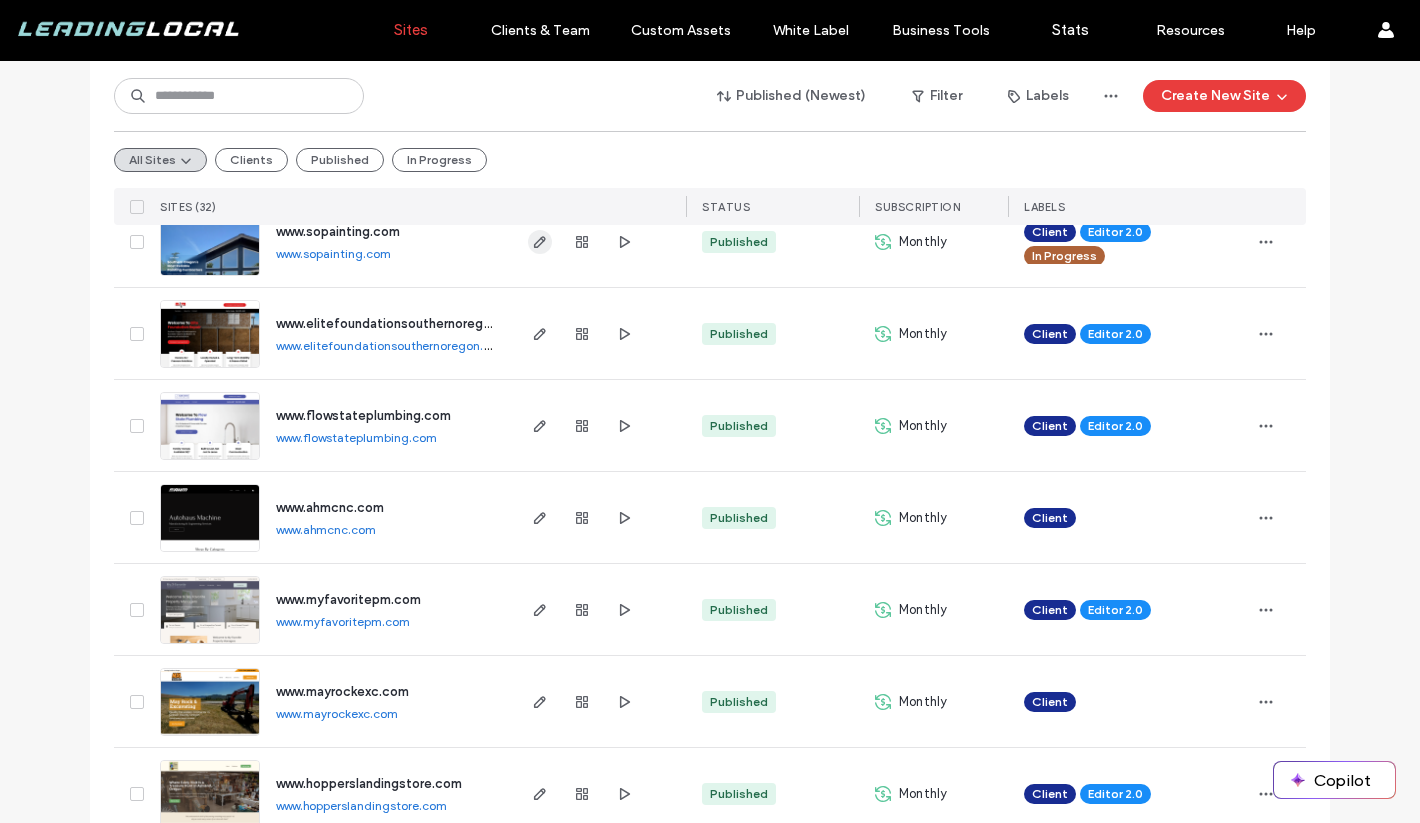 click 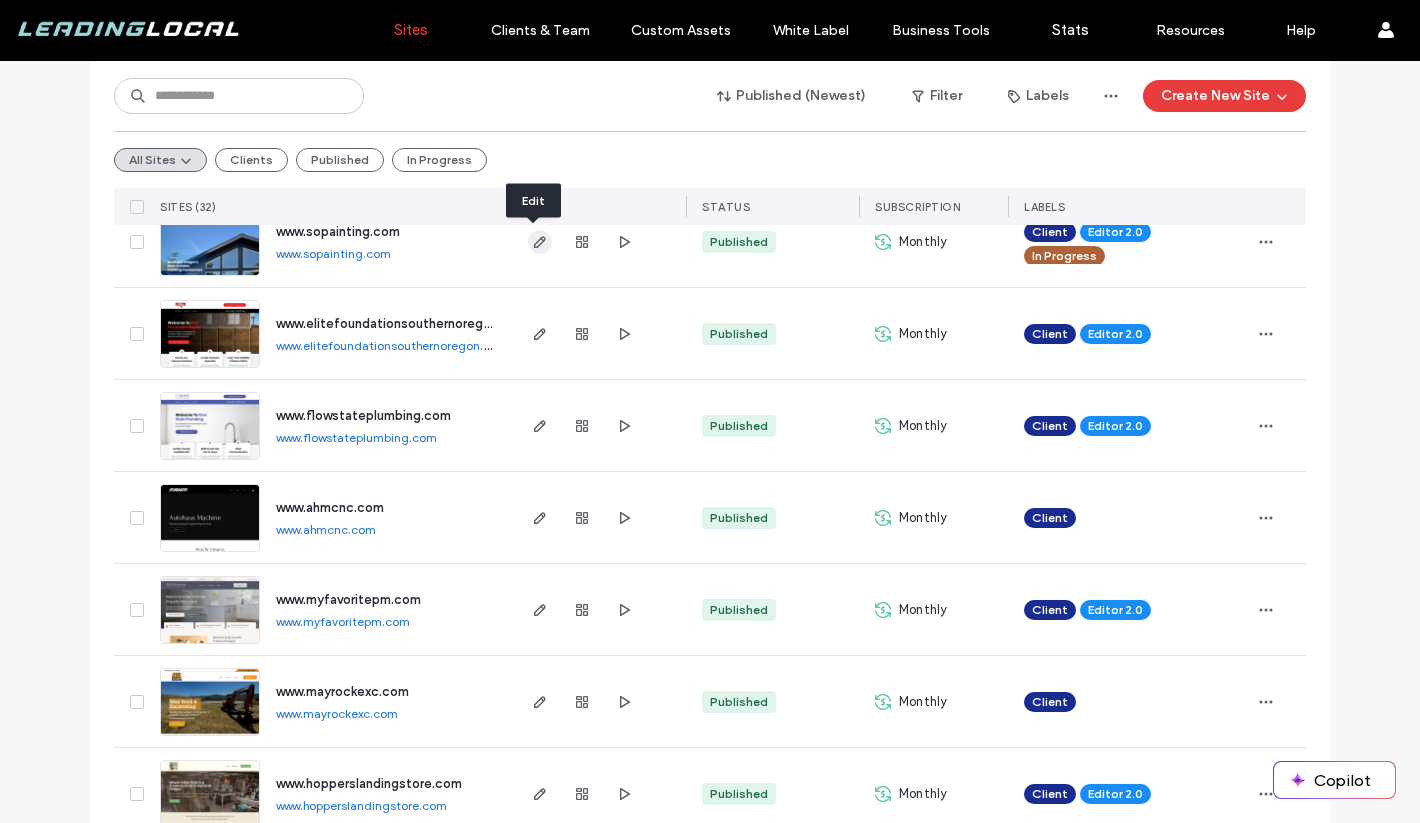 click 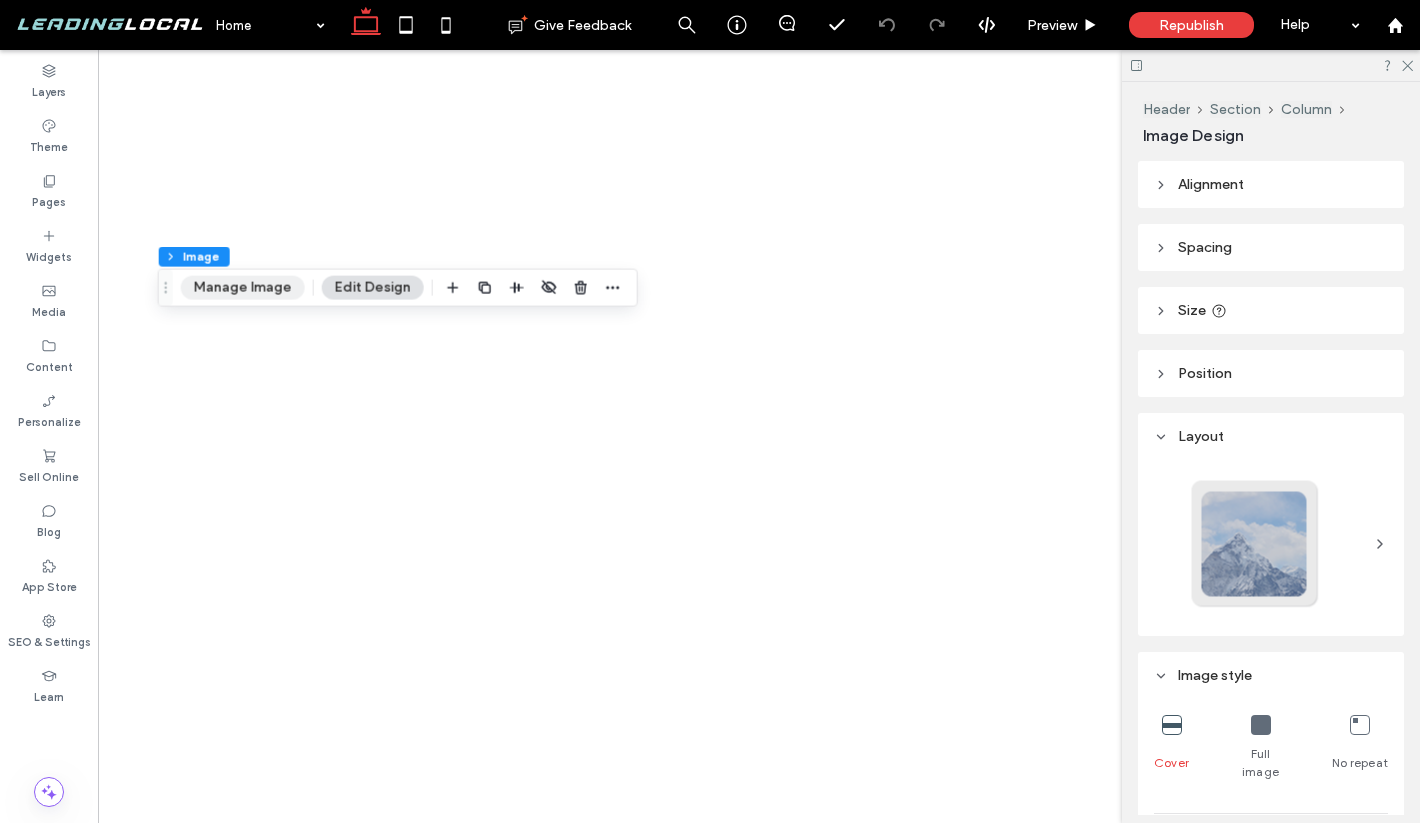 scroll, scrollTop: 0, scrollLeft: 0, axis: both 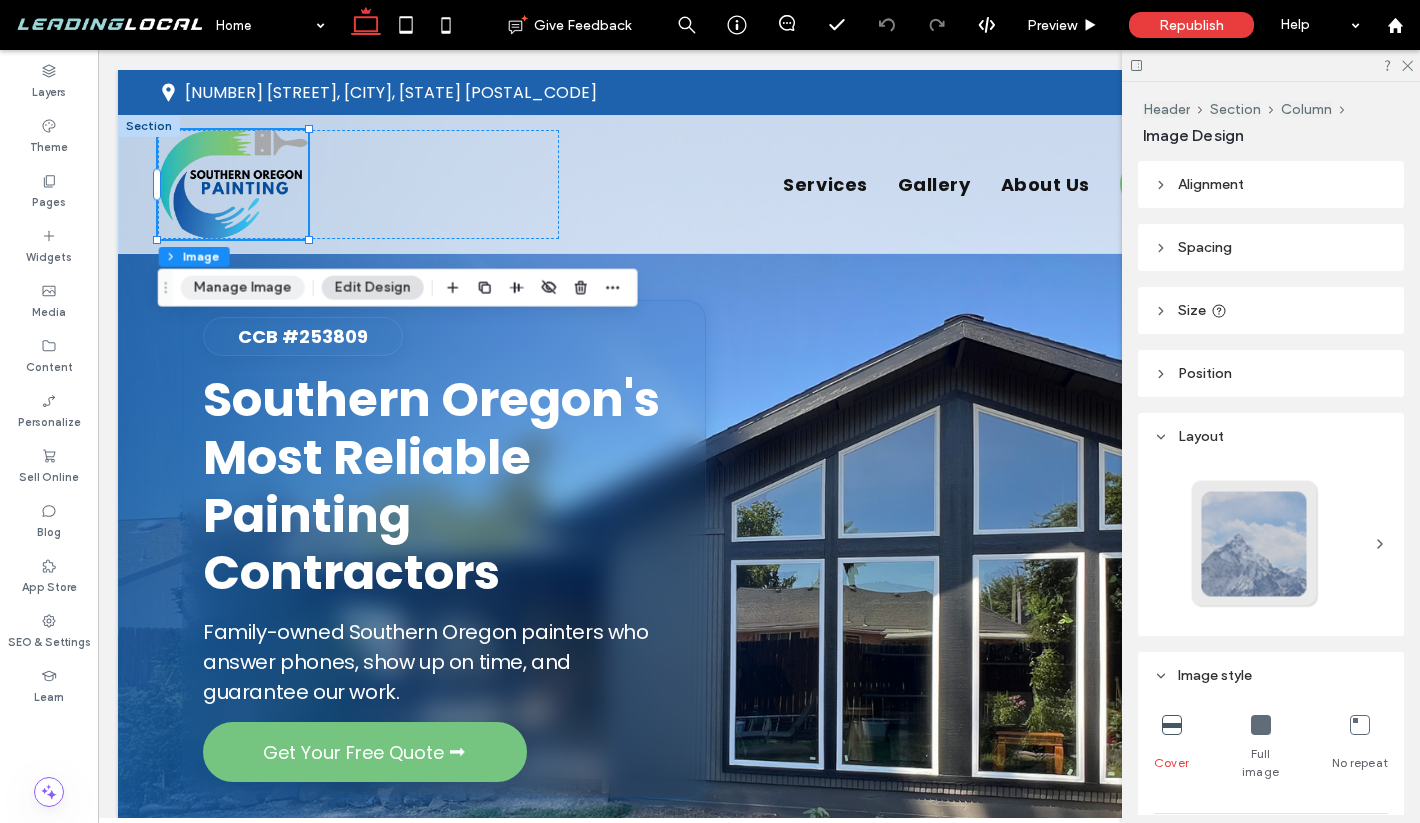 click on "Manage Image" at bounding box center (243, 288) 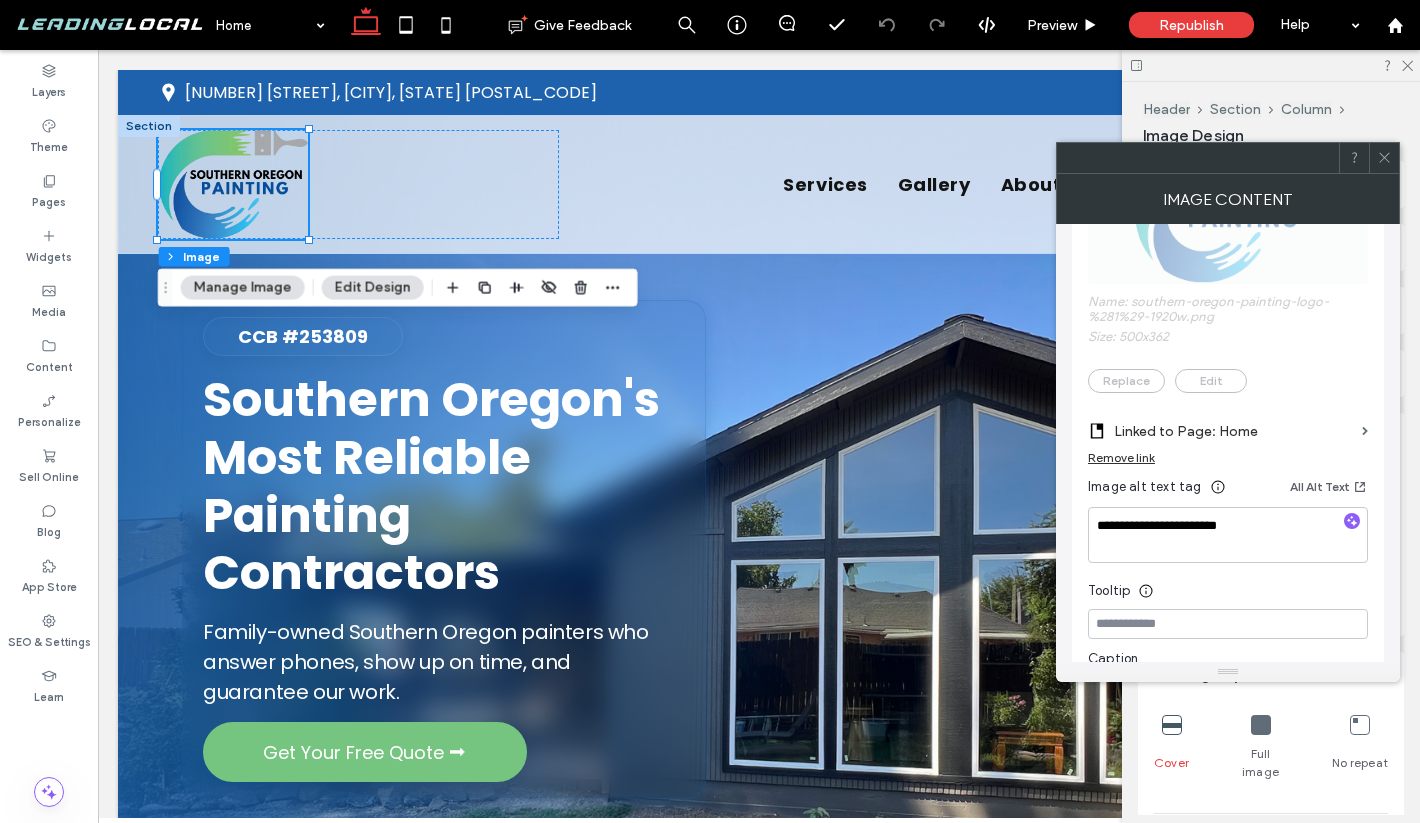 scroll, scrollTop: 431, scrollLeft: 0, axis: vertical 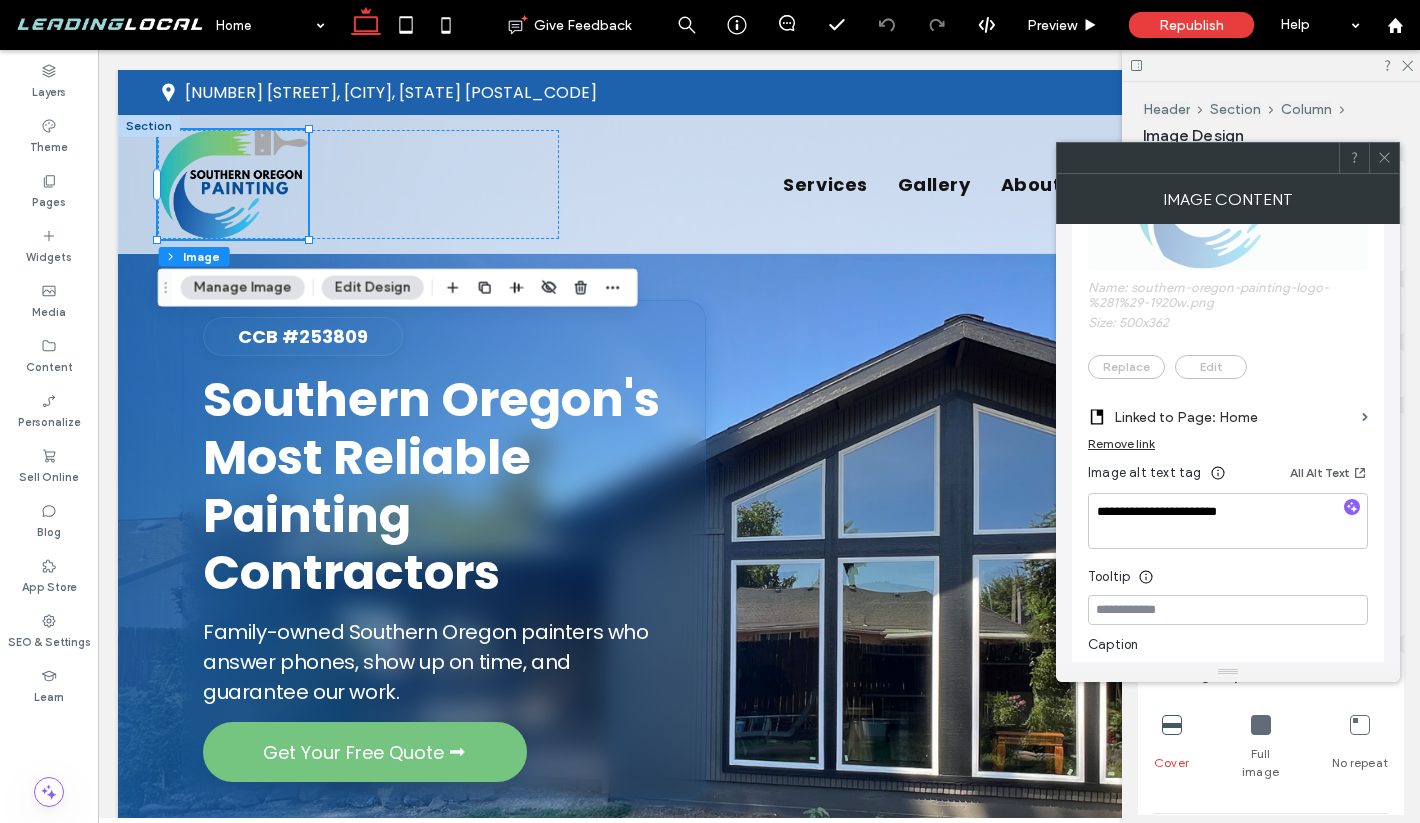 click at bounding box center (1384, 158) 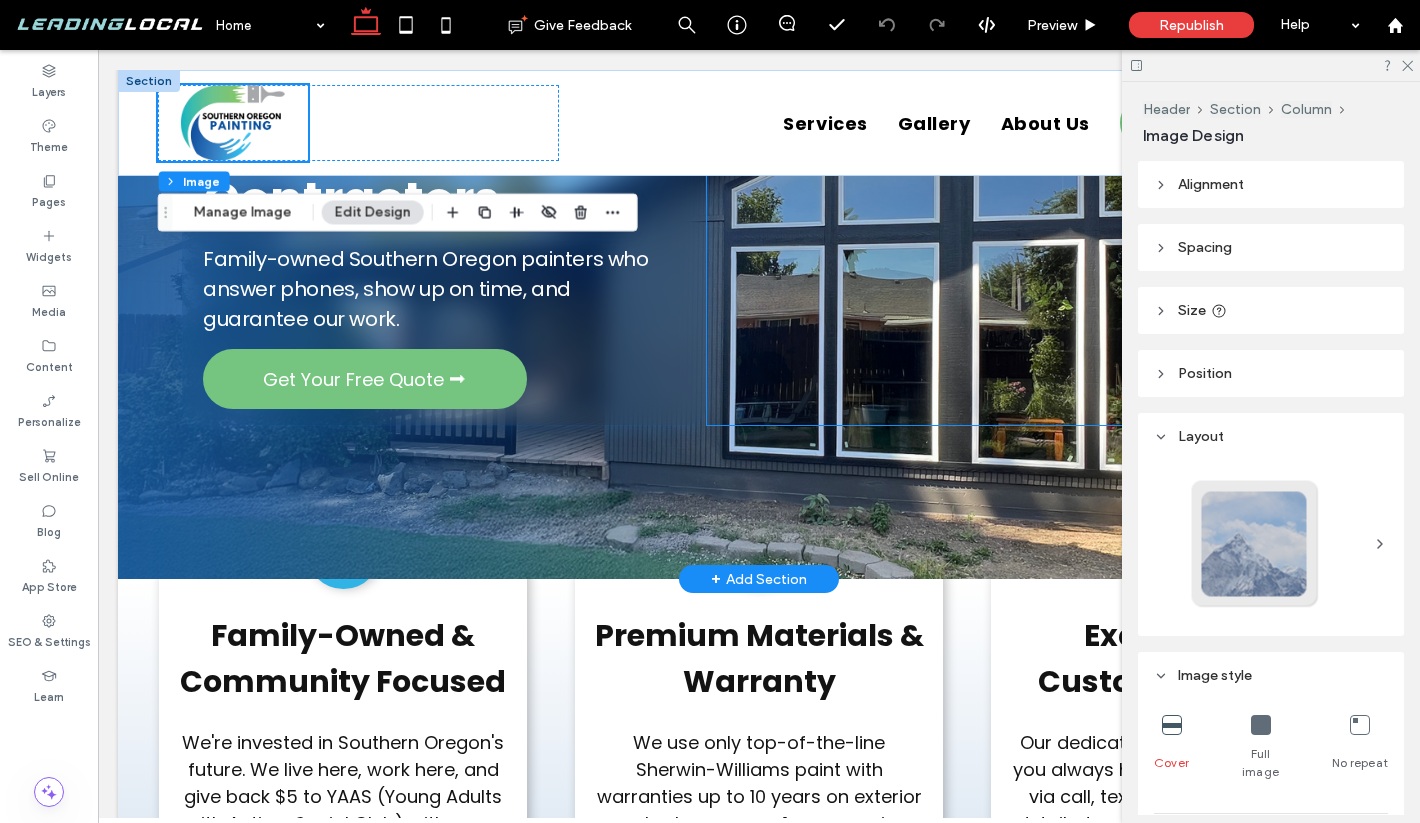 scroll, scrollTop: 429, scrollLeft: 0, axis: vertical 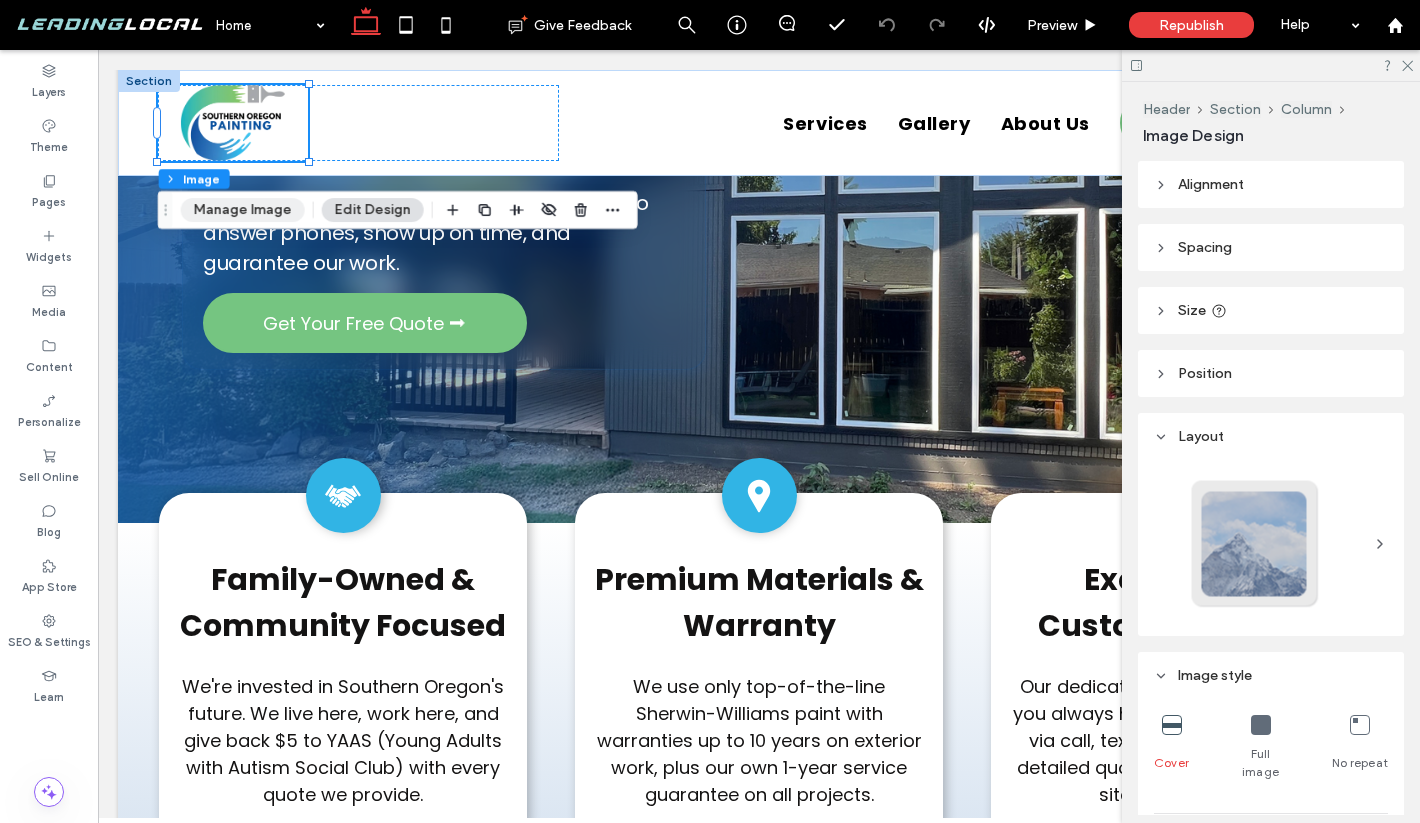 click on "Manage Image" at bounding box center (243, 210) 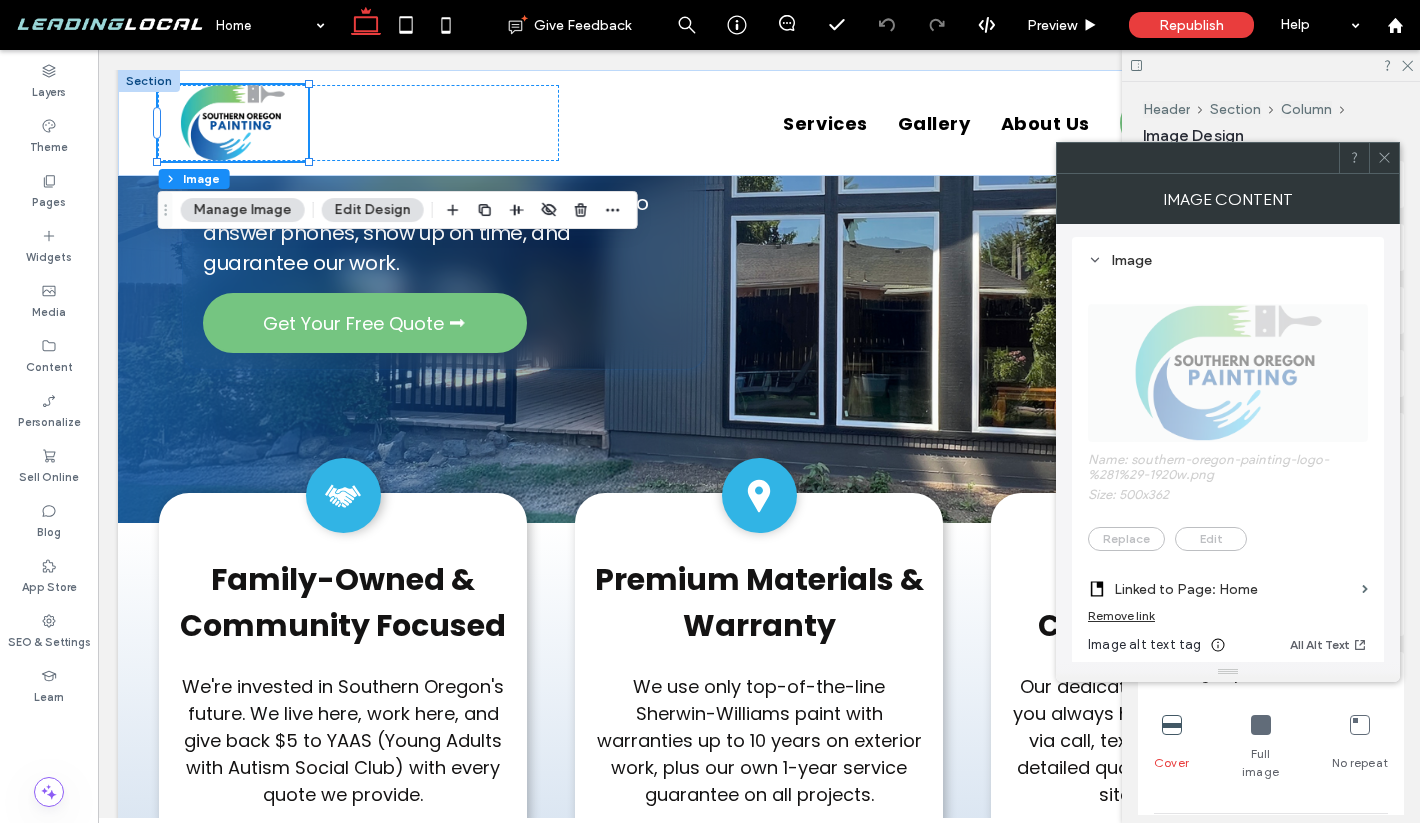 scroll, scrollTop: 0, scrollLeft: 0, axis: both 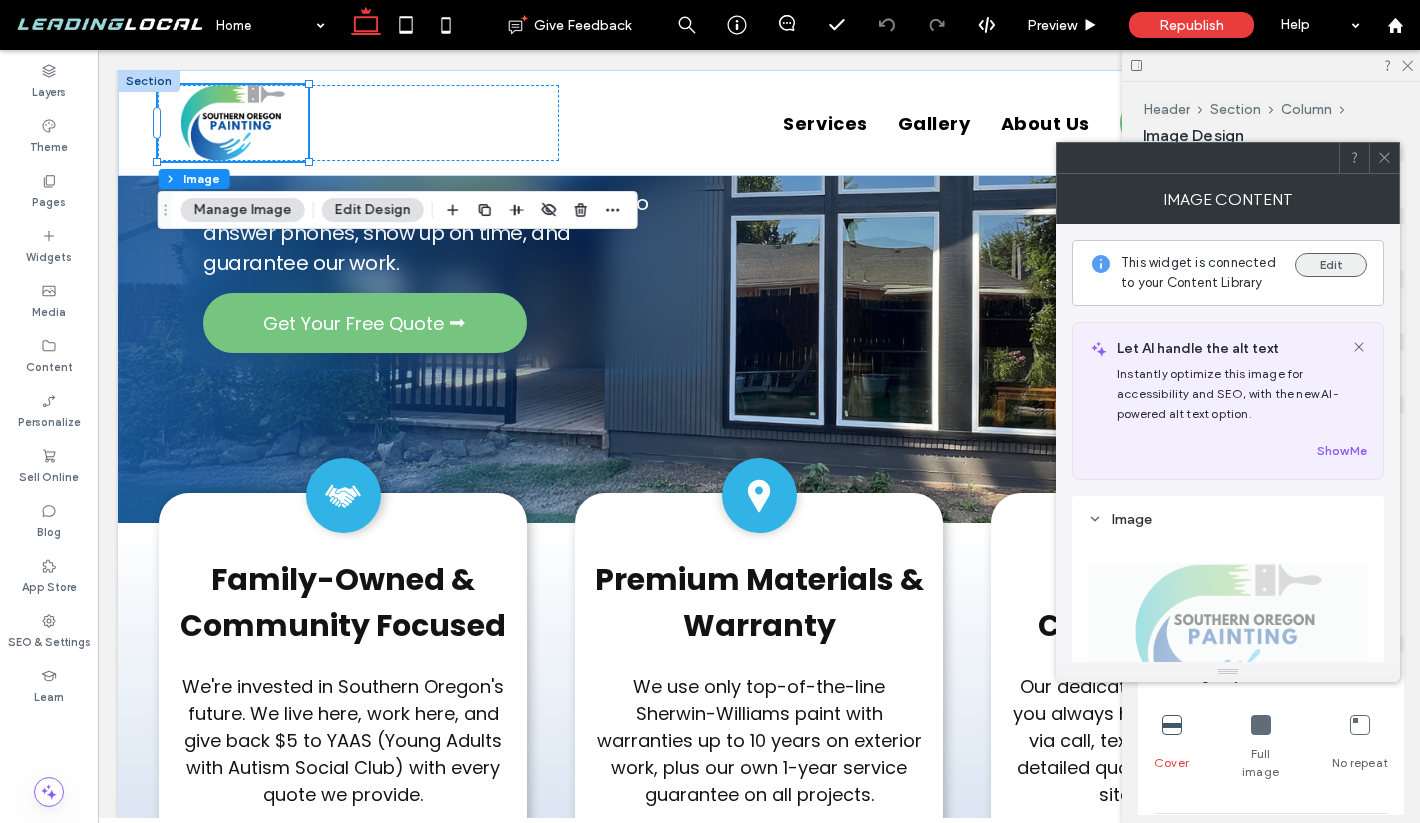 click on "Edit" at bounding box center (1331, 265) 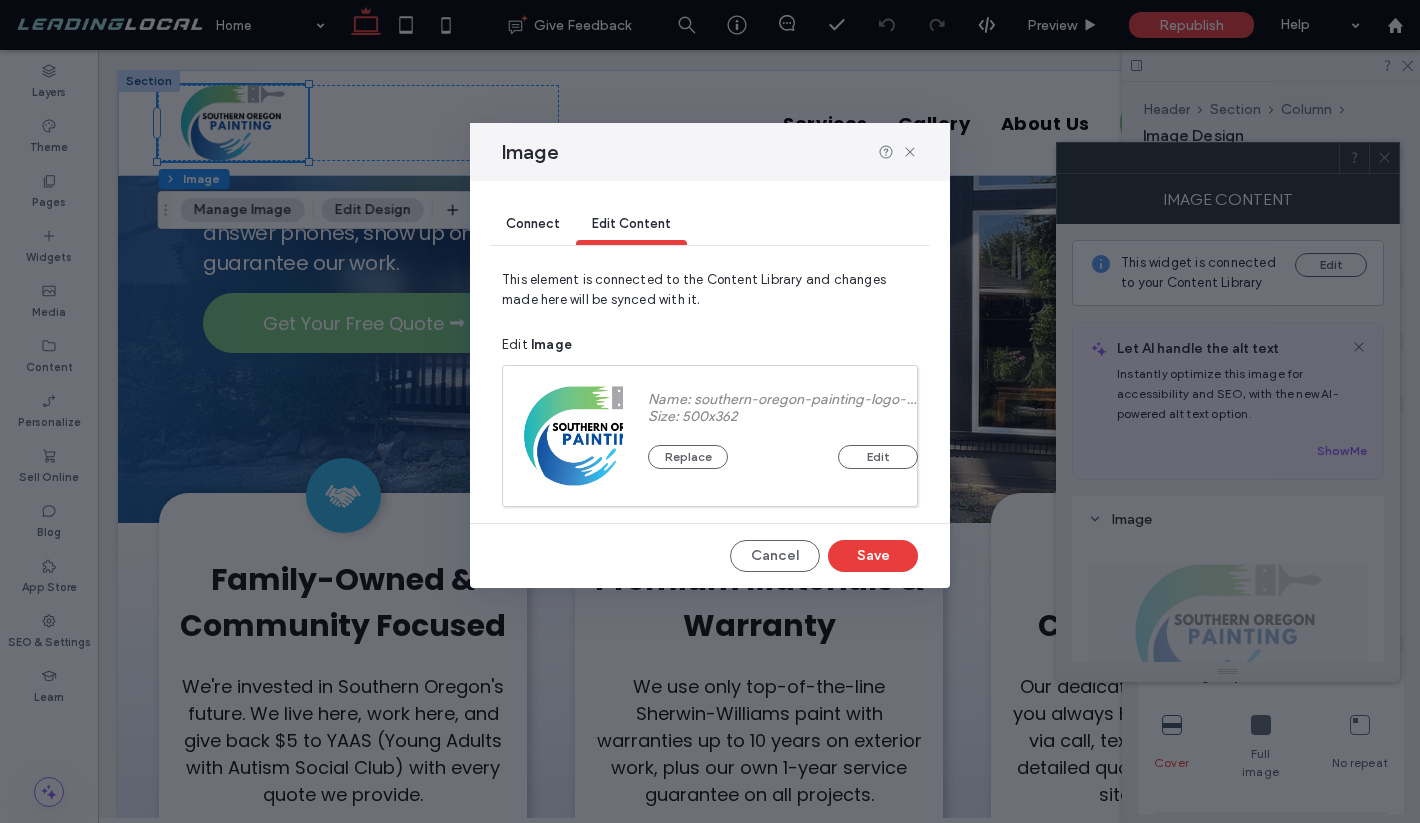 click on "Connect" at bounding box center [533, 225] 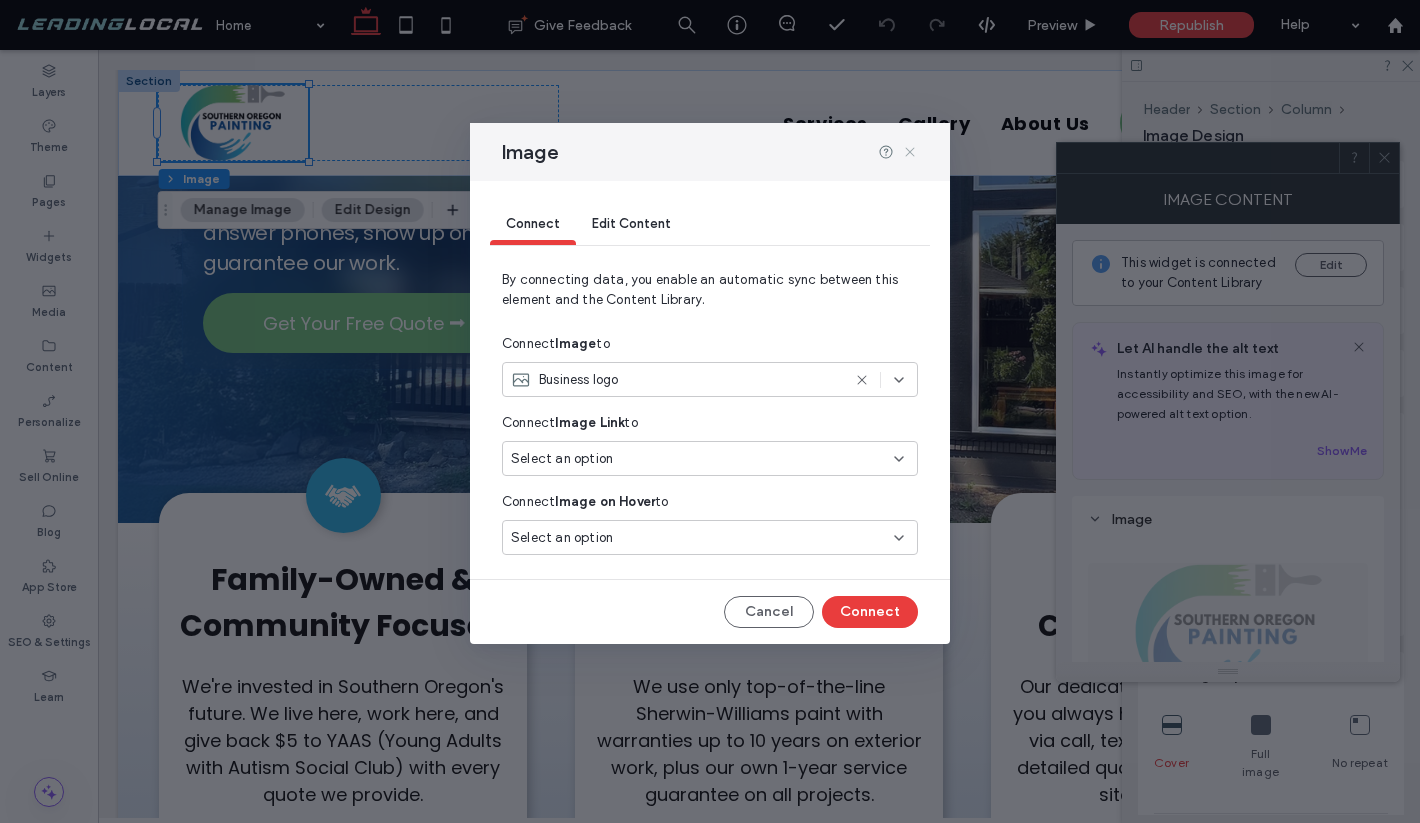 click 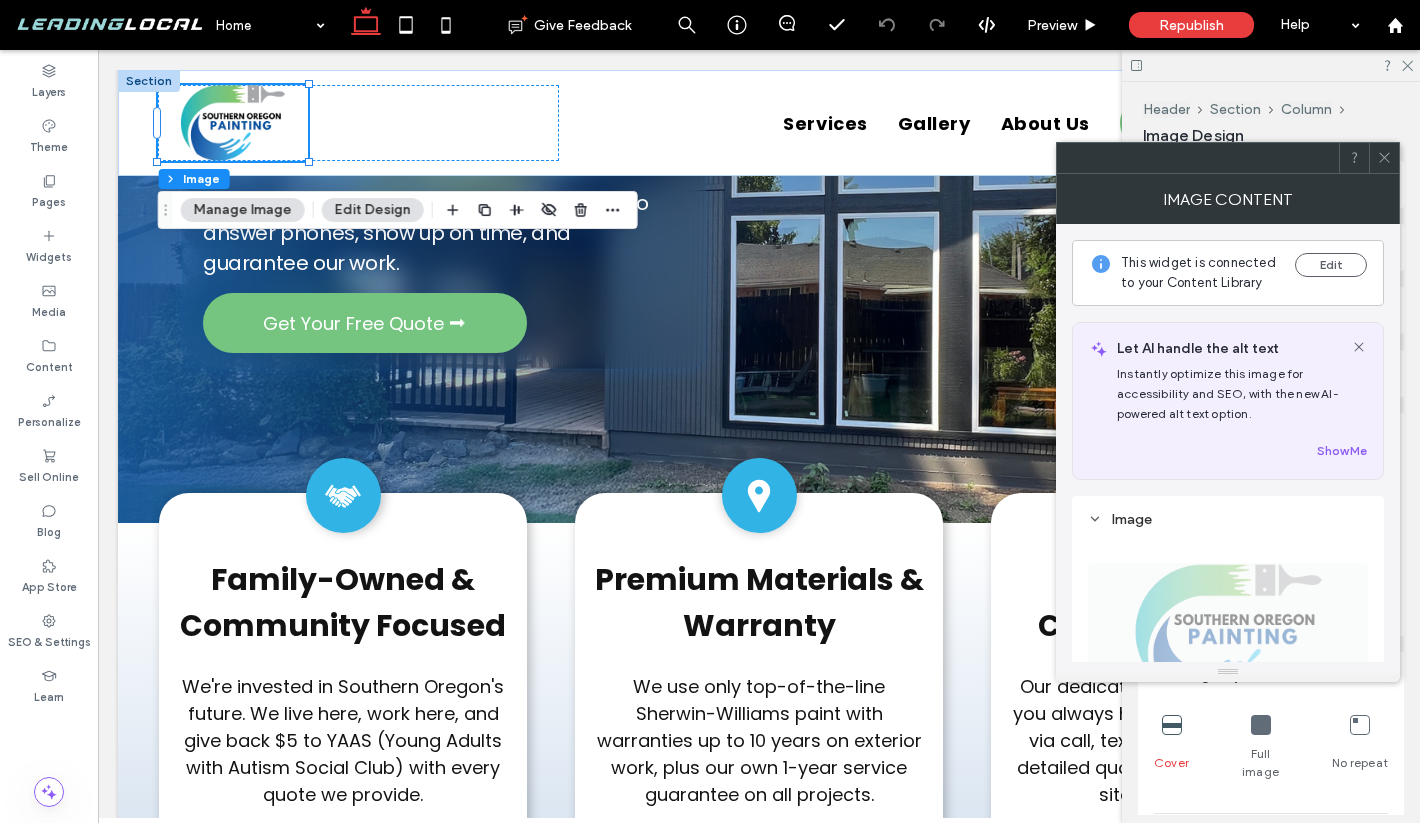 click 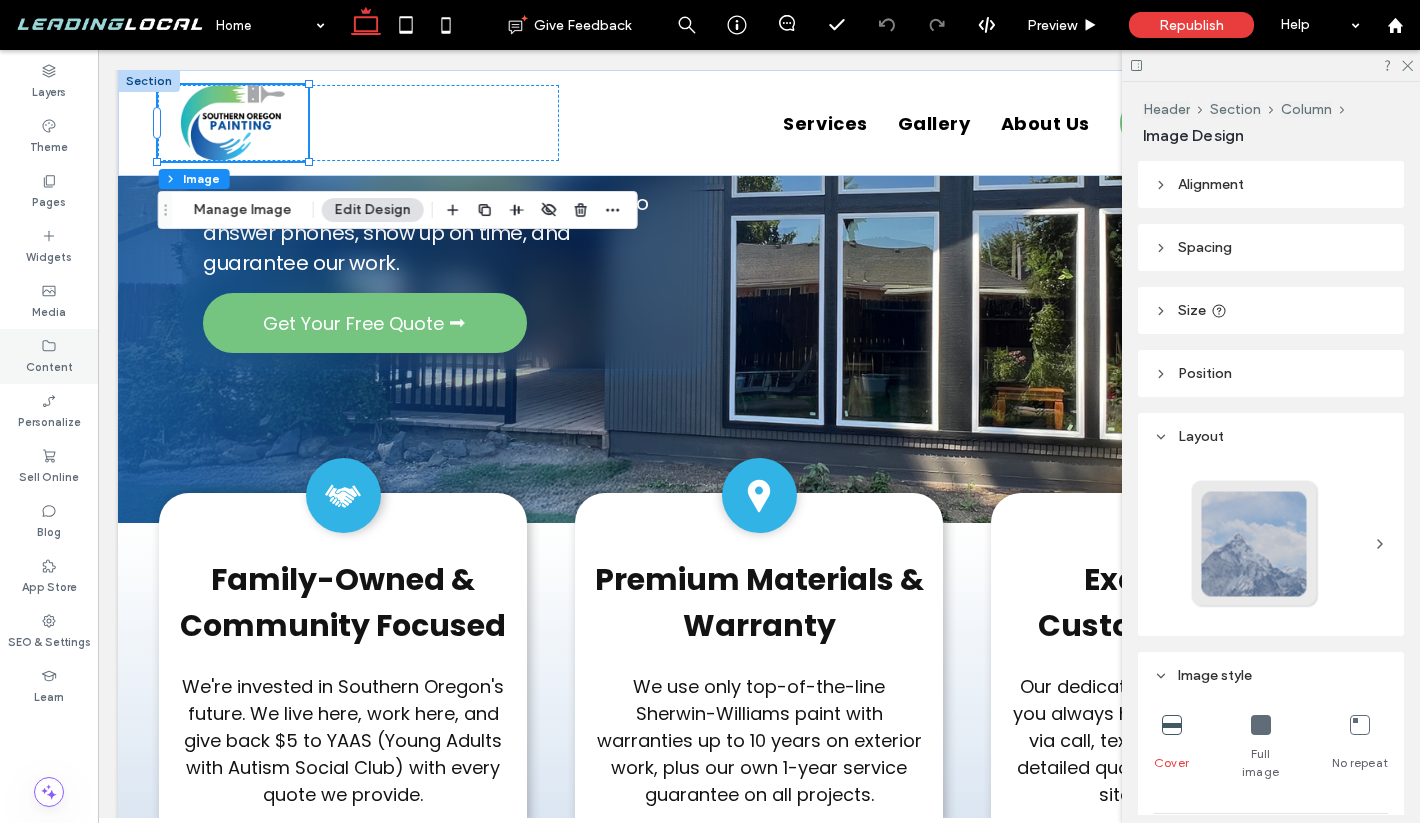 click on "Content" at bounding box center (49, 365) 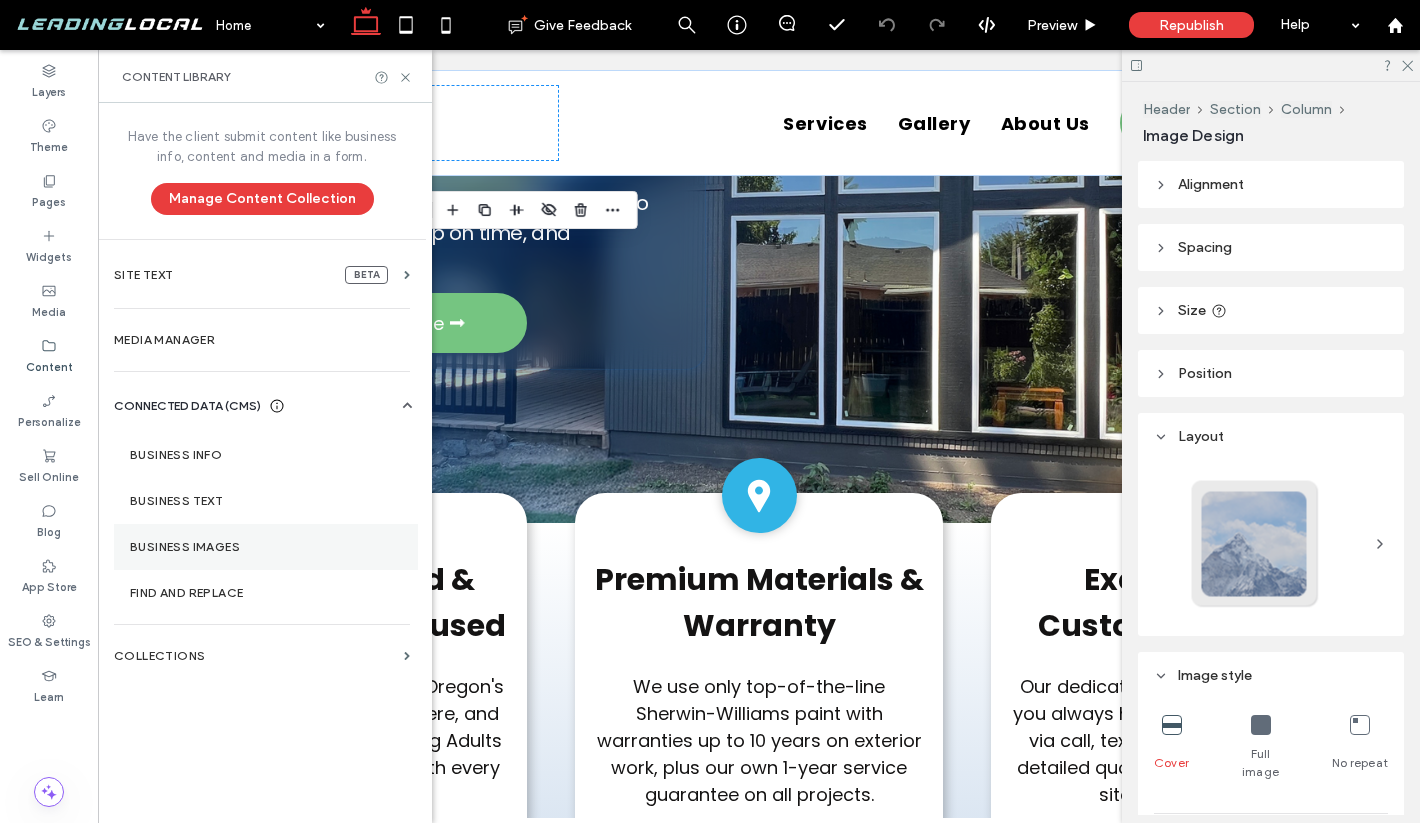 click on "Business Images" at bounding box center (266, 547) 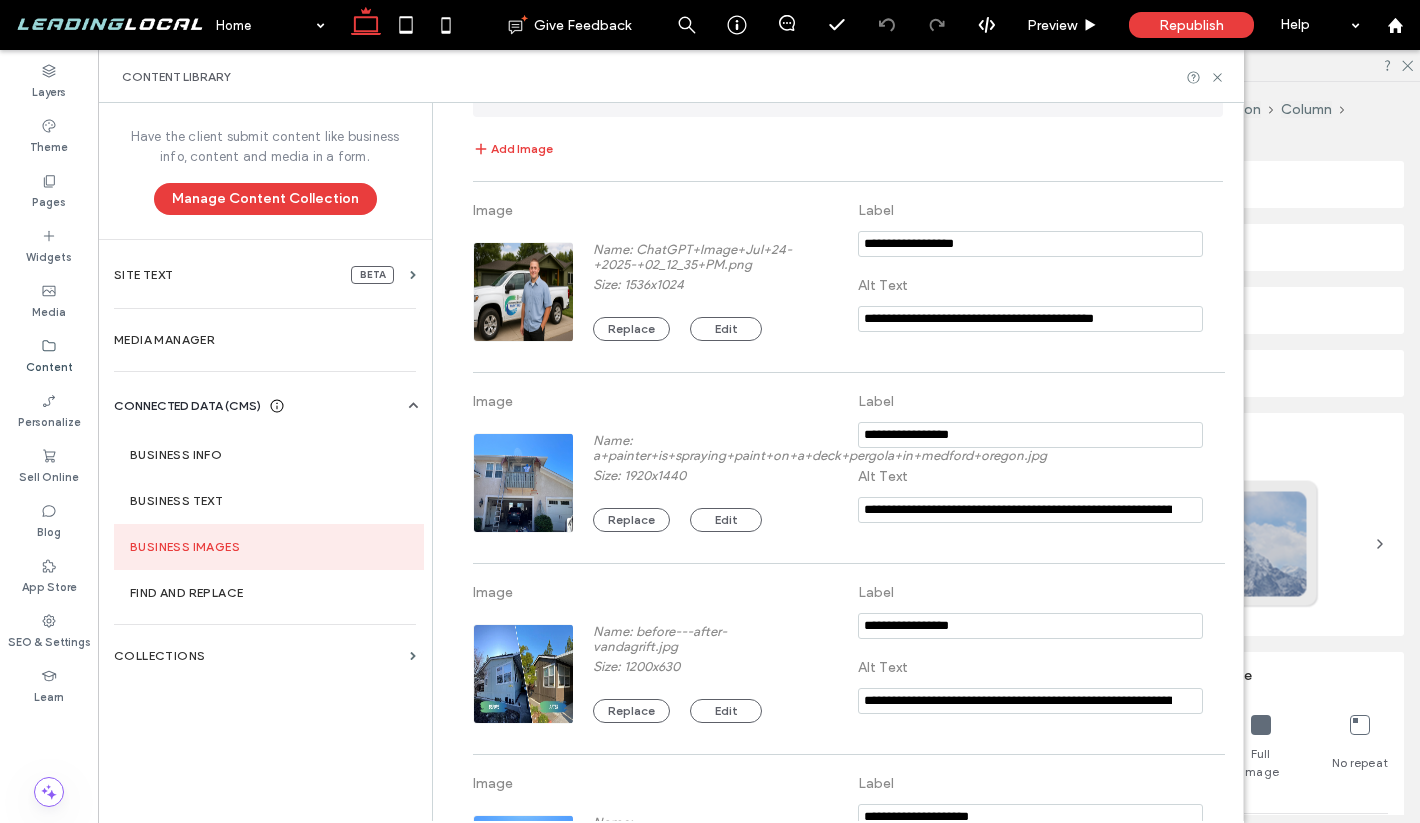 scroll, scrollTop: 0, scrollLeft: 0, axis: both 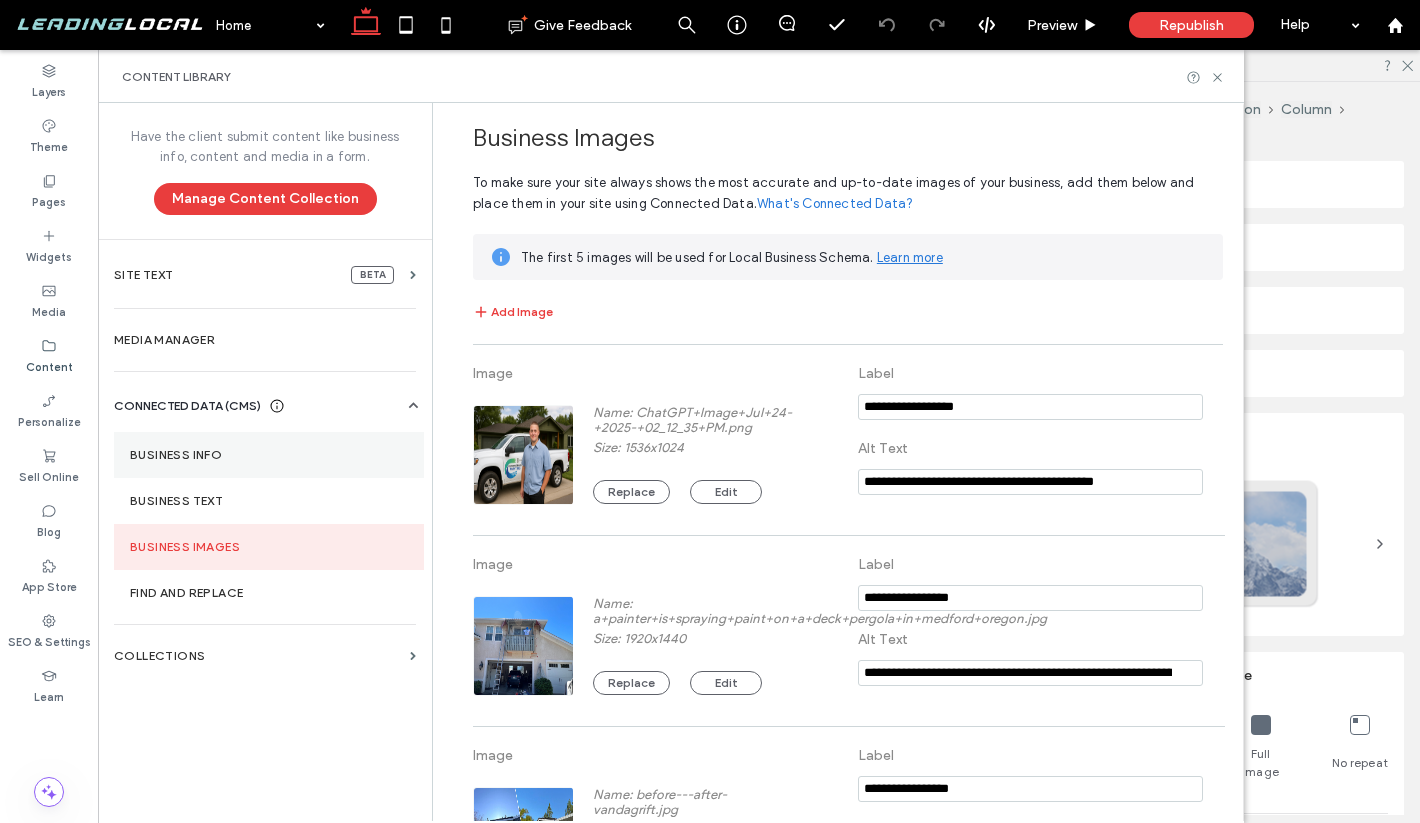 click on "Business Info" at bounding box center [269, 455] 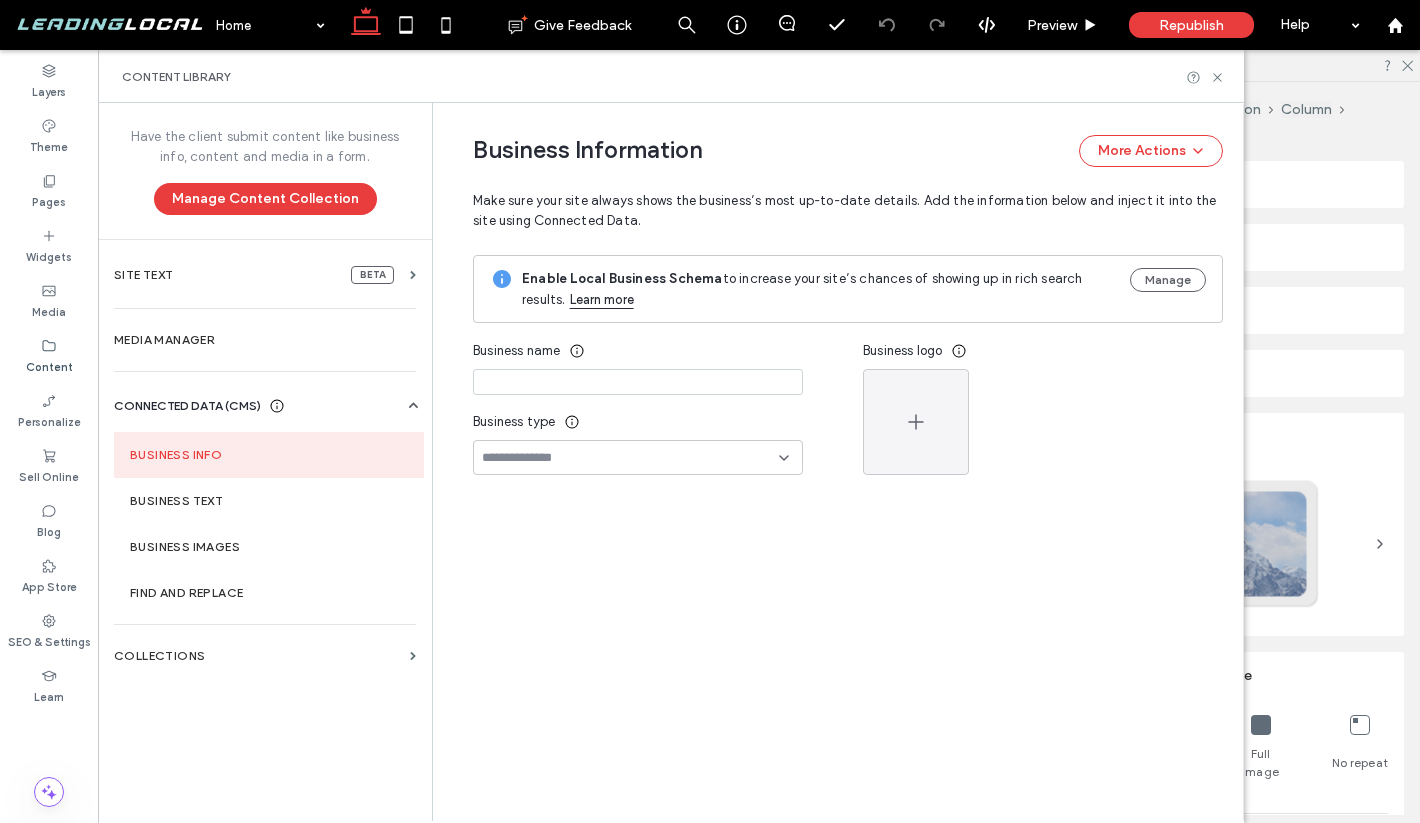 type on "**********" 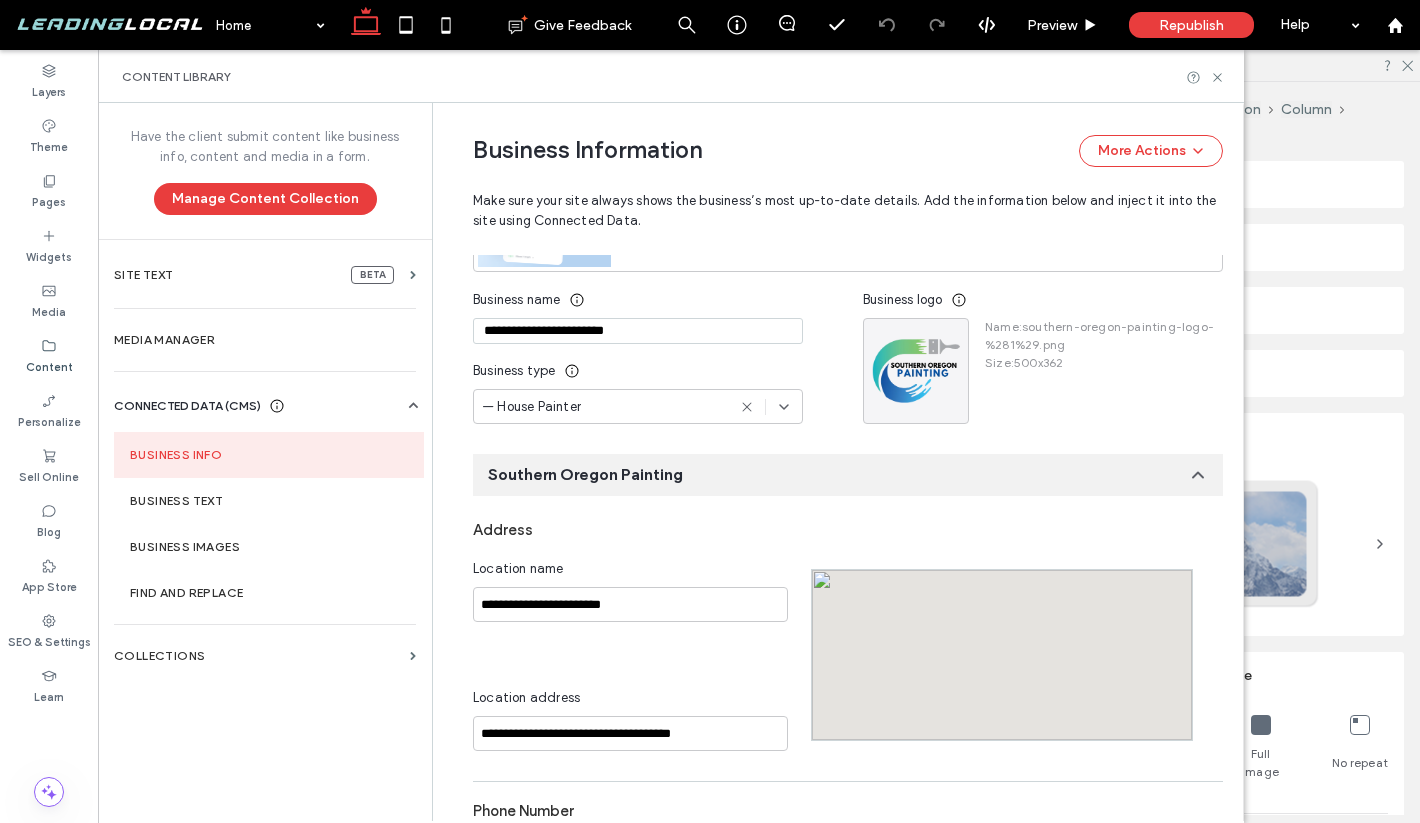scroll, scrollTop: 248, scrollLeft: 0, axis: vertical 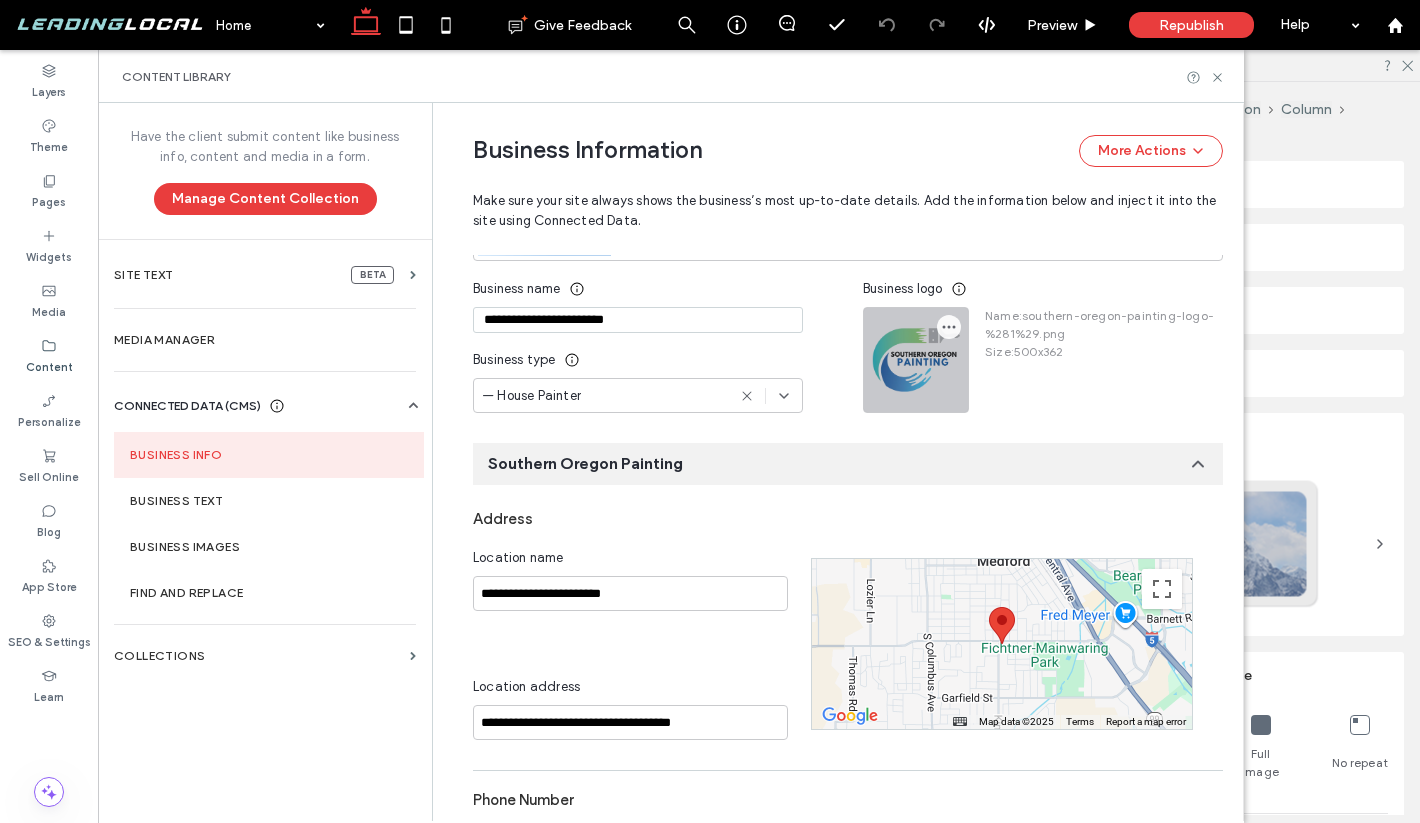 click 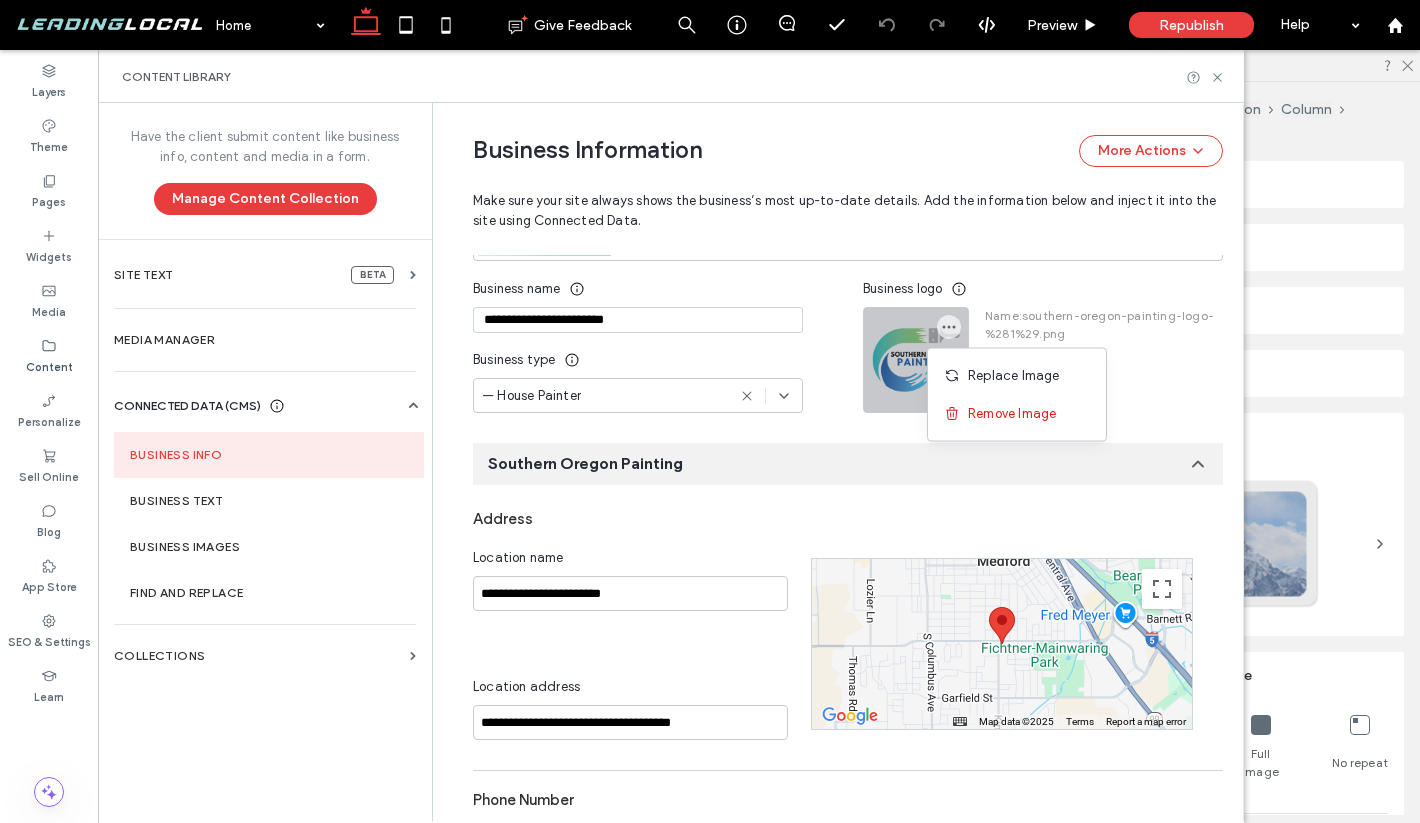 click on "Name :  southern-oregon-painting-logo-%281%29.png" at bounding box center [1104, 325] 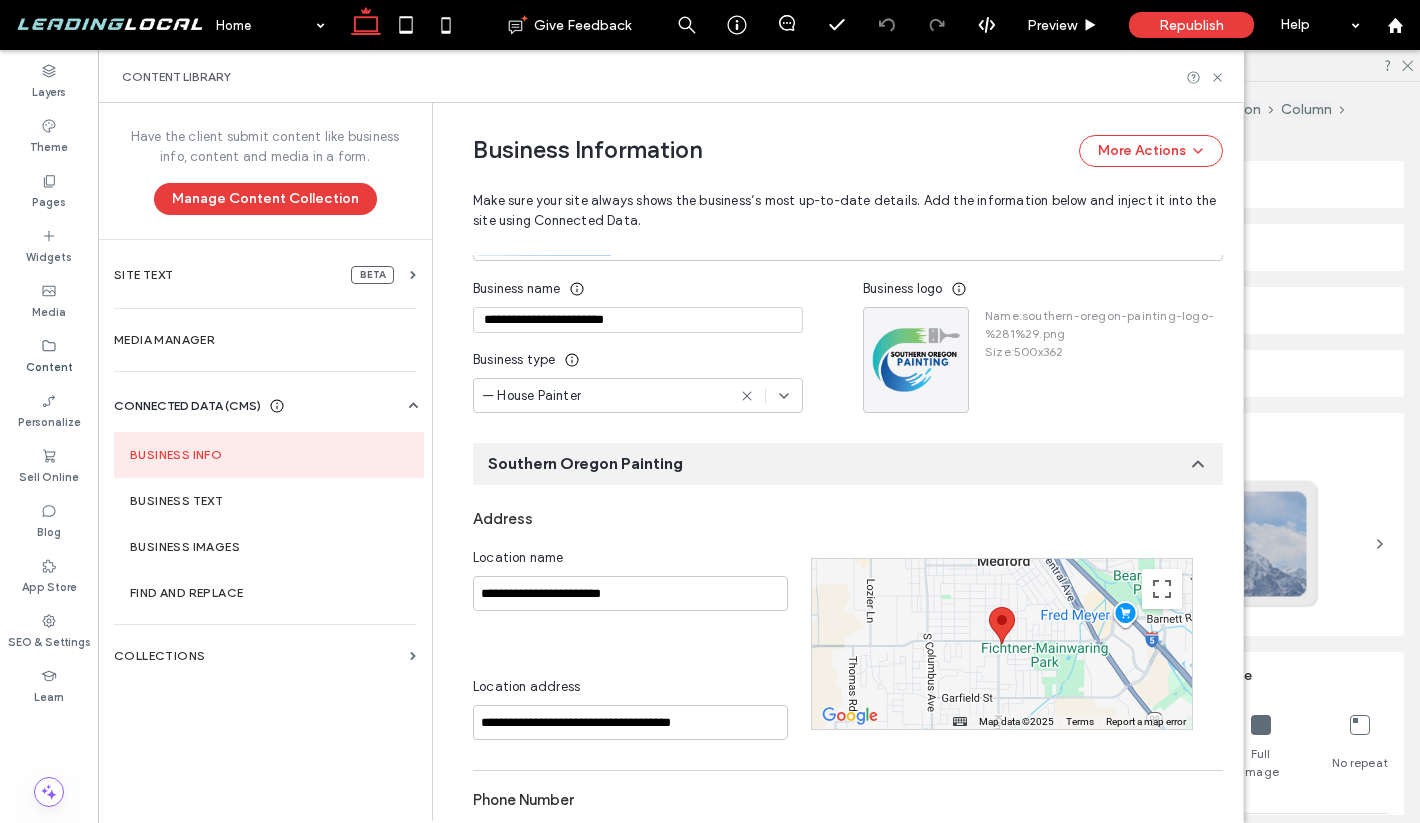 click on "Name :  southern-oregon-painting-logo-%281%29.png" at bounding box center (1104, 325) 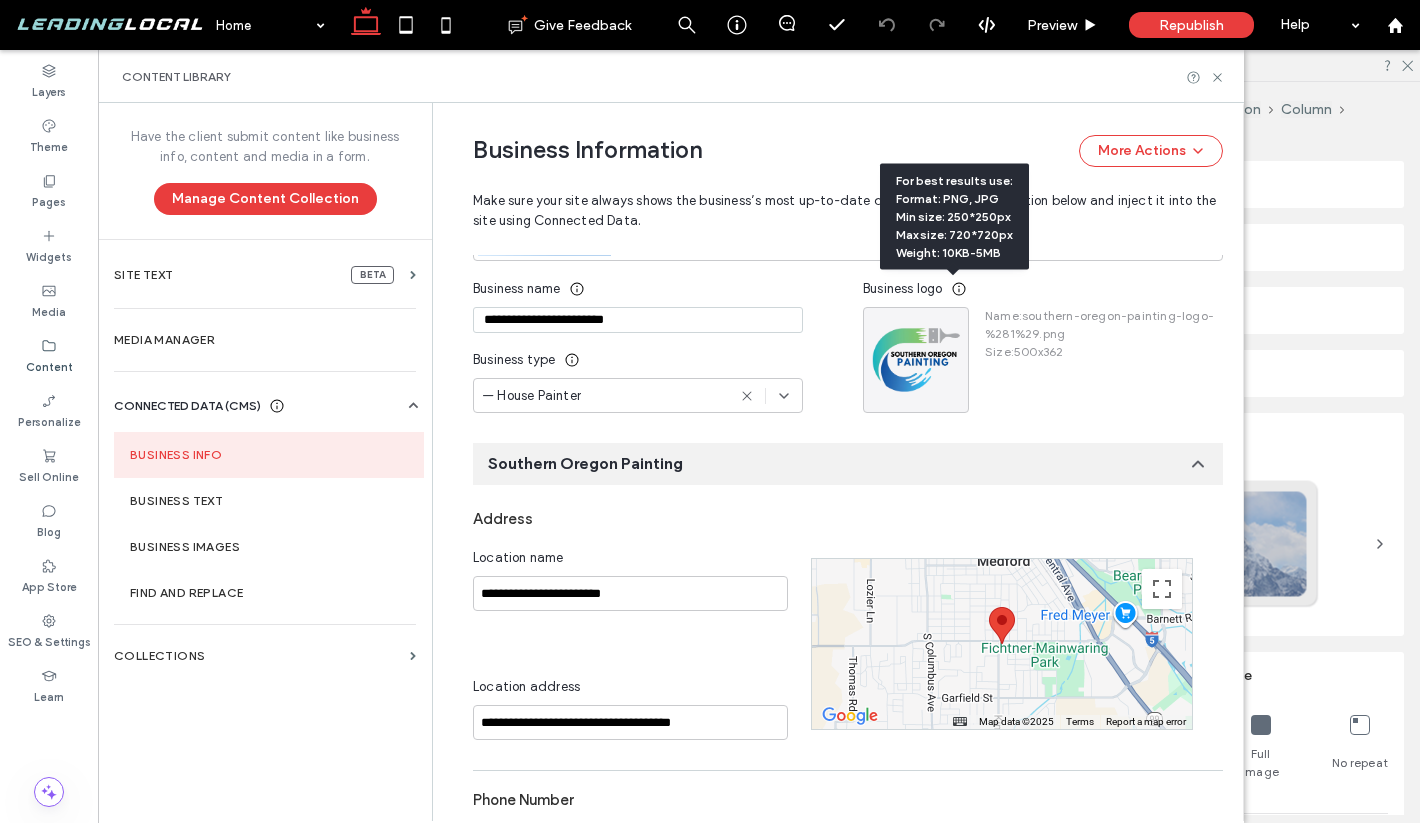 click 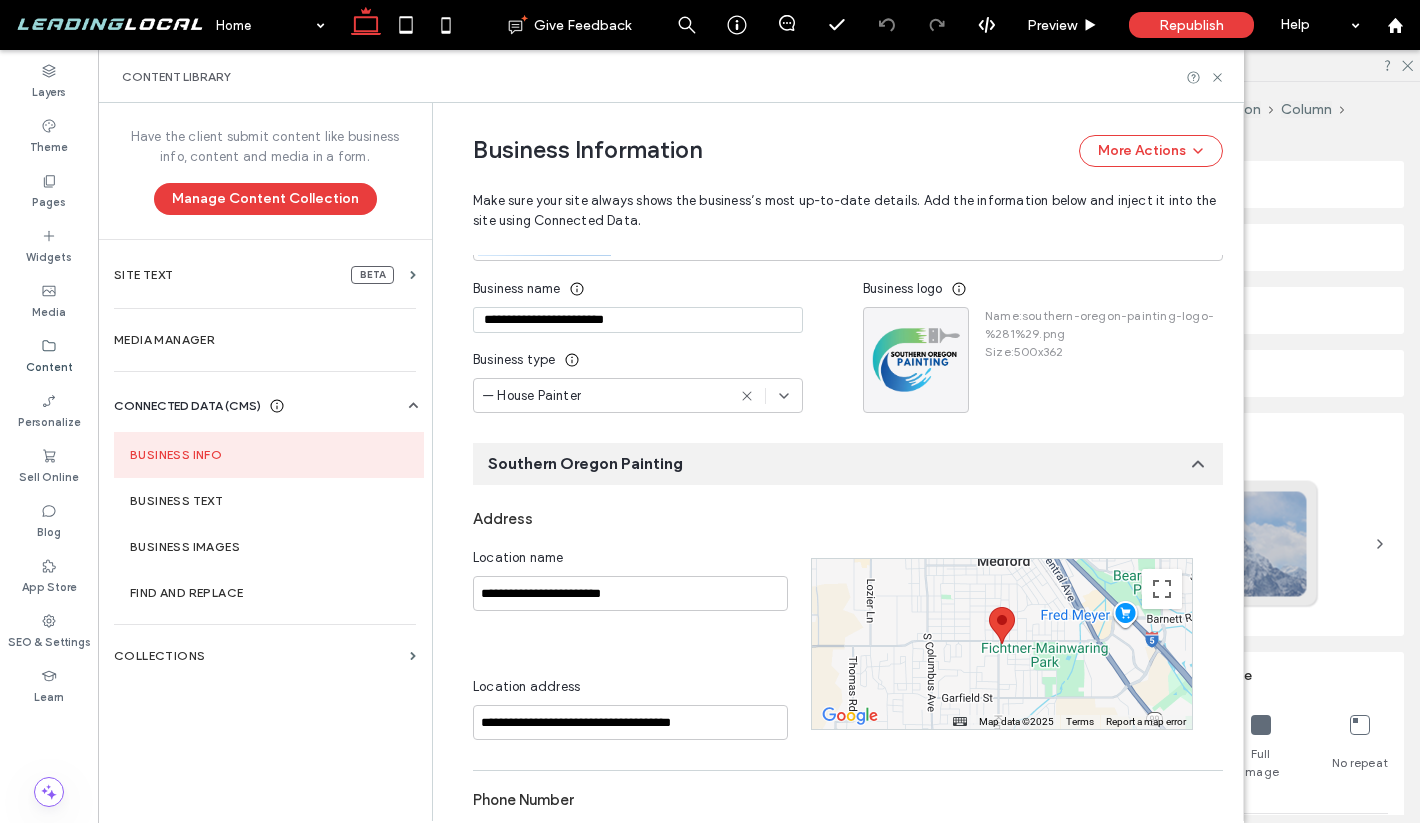 click on "Size :  500x362" at bounding box center (1104, 352) 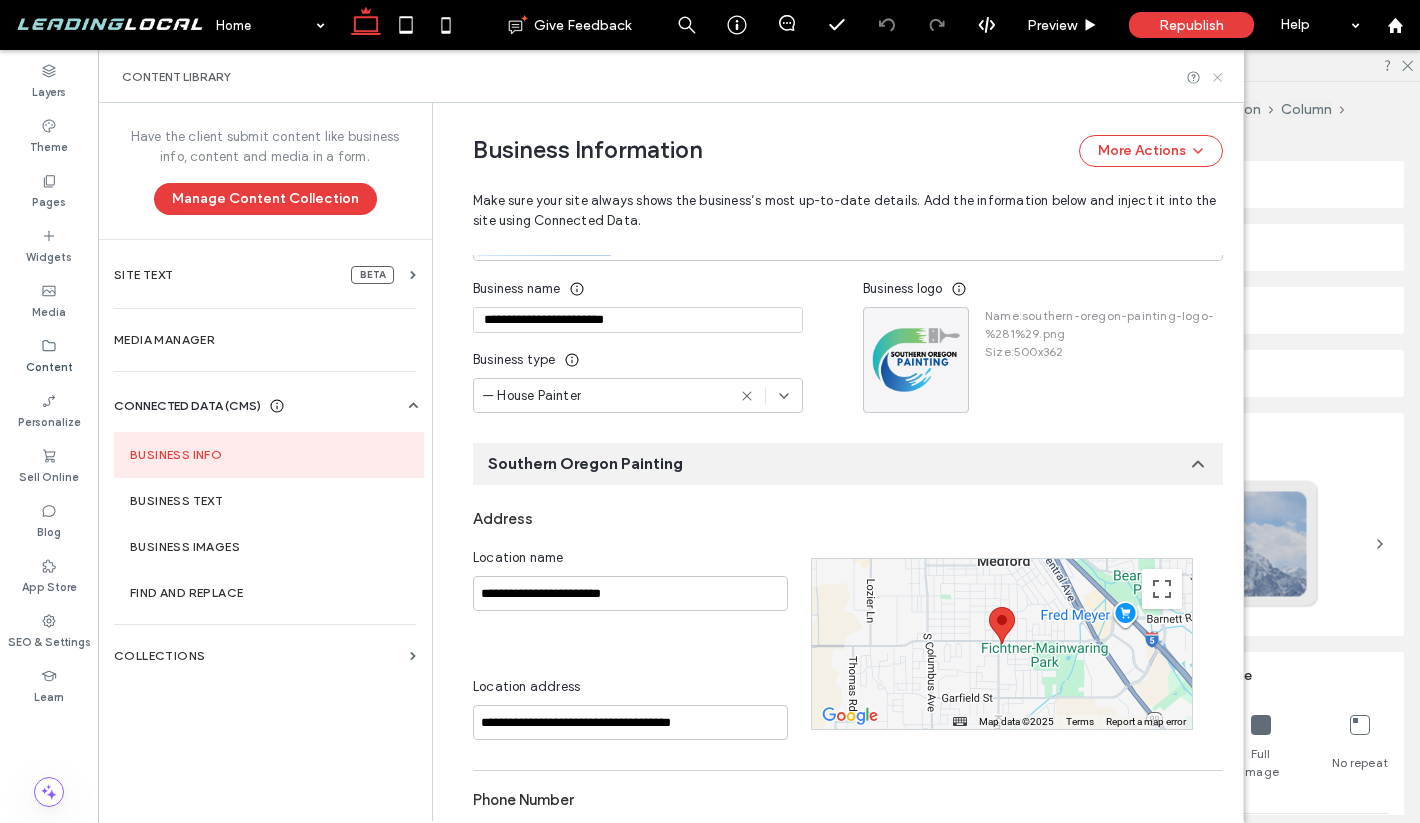 click 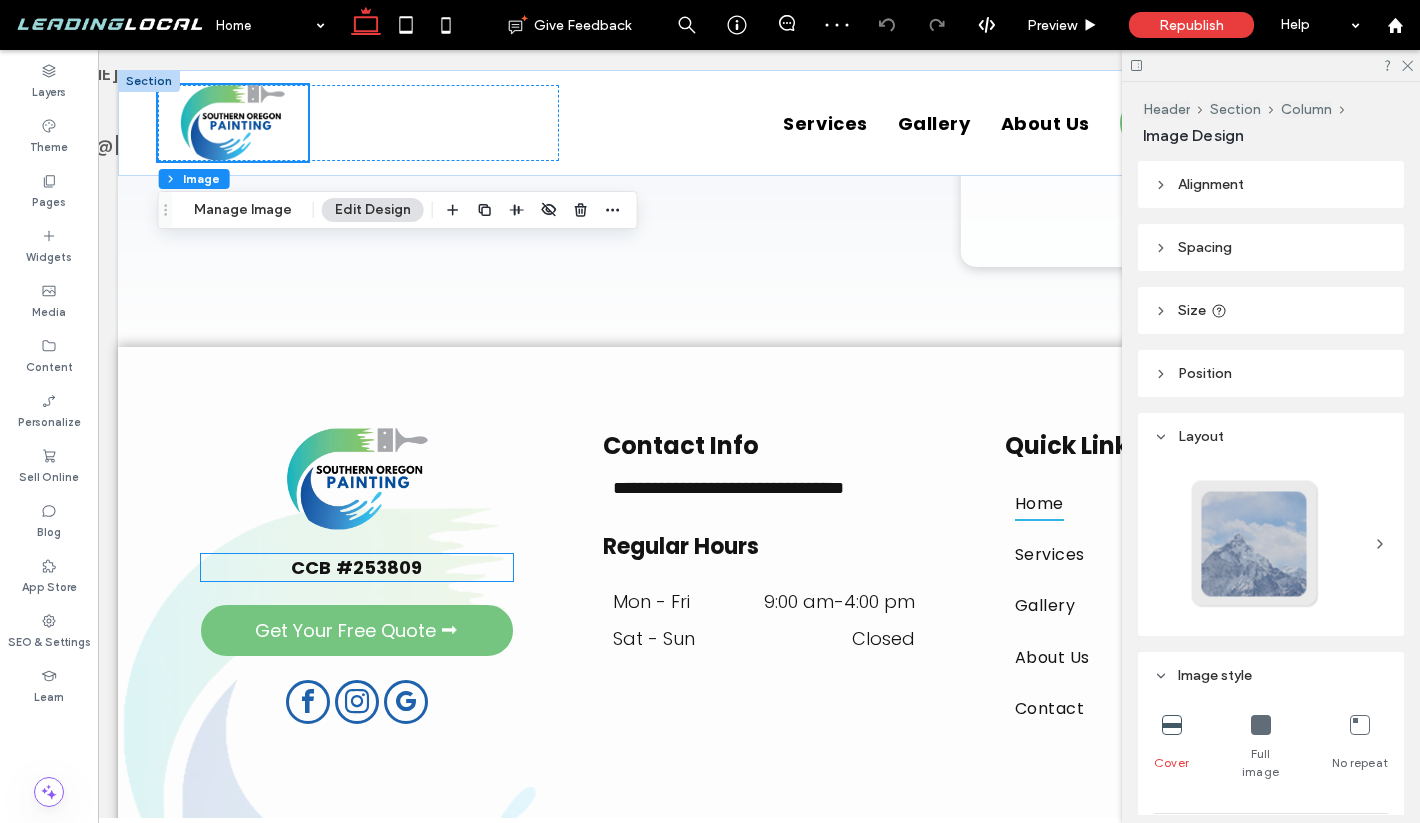 scroll, scrollTop: 8385, scrollLeft: 0, axis: vertical 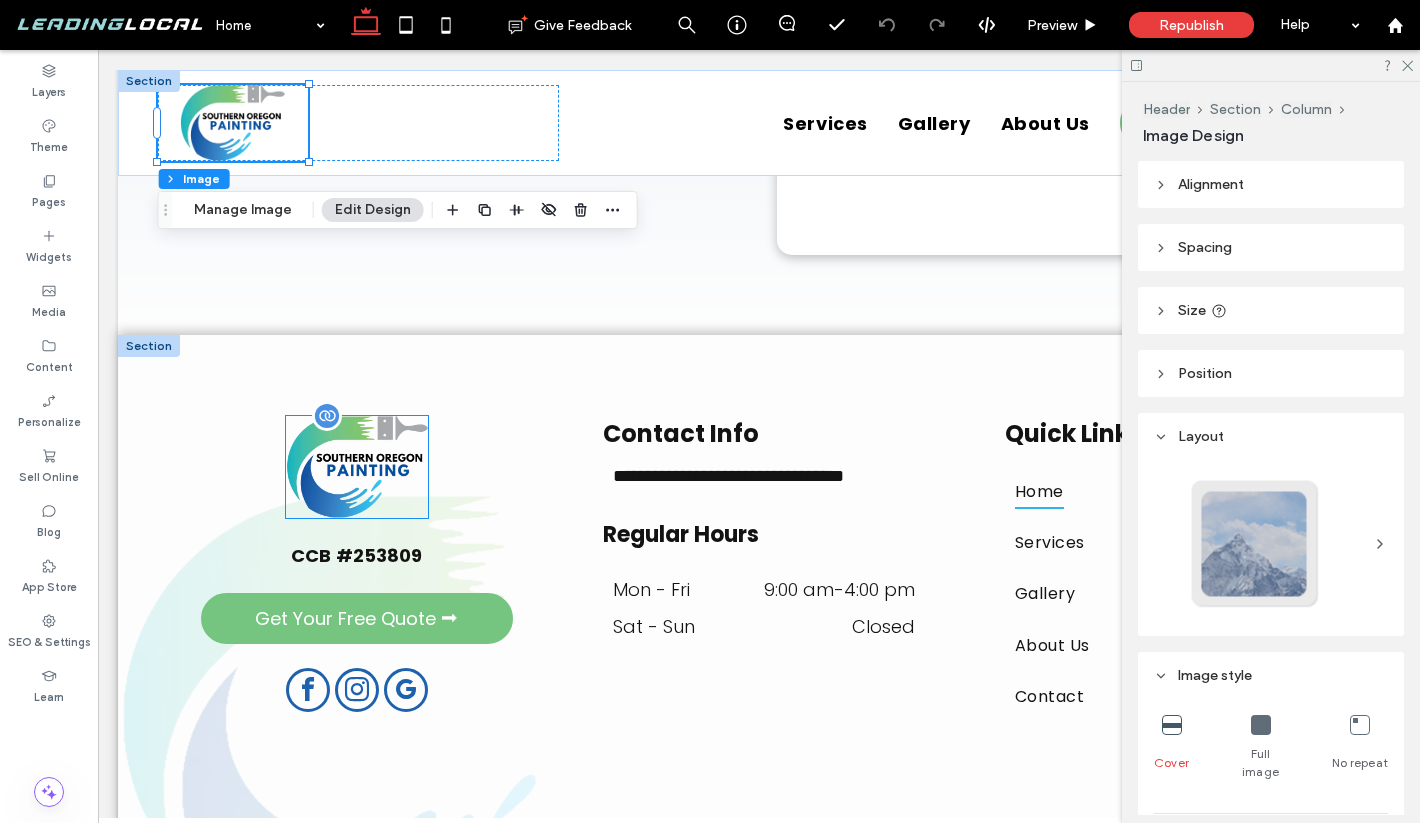 click at bounding box center (357, 467) 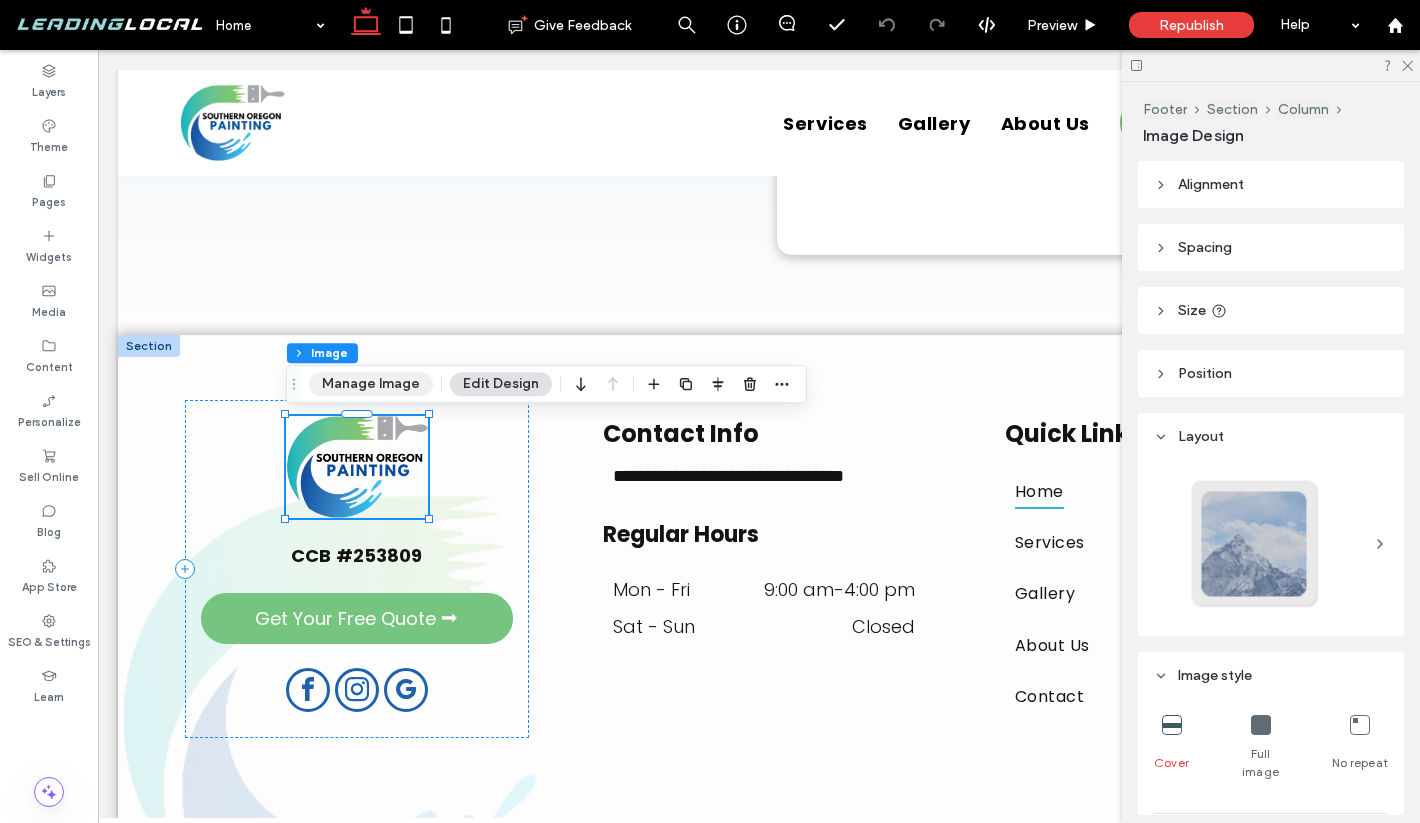click on "Manage Image" at bounding box center (371, 384) 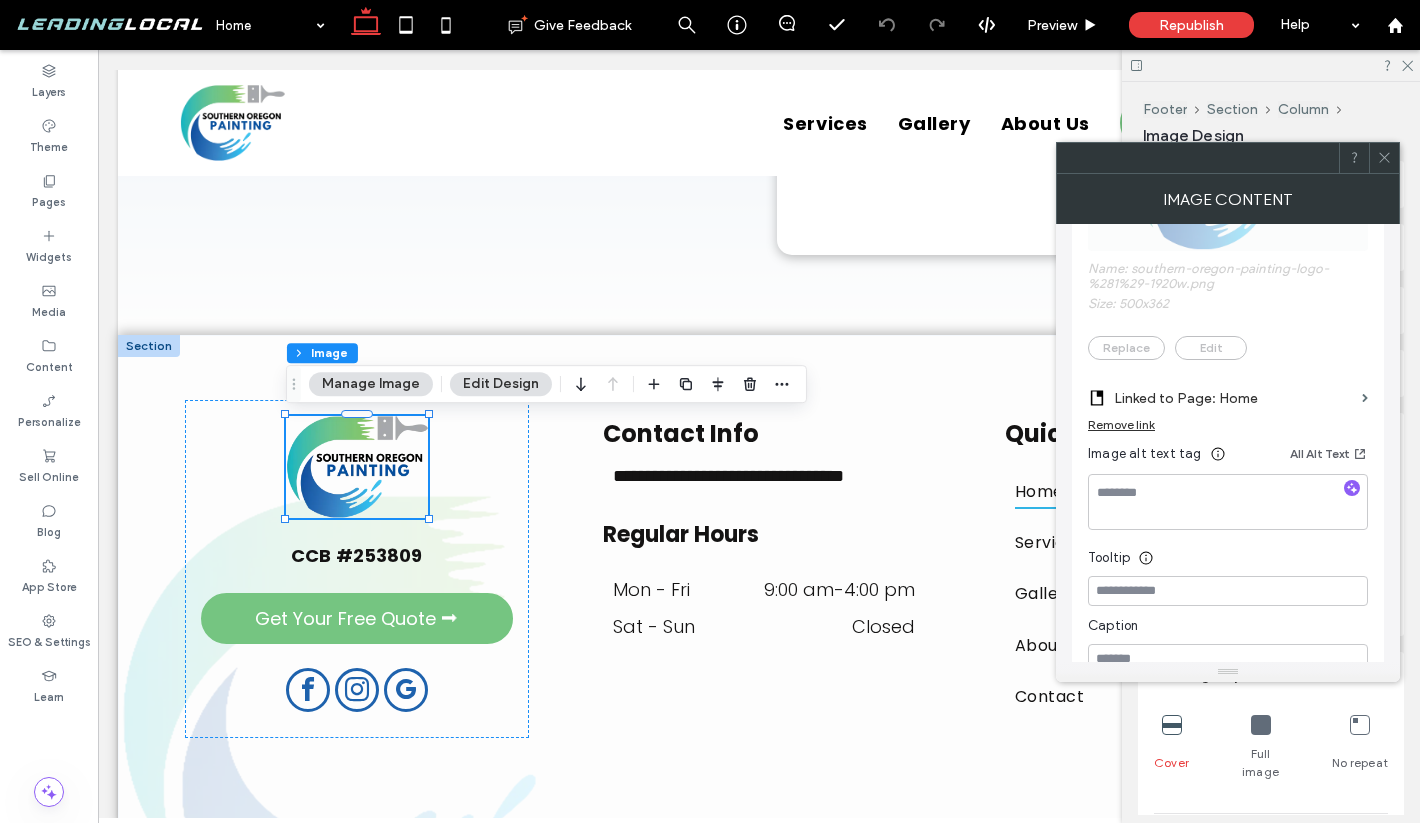 scroll, scrollTop: 462, scrollLeft: 0, axis: vertical 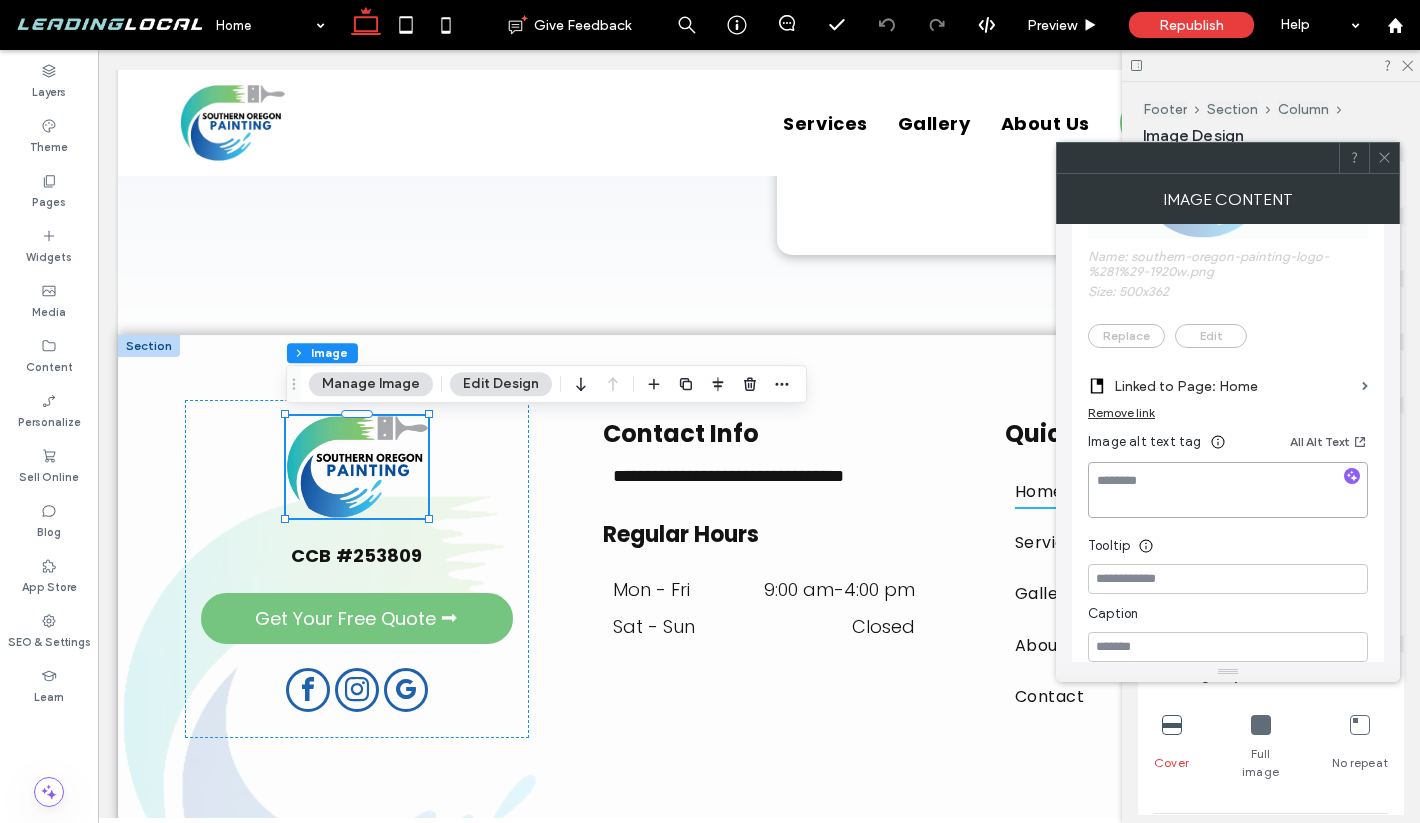 click at bounding box center [1228, 490] 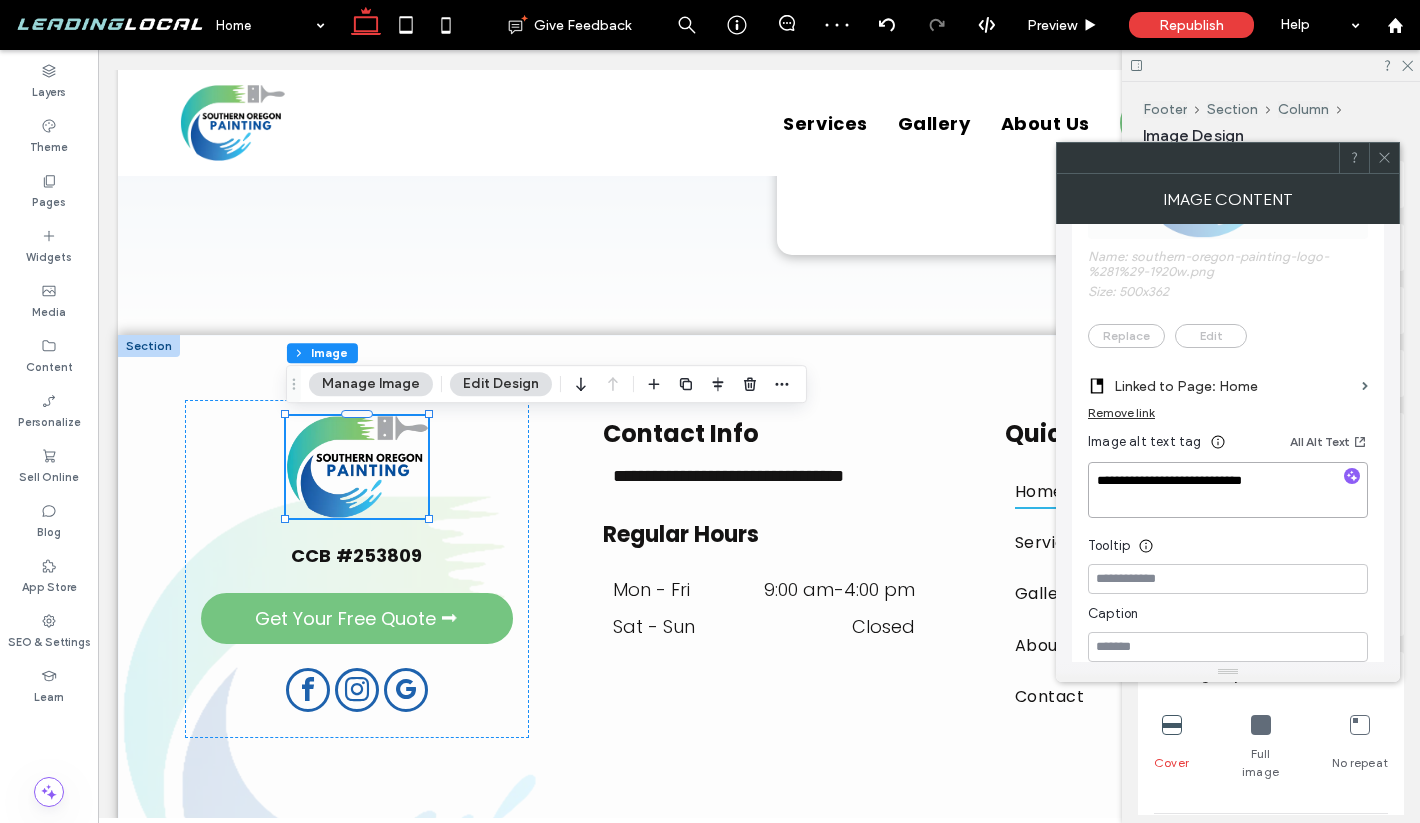 type on "**********" 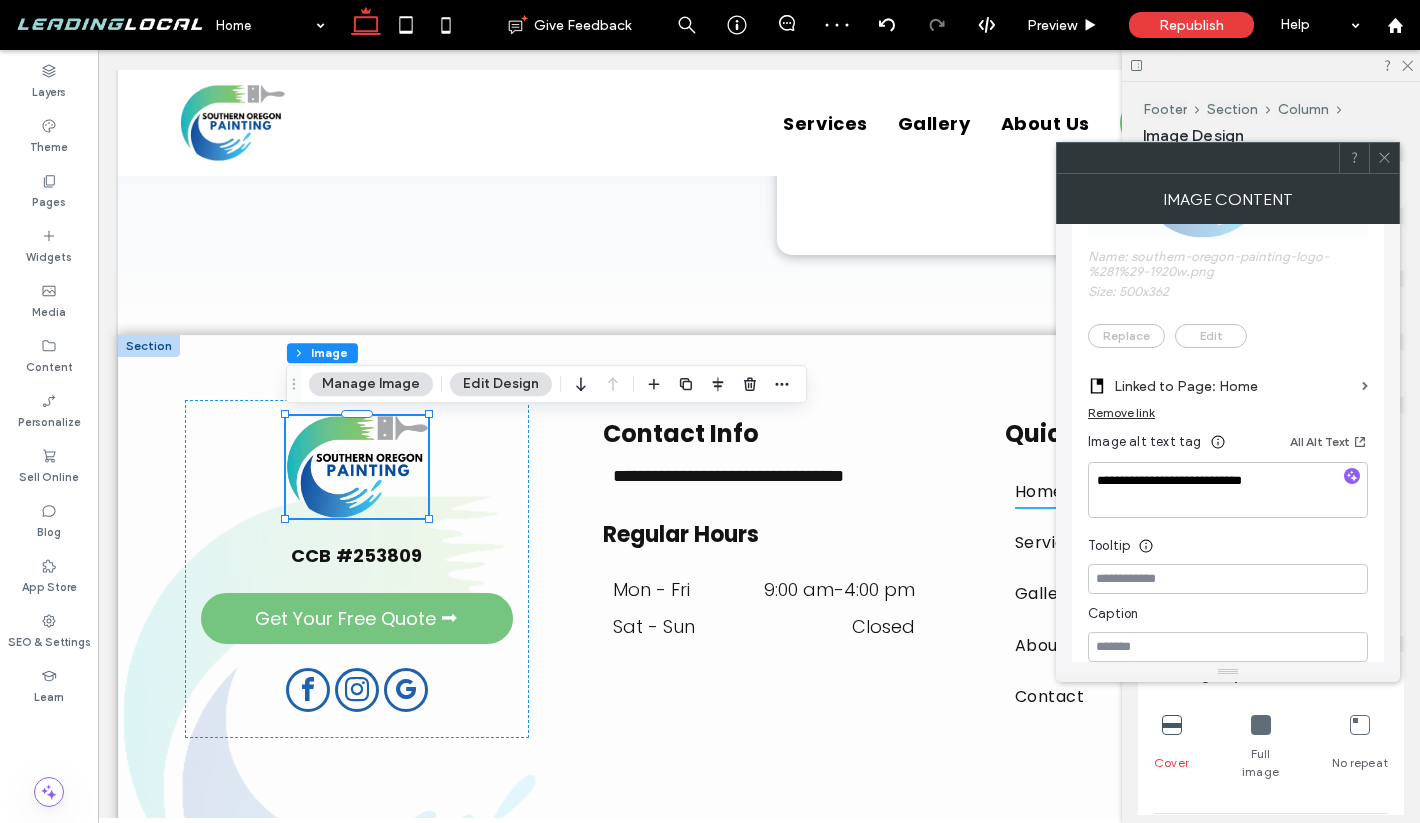 click on "Tooltip" at bounding box center [1228, 541] 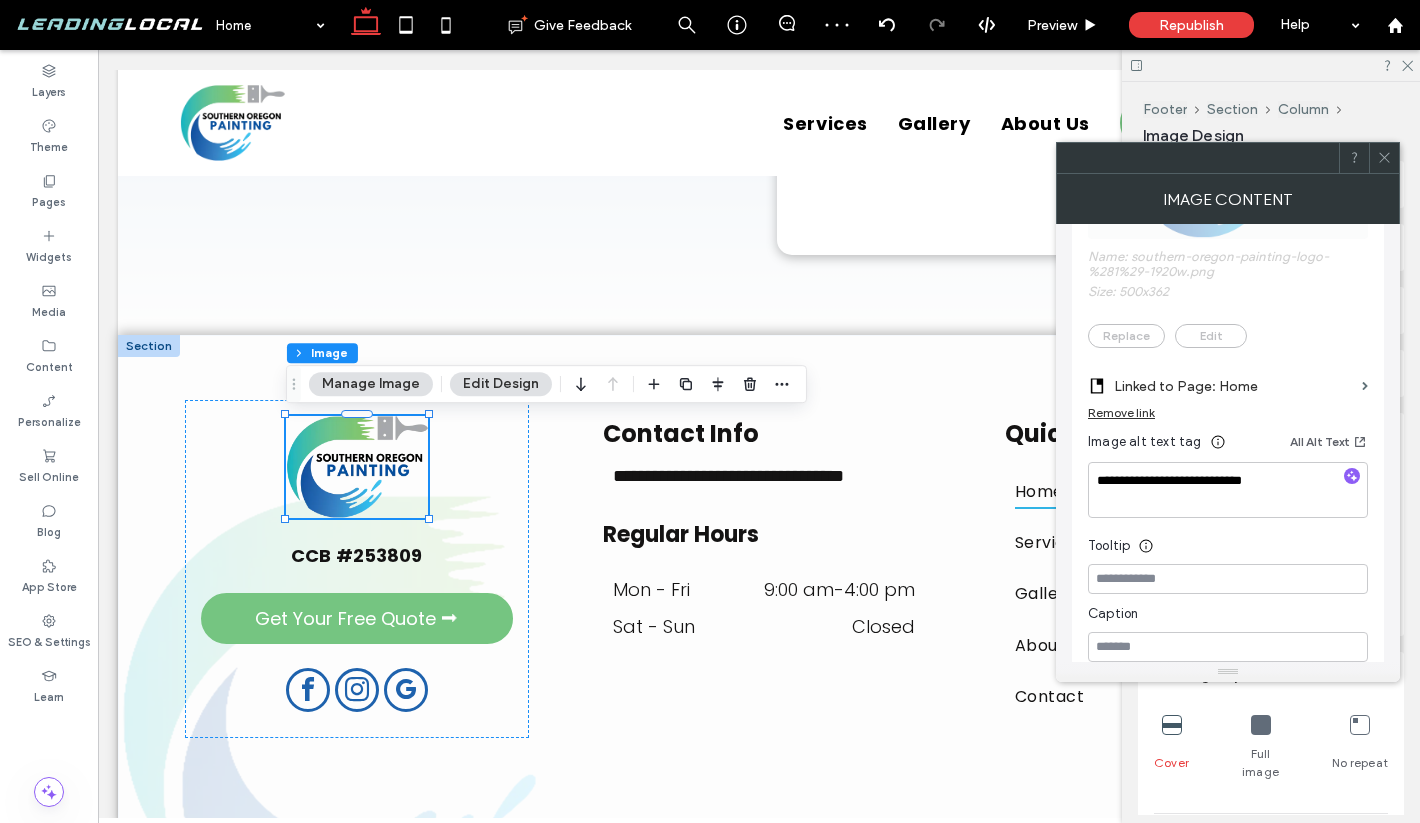 click at bounding box center [1384, 158] 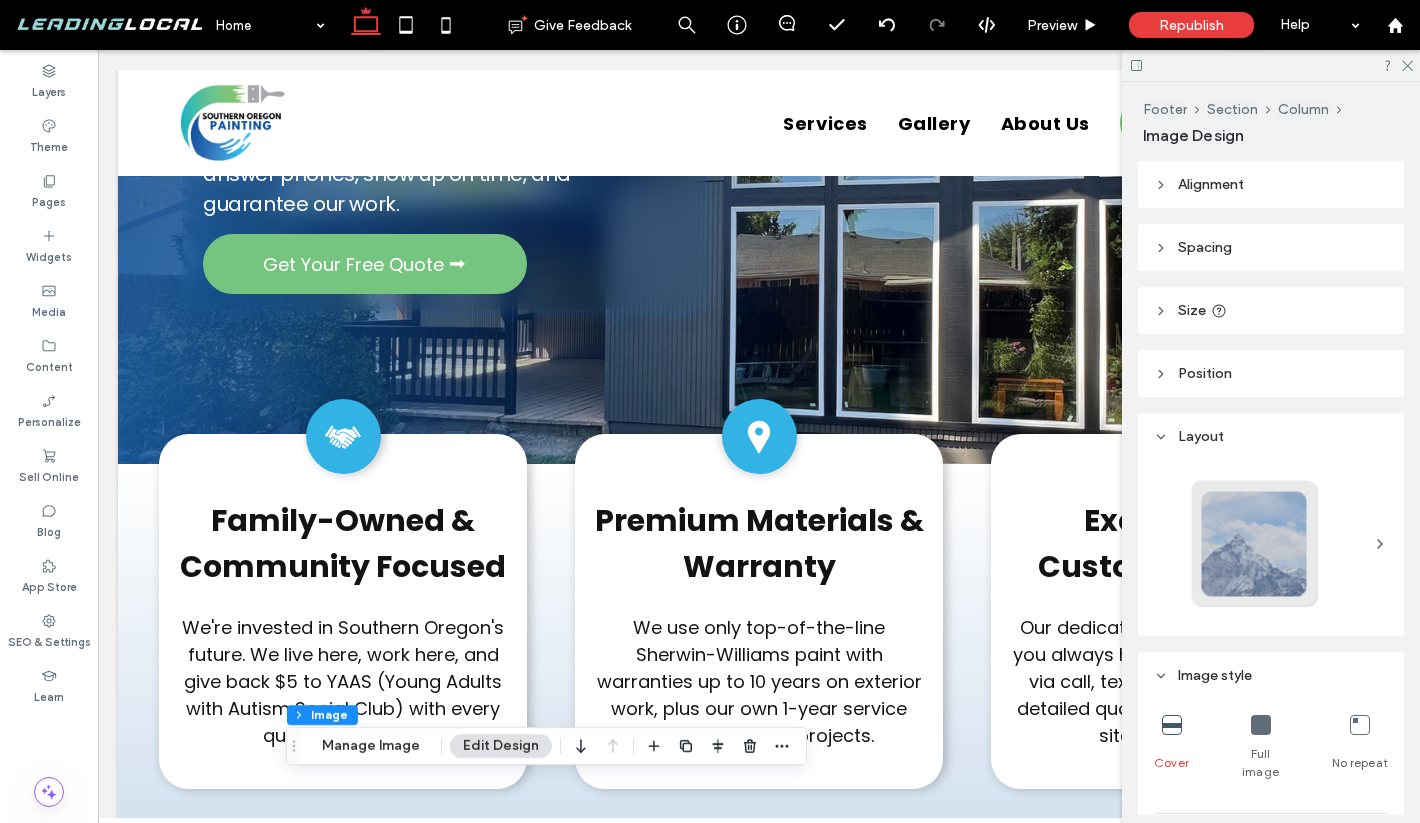 scroll, scrollTop: 0, scrollLeft: 0, axis: both 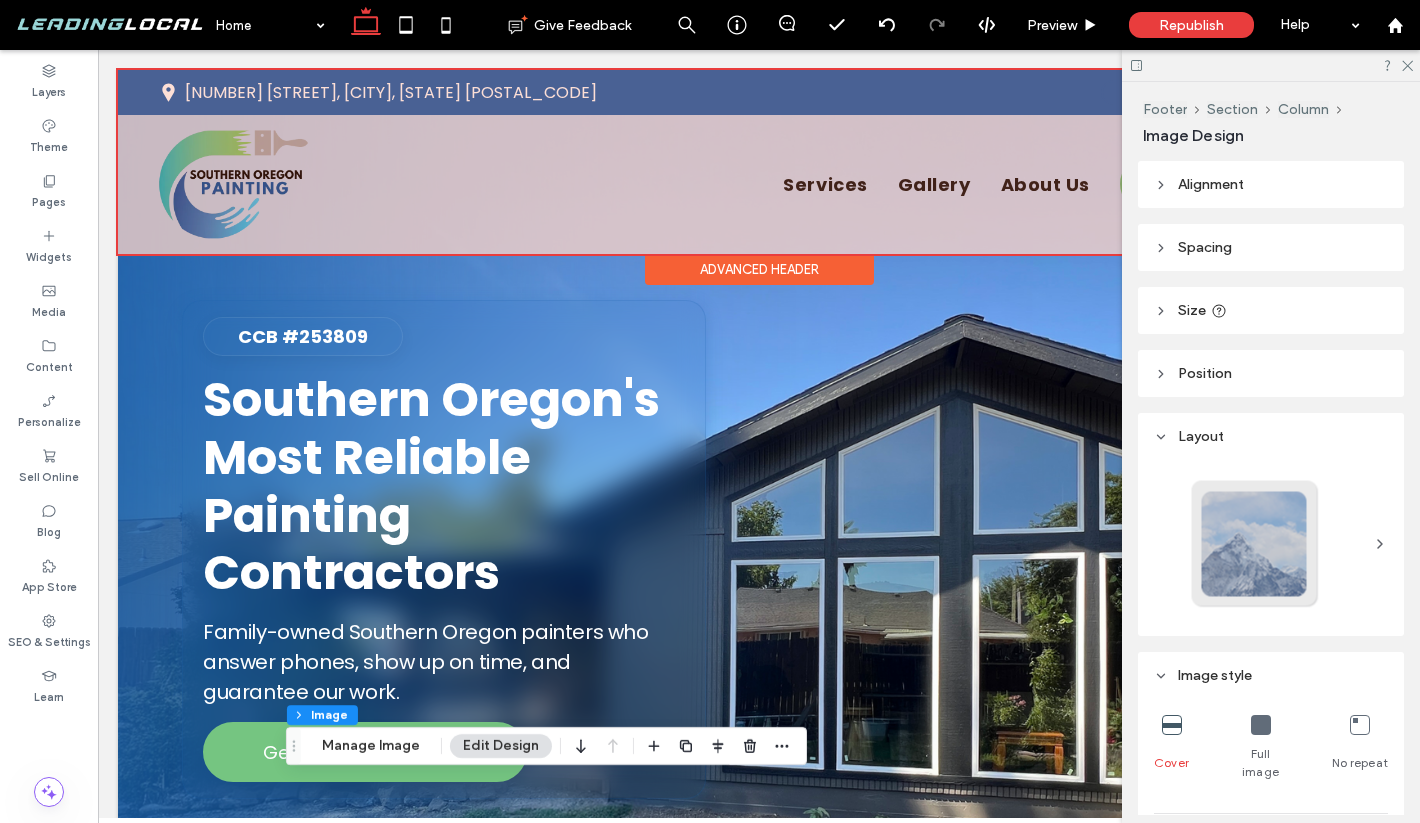 click on "Advanced Header" at bounding box center (759, 269) 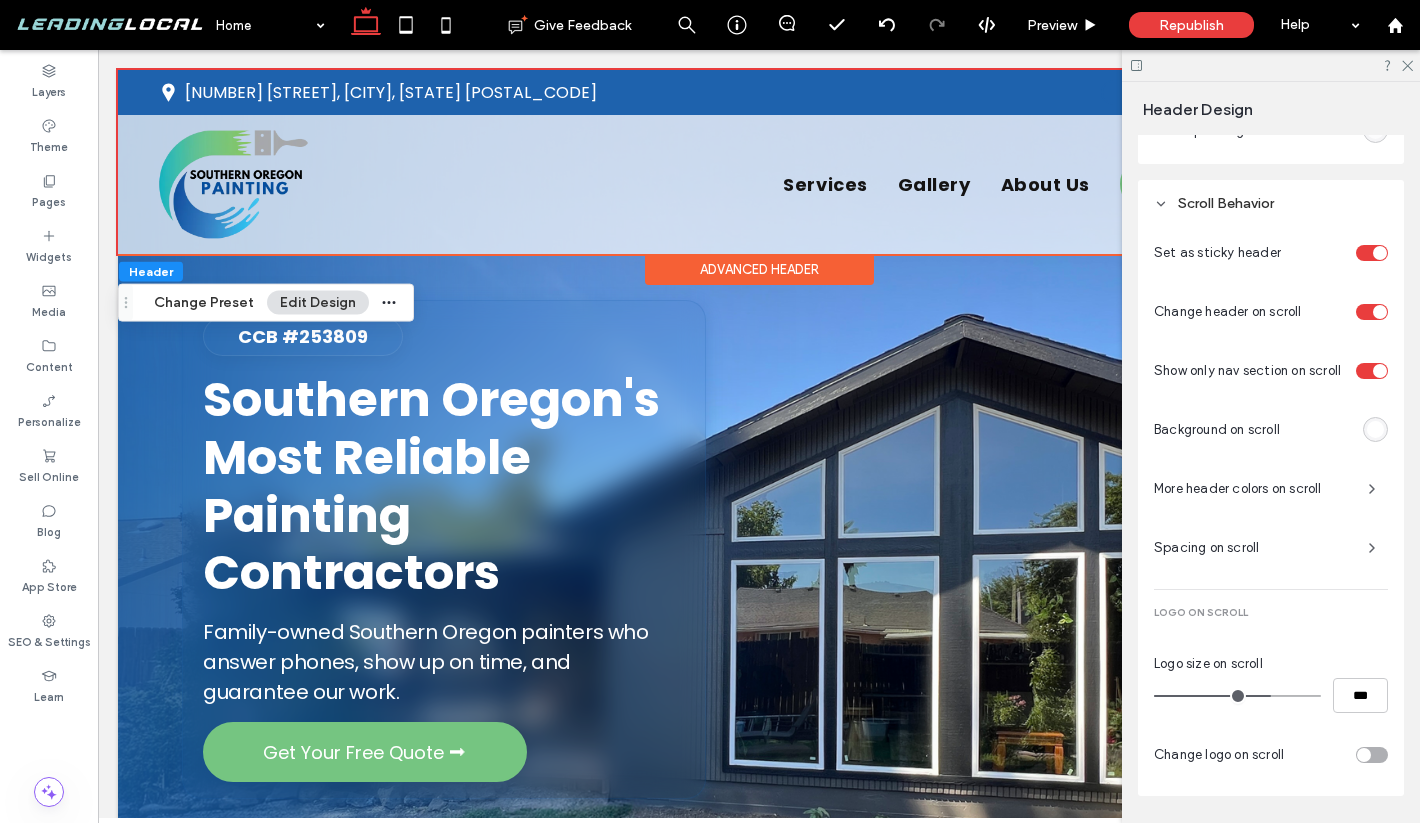 scroll, scrollTop: 931, scrollLeft: 0, axis: vertical 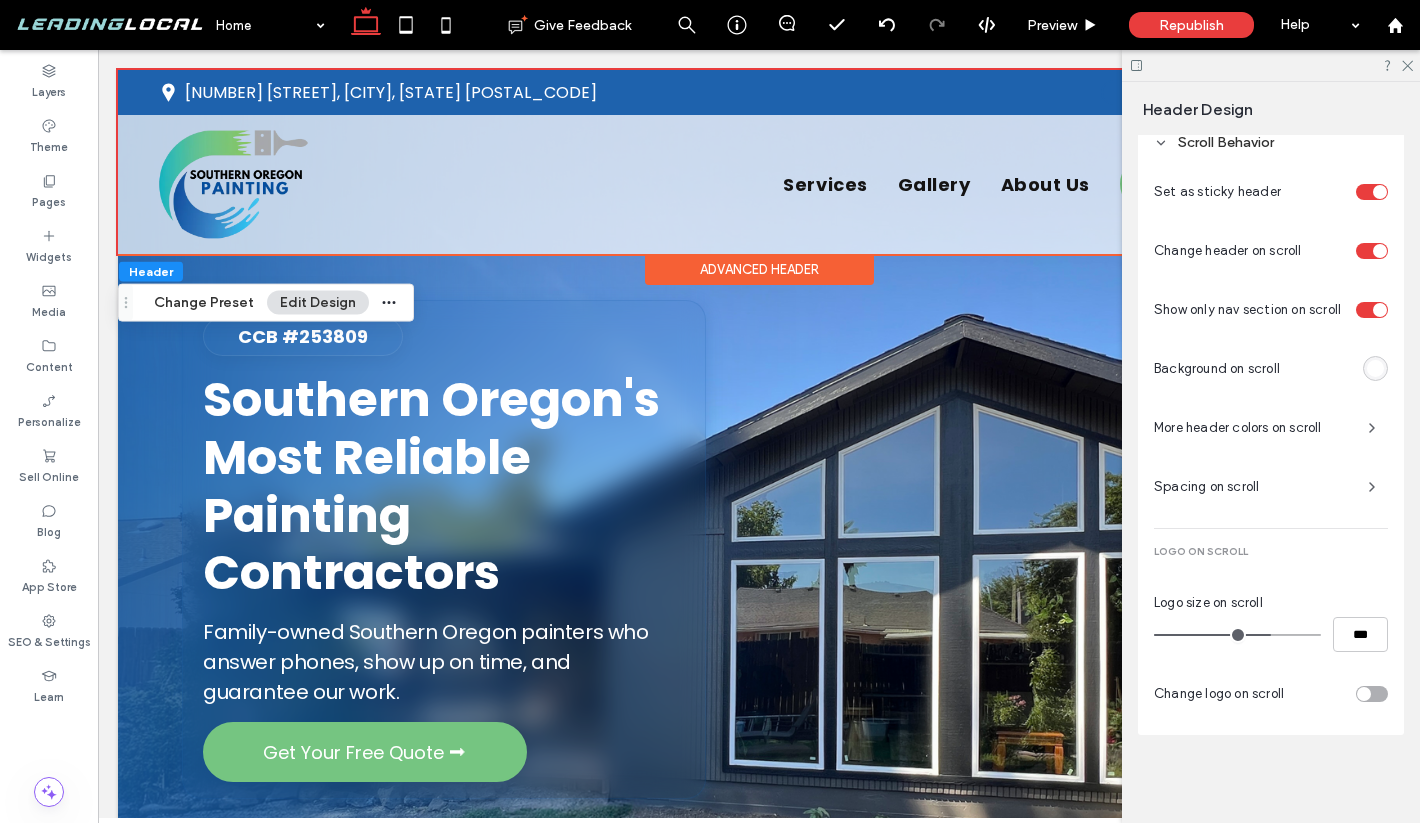click at bounding box center [1372, 694] 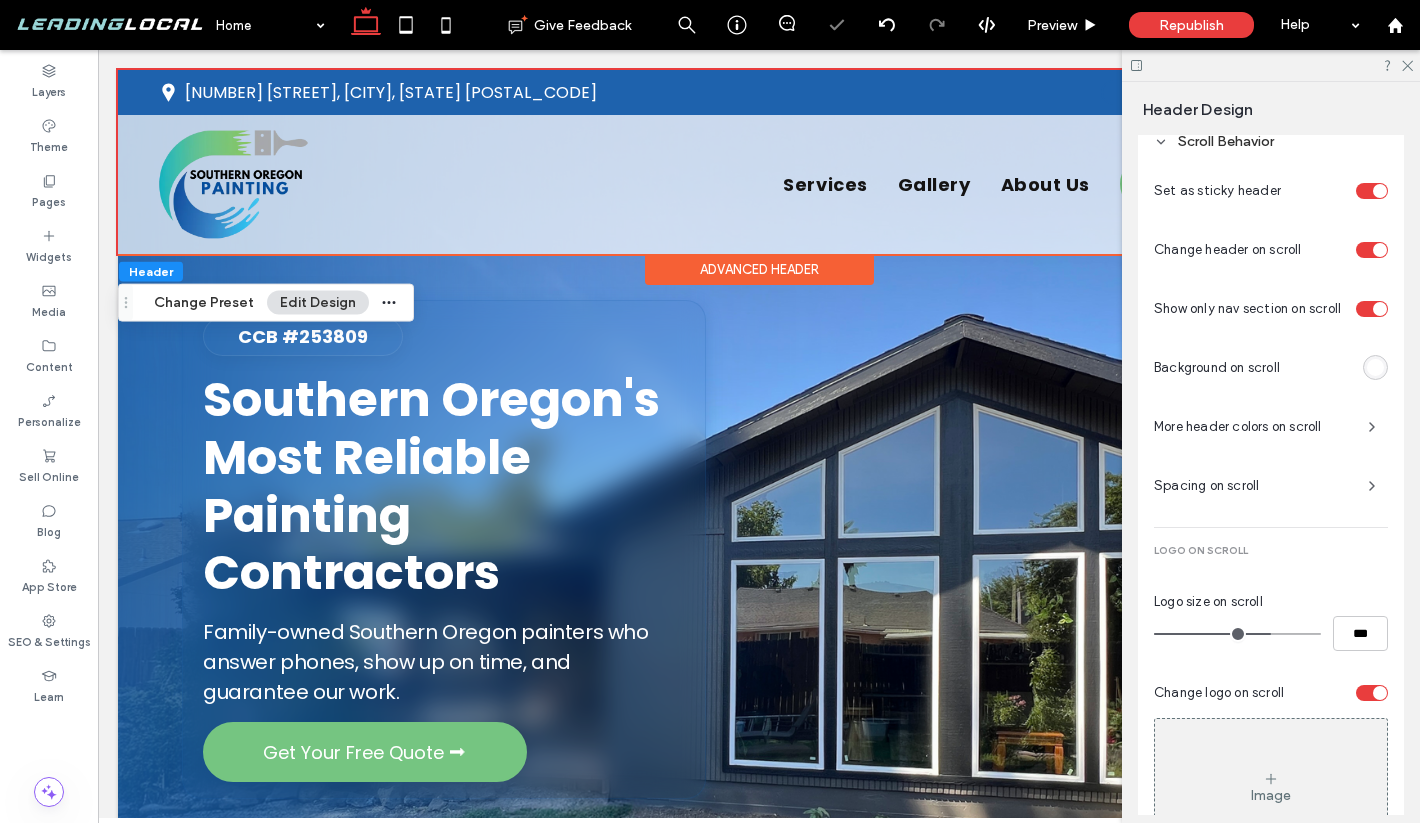 scroll, scrollTop: 1069, scrollLeft: 0, axis: vertical 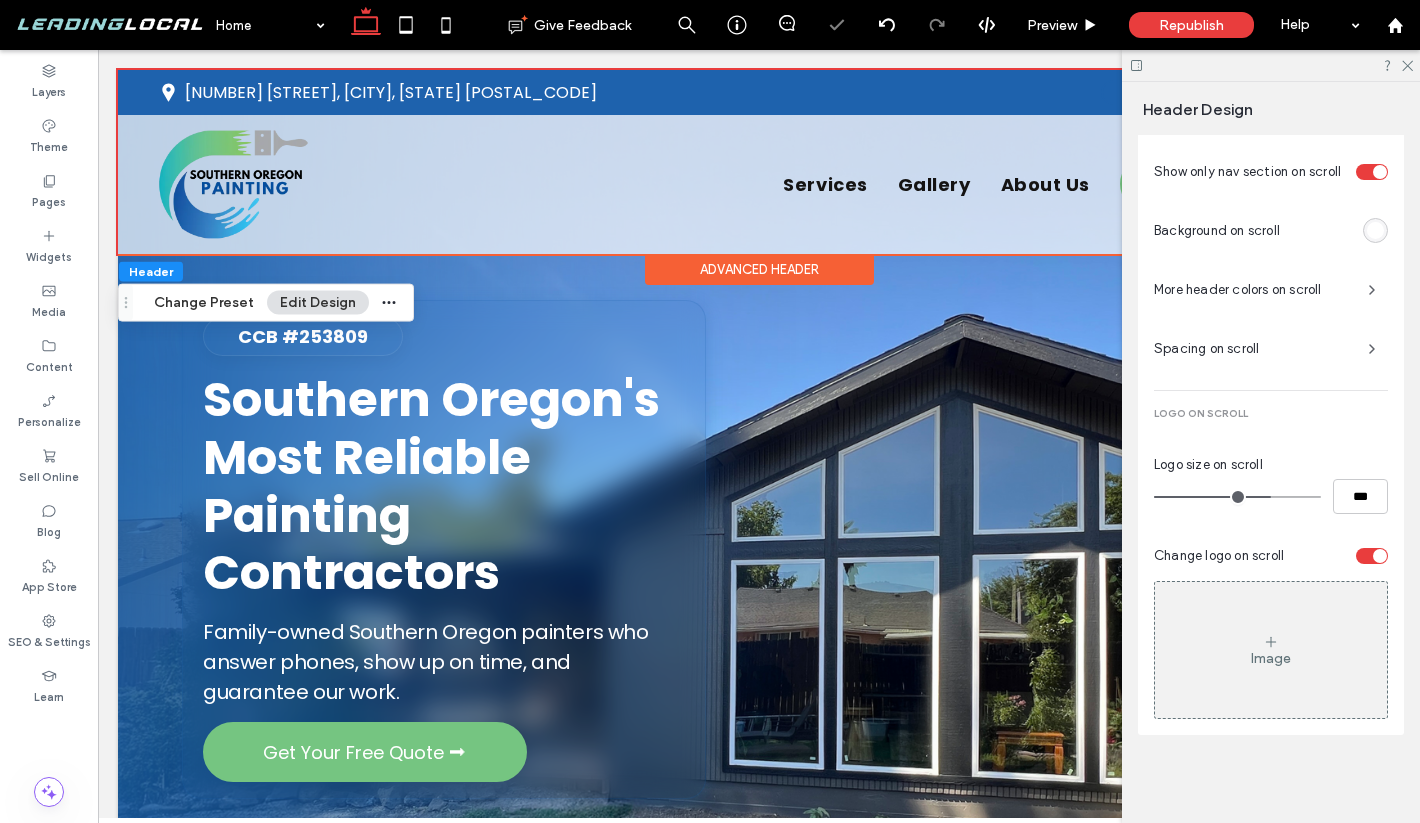 click at bounding box center [1380, 556] 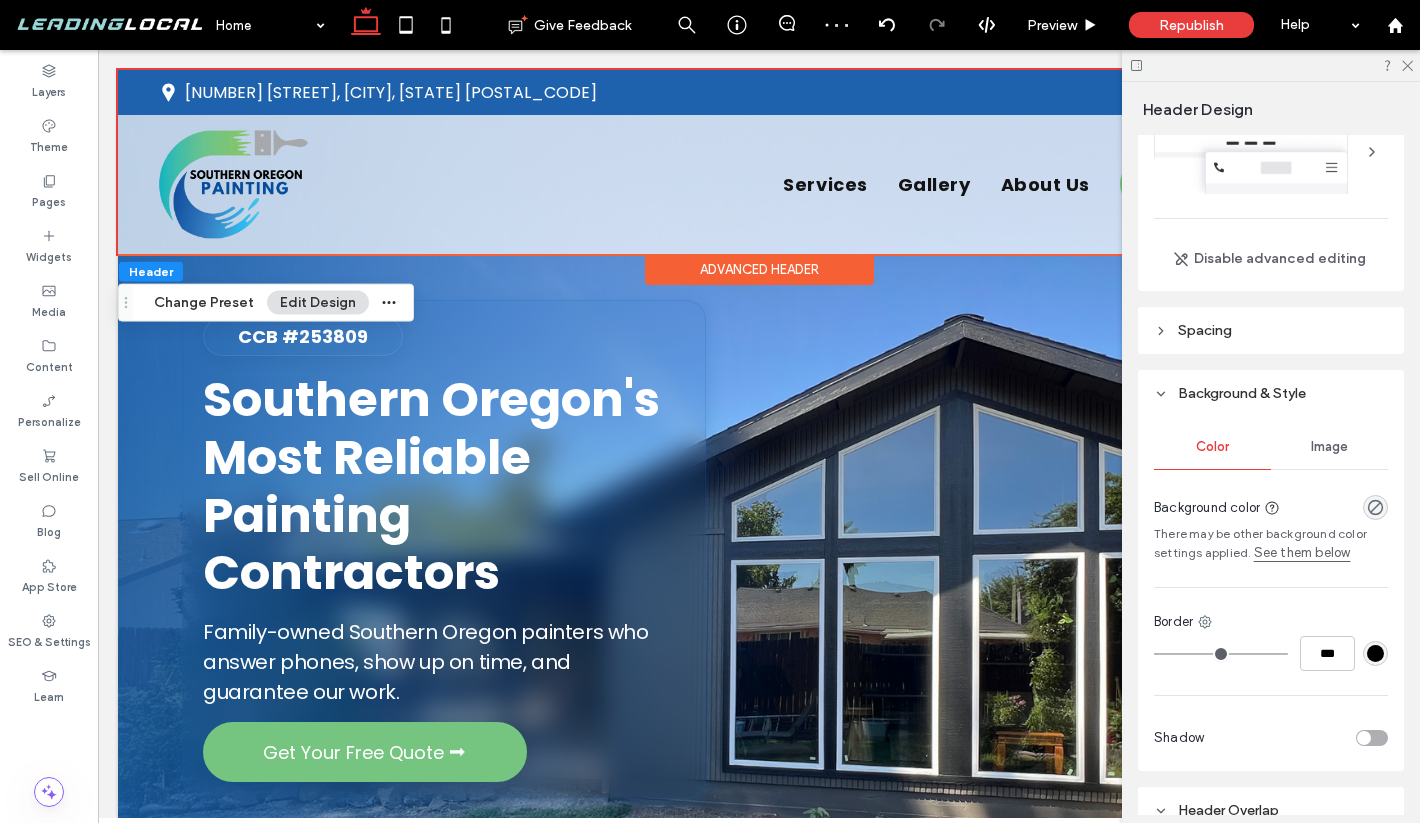 scroll, scrollTop: 0, scrollLeft: 0, axis: both 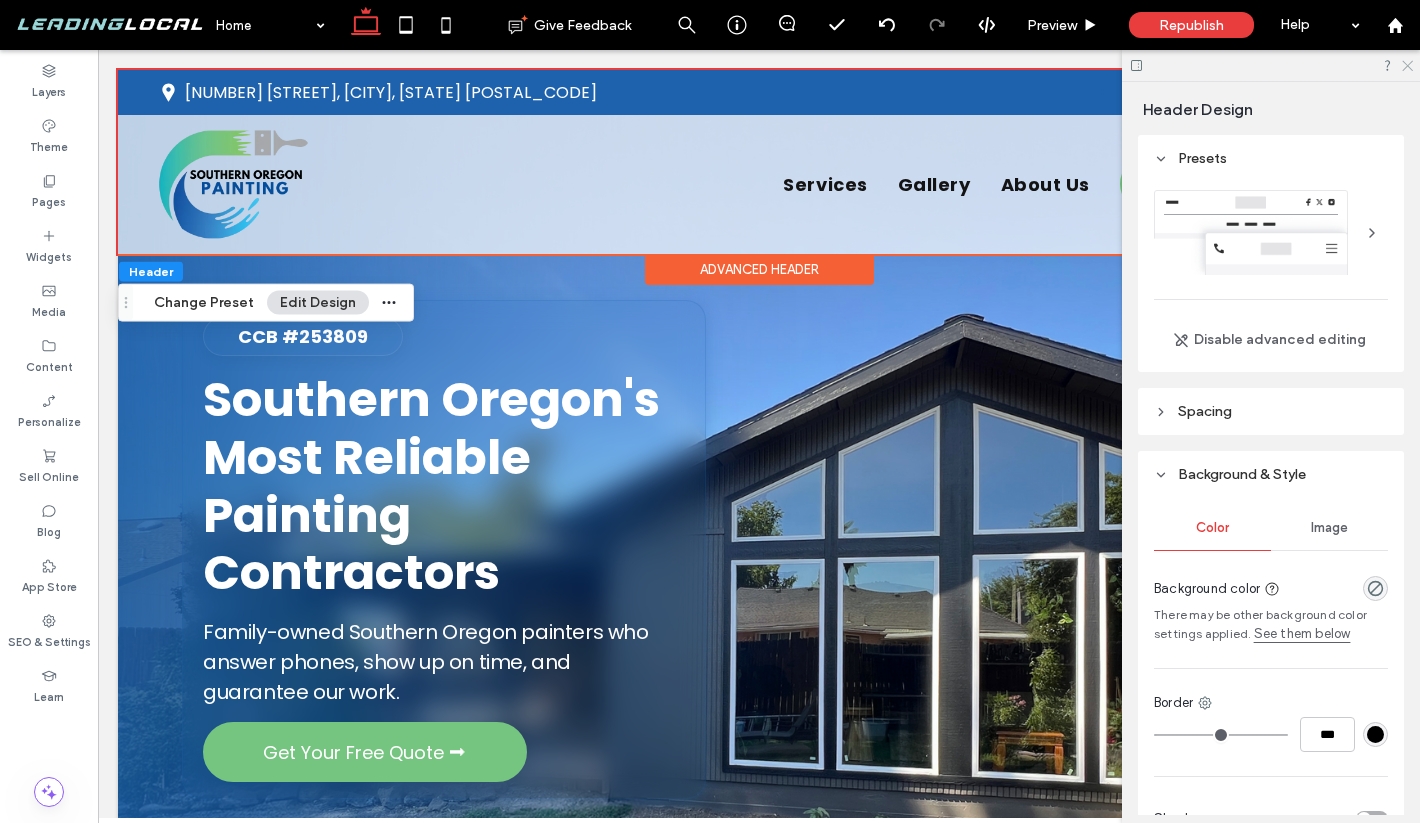 click 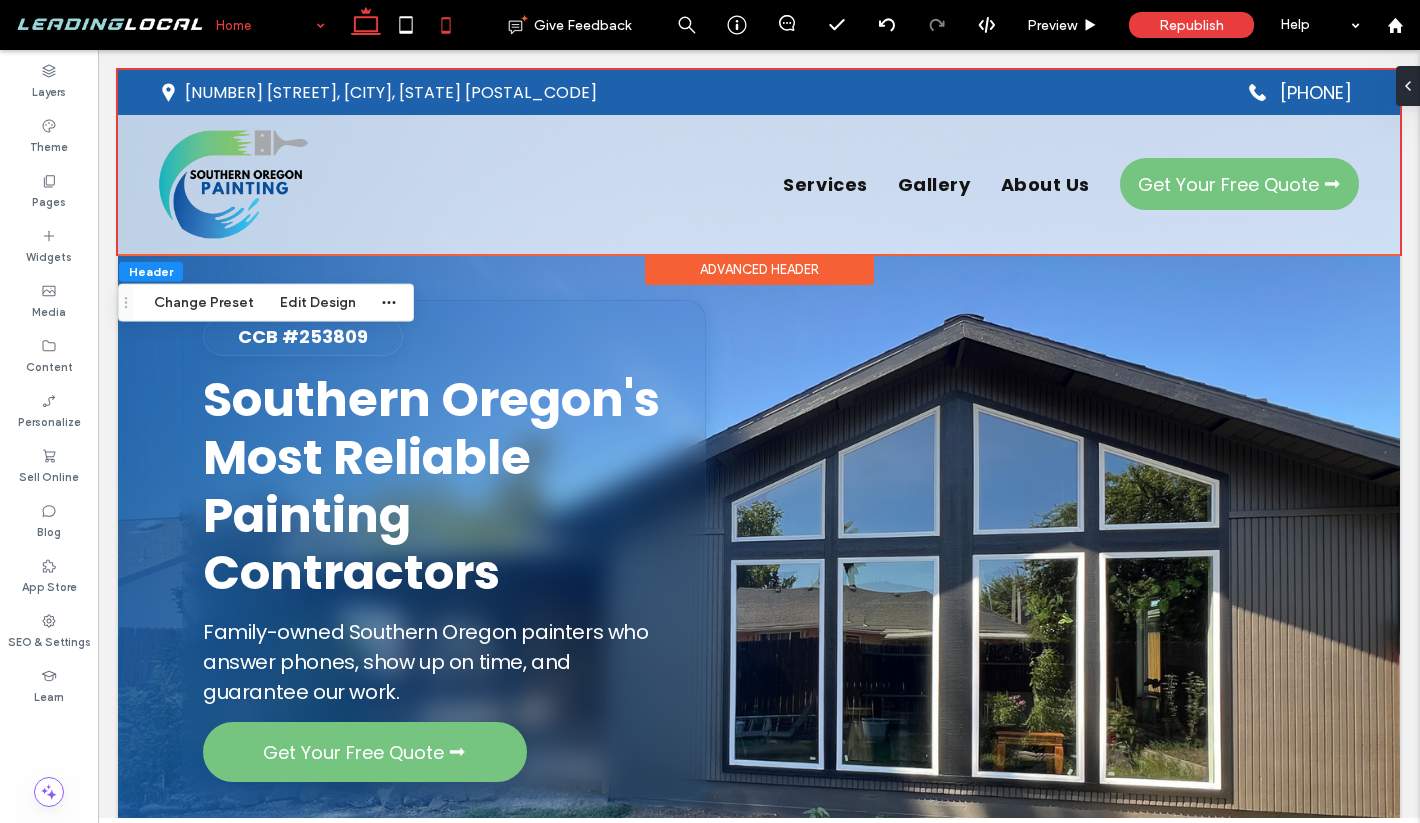 click 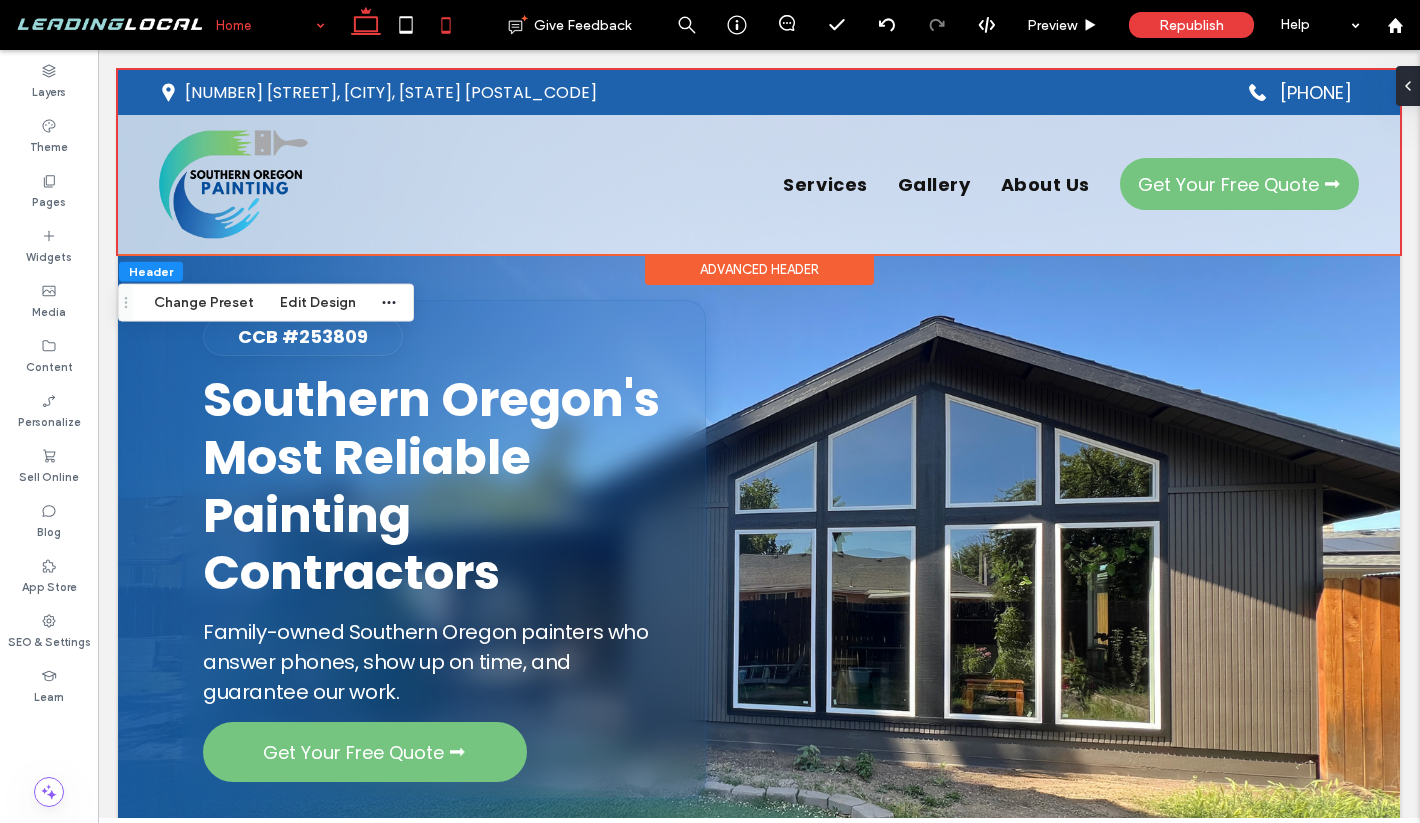 type on "**" 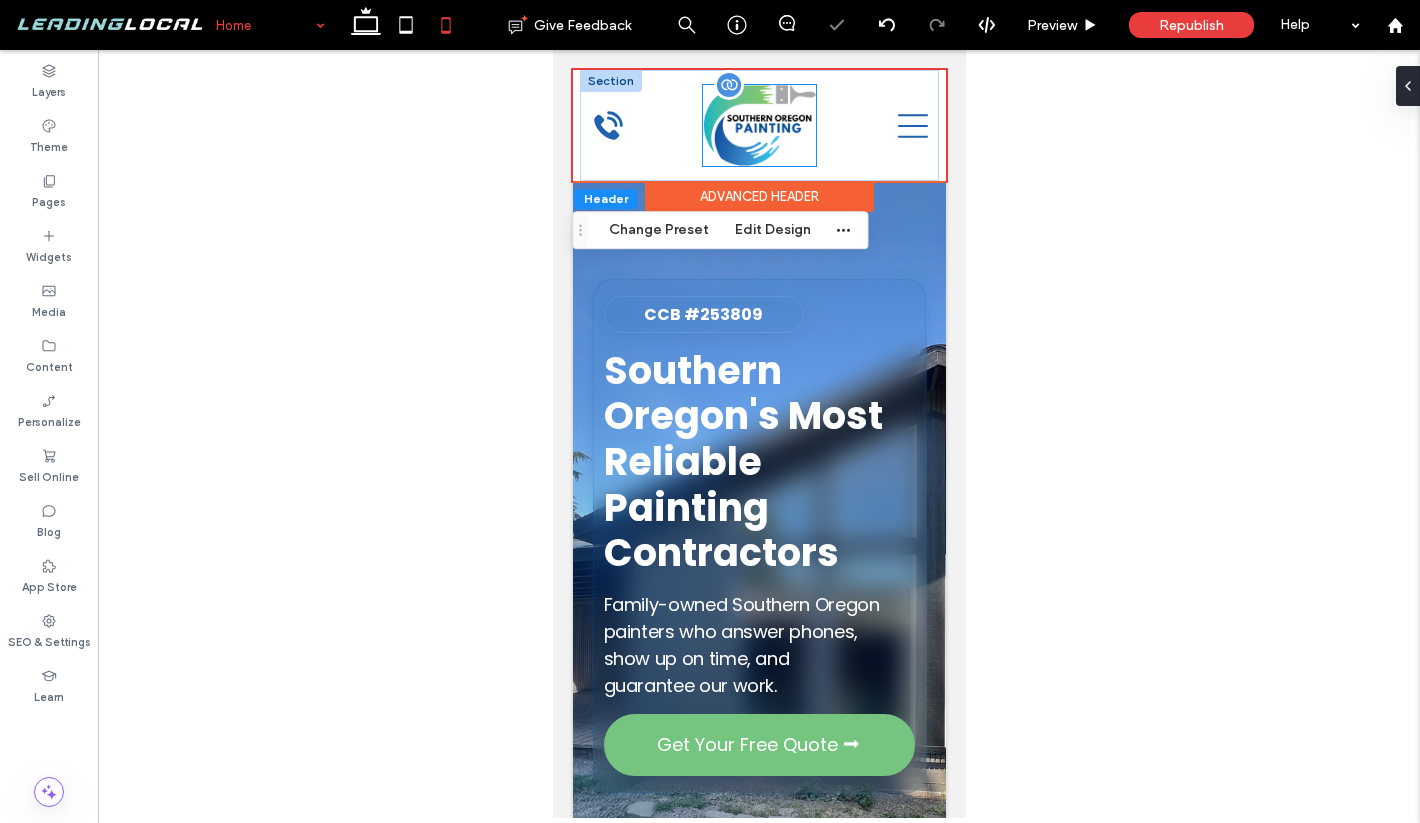 click at bounding box center (758, 125) 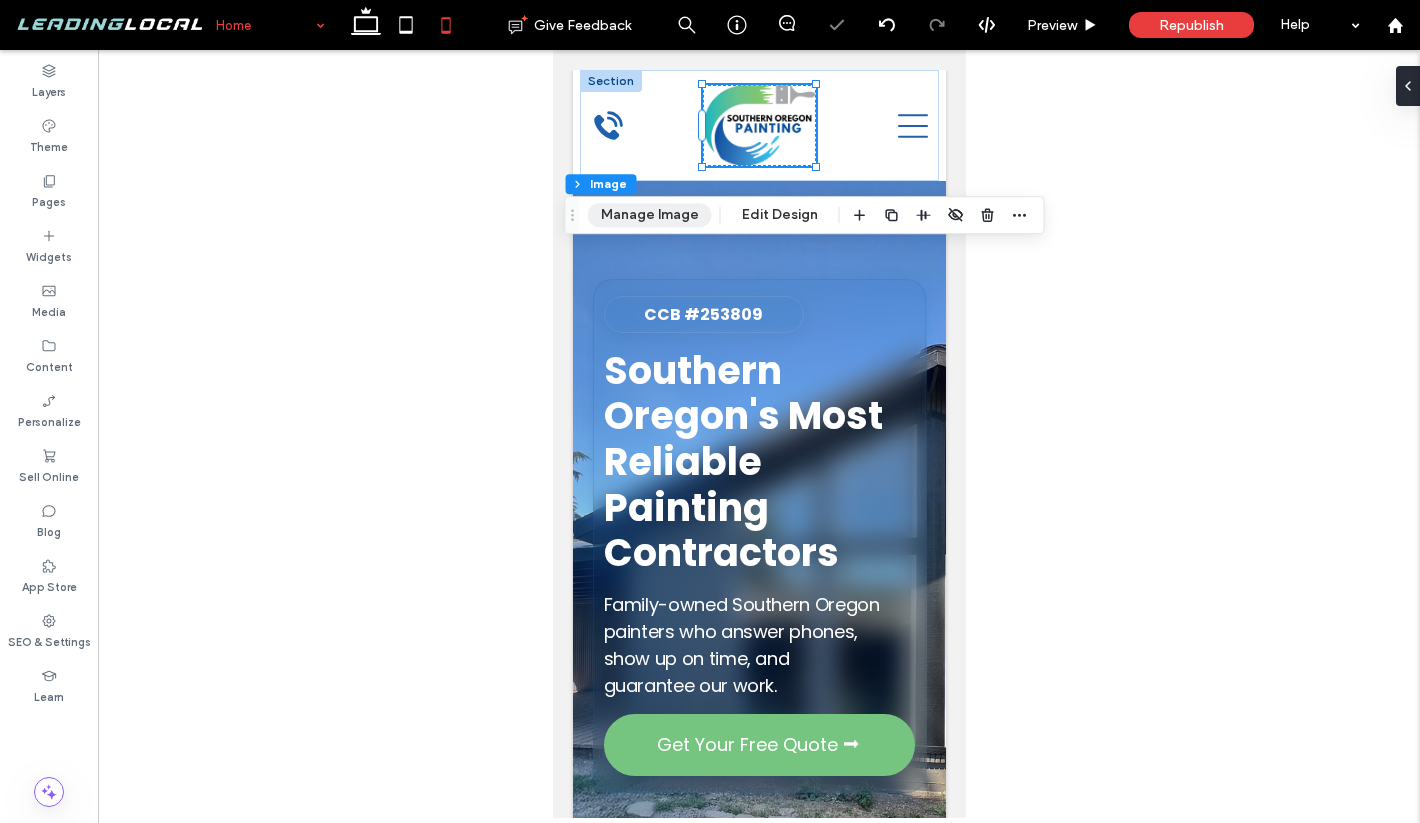 click on "Manage Image" at bounding box center (650, 215) 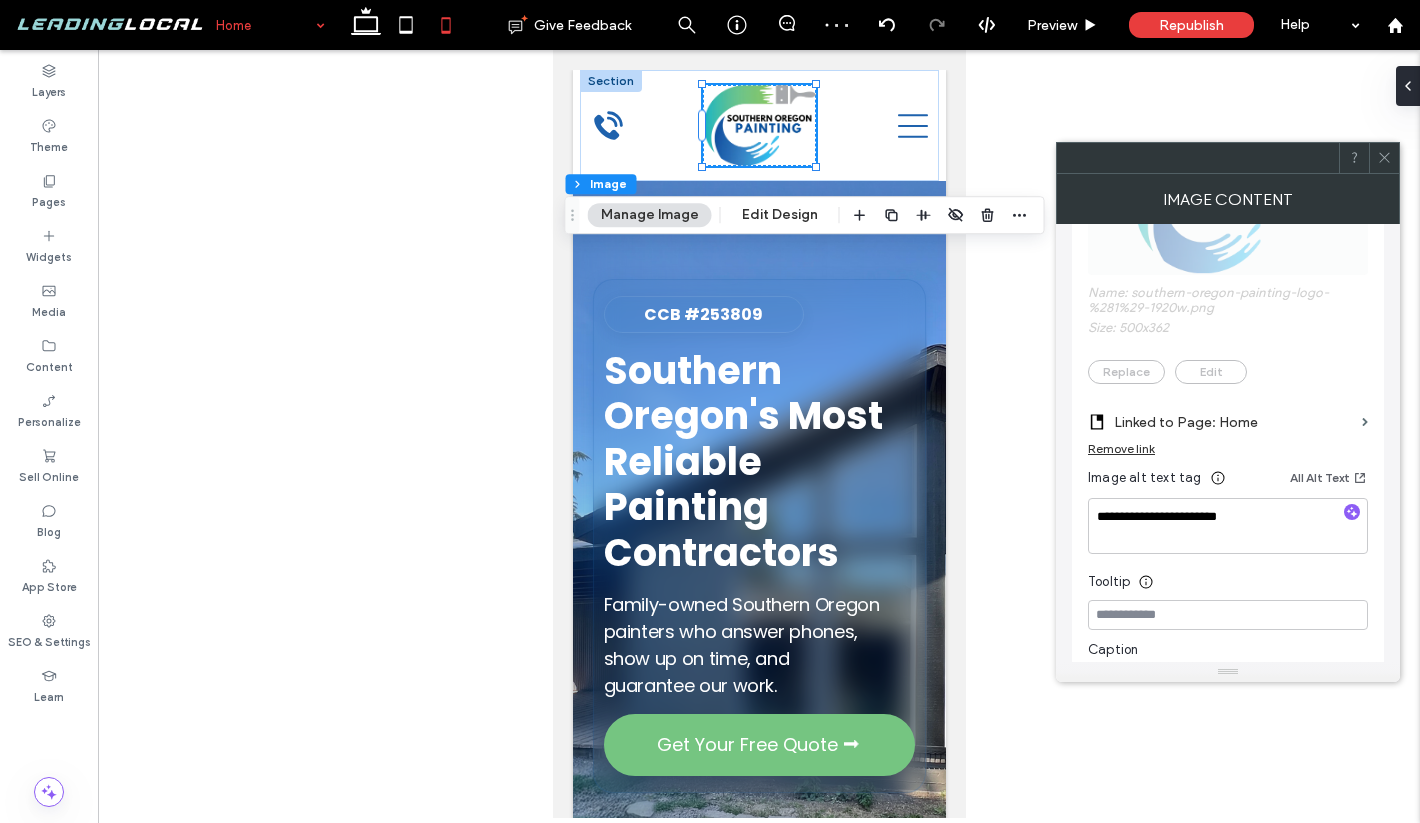 scroll, scrollTop: 441, scrollLeft: 0, axis: vertical 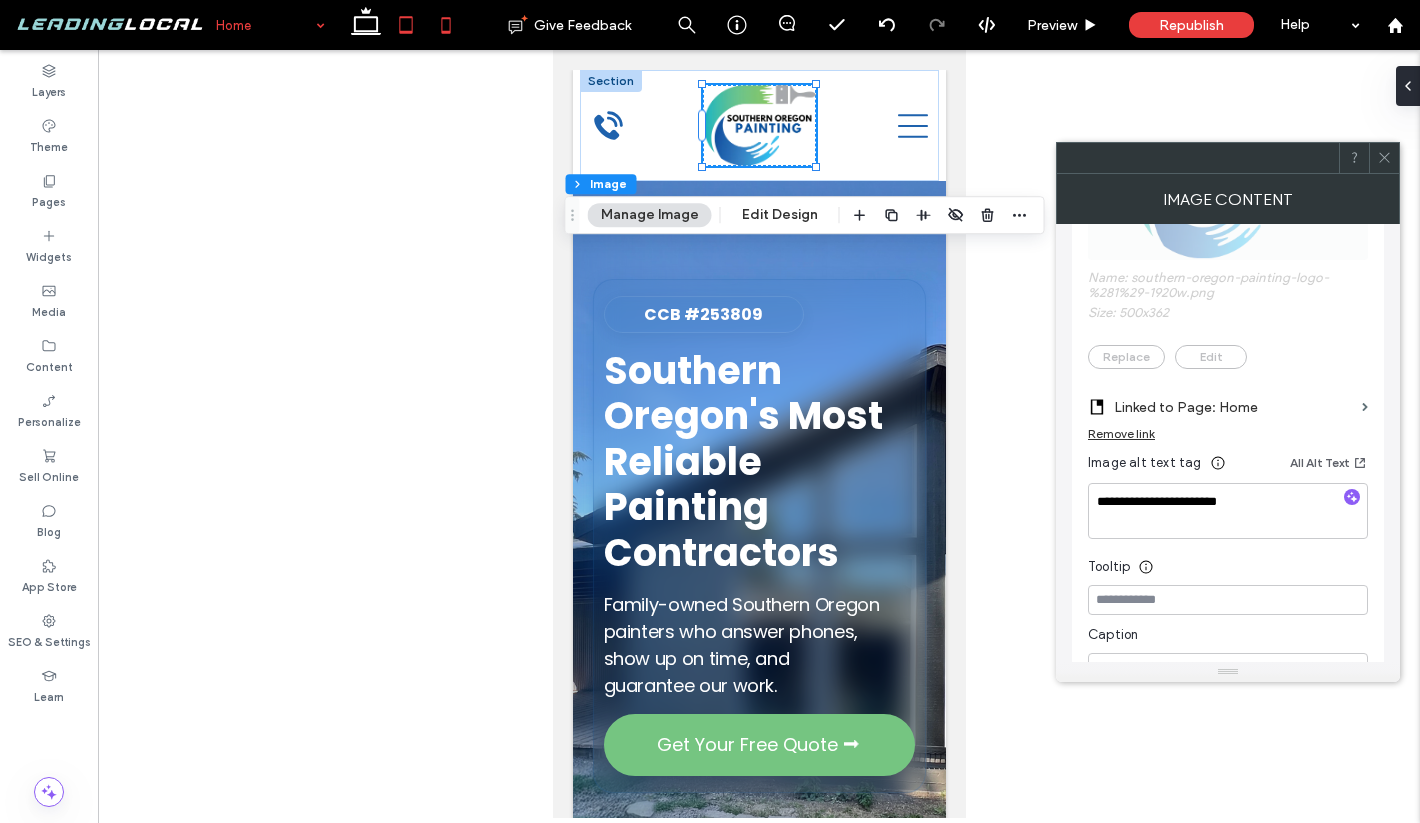 click 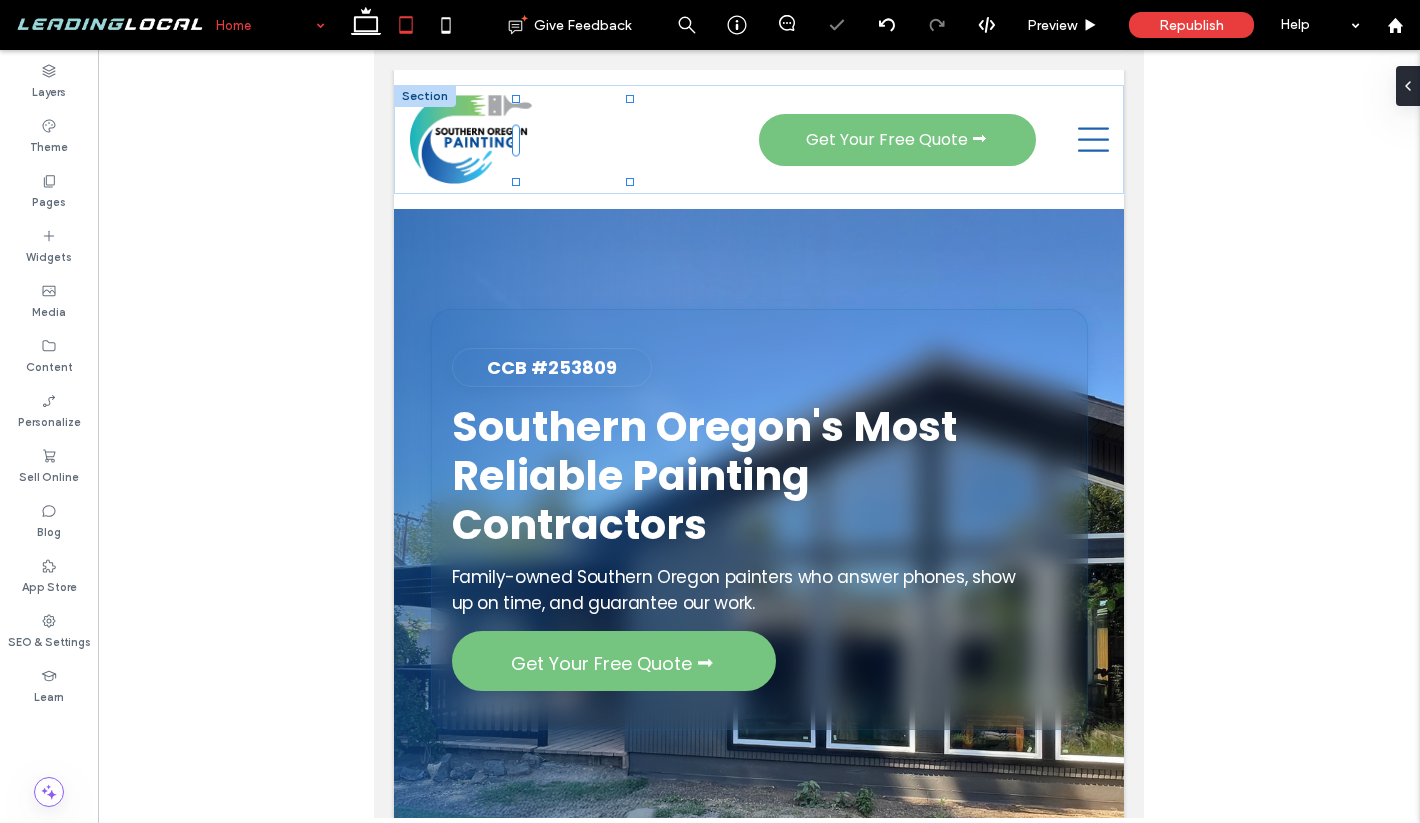 type on "***" 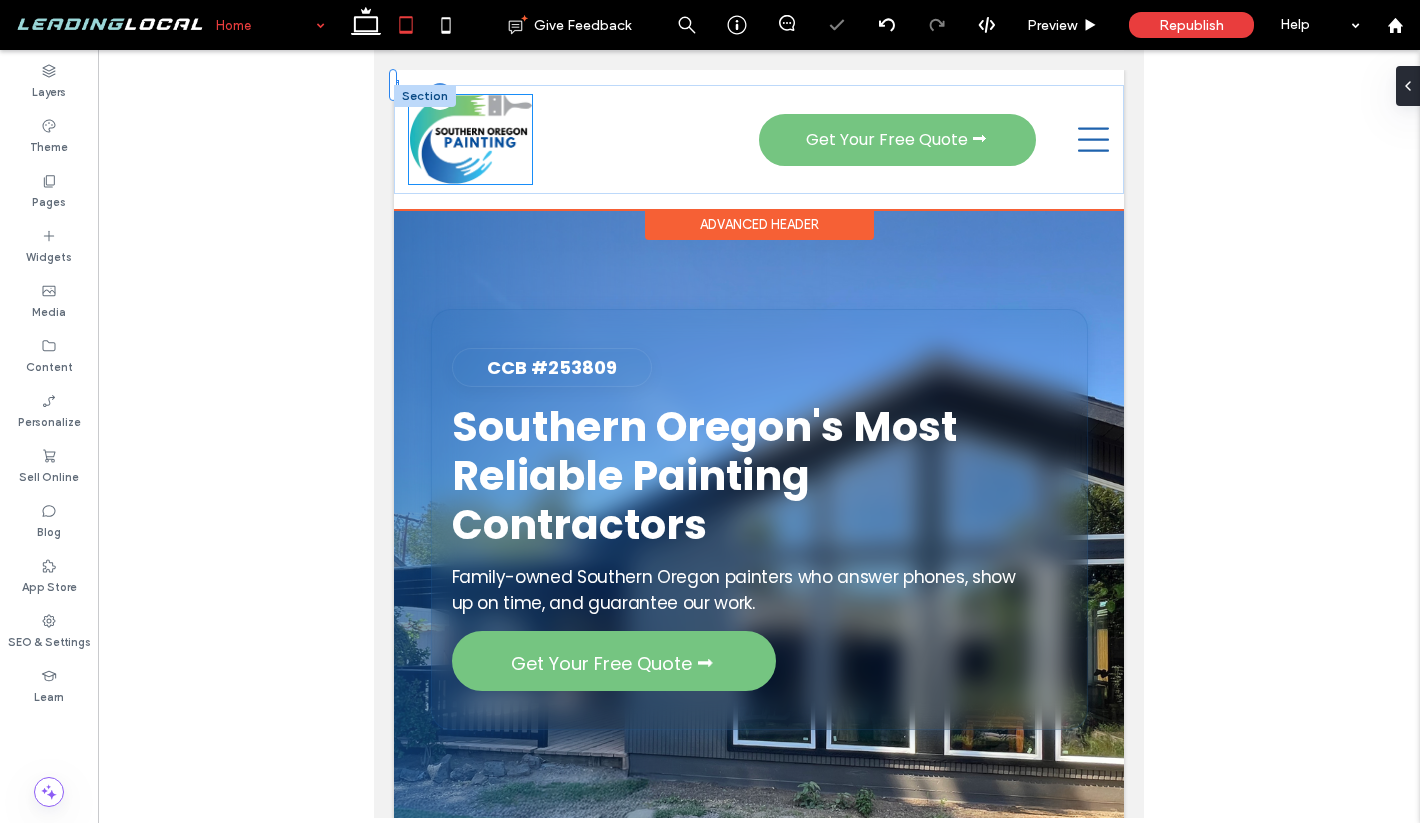 click at bounding box center [470, 139] 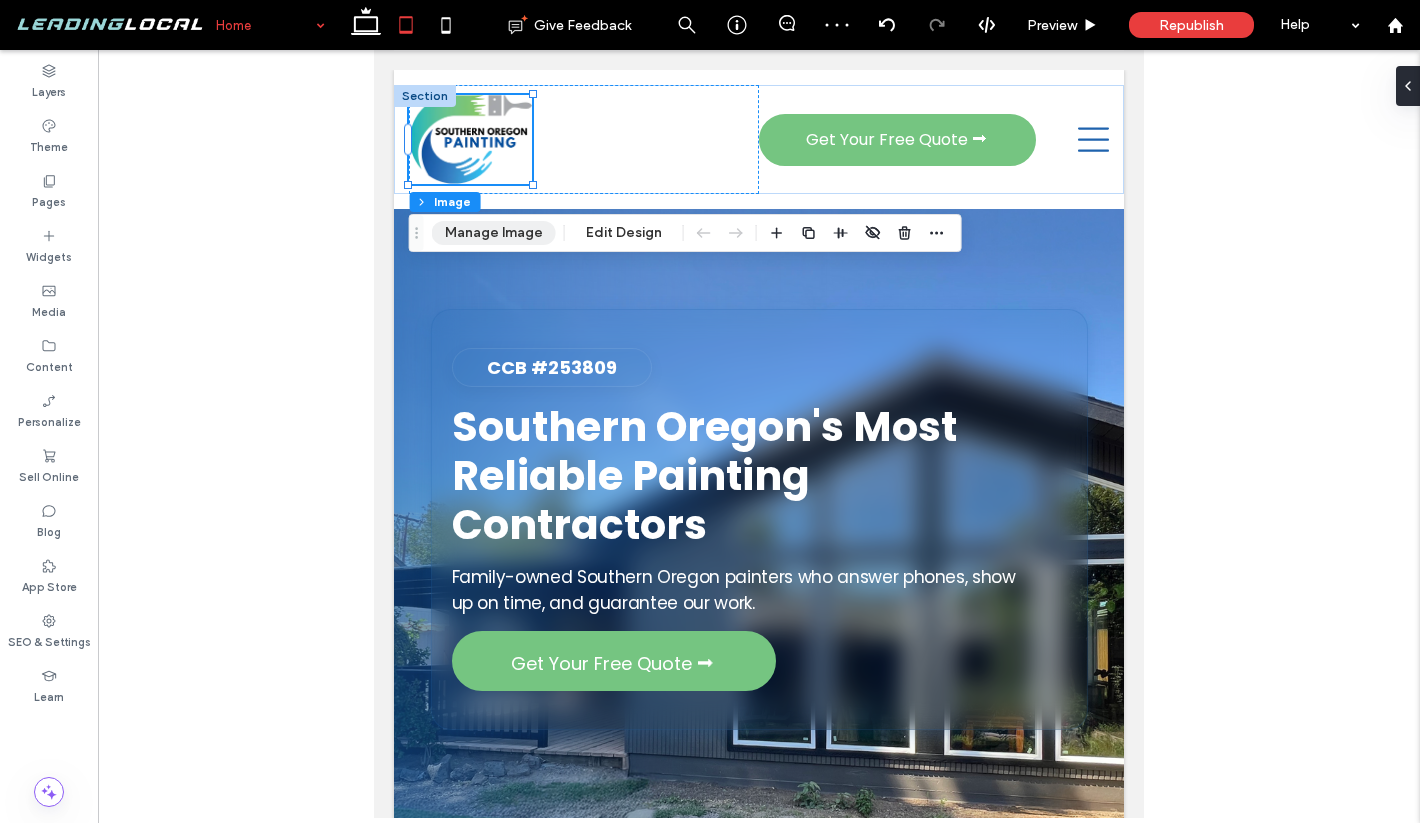 click on "Manage Image" at bounding box center [494, 233] 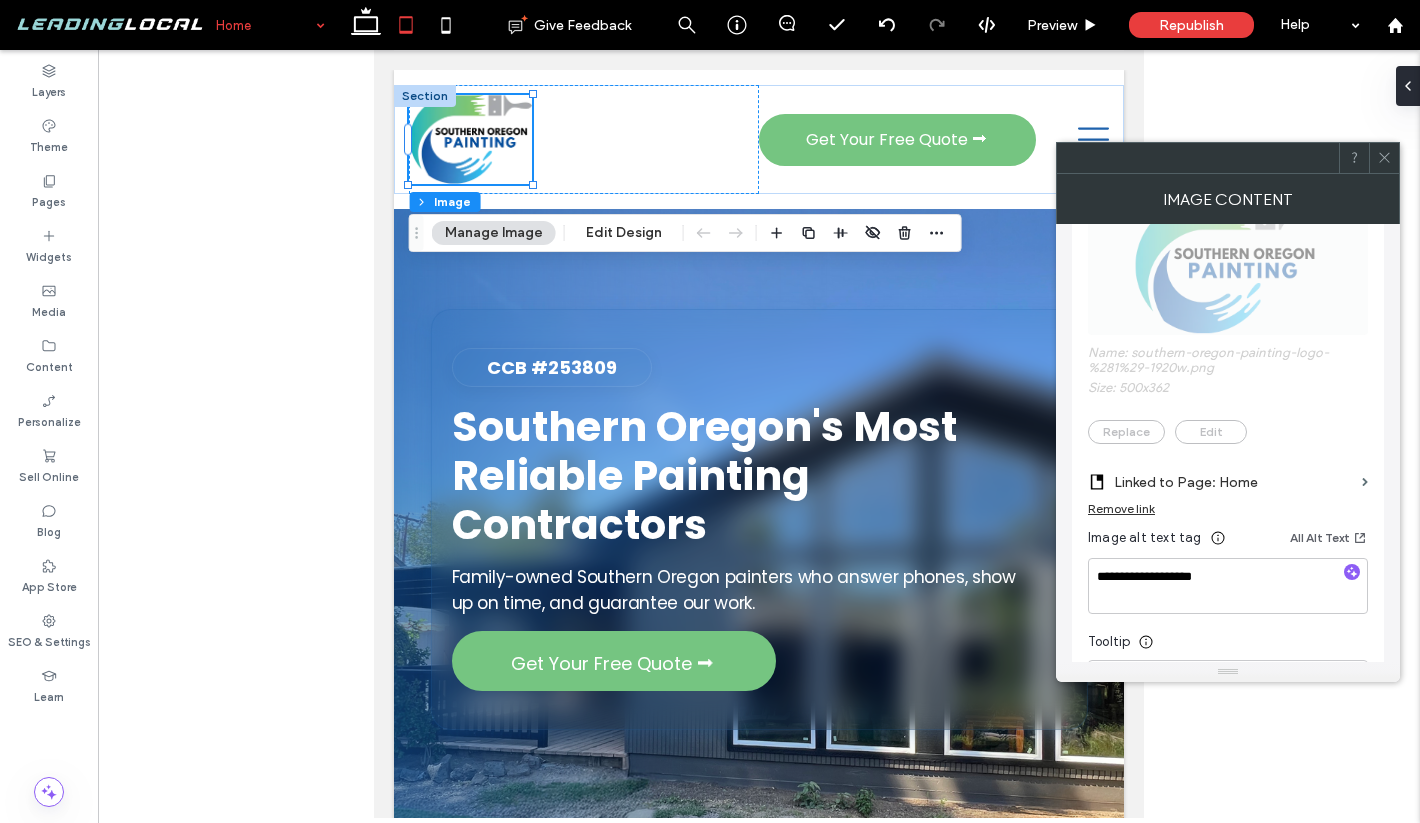 scroll, scrollTop: 386, scrollLeft: 0, axis: vertical 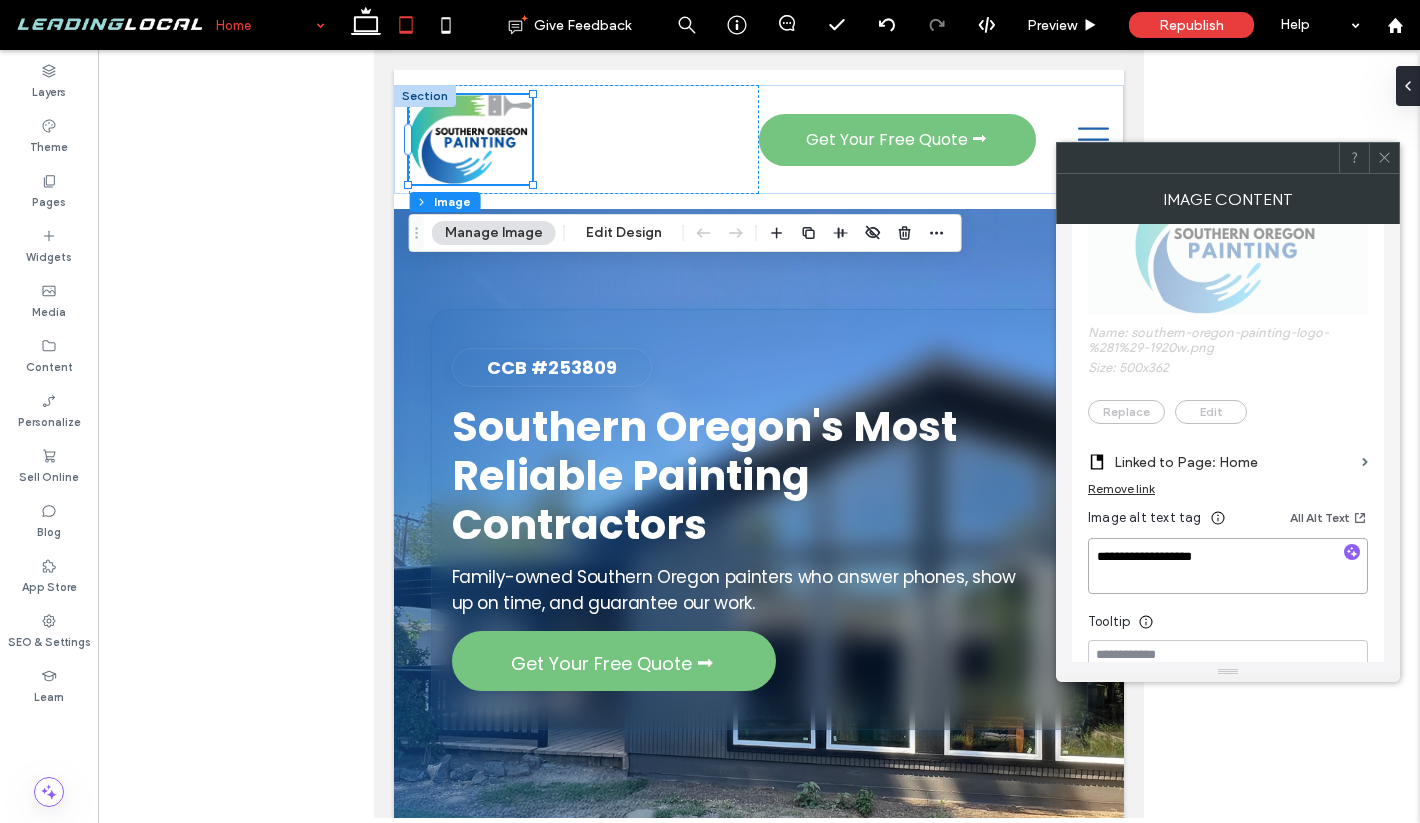 click on "**********" at bounding box center [1228, 566] 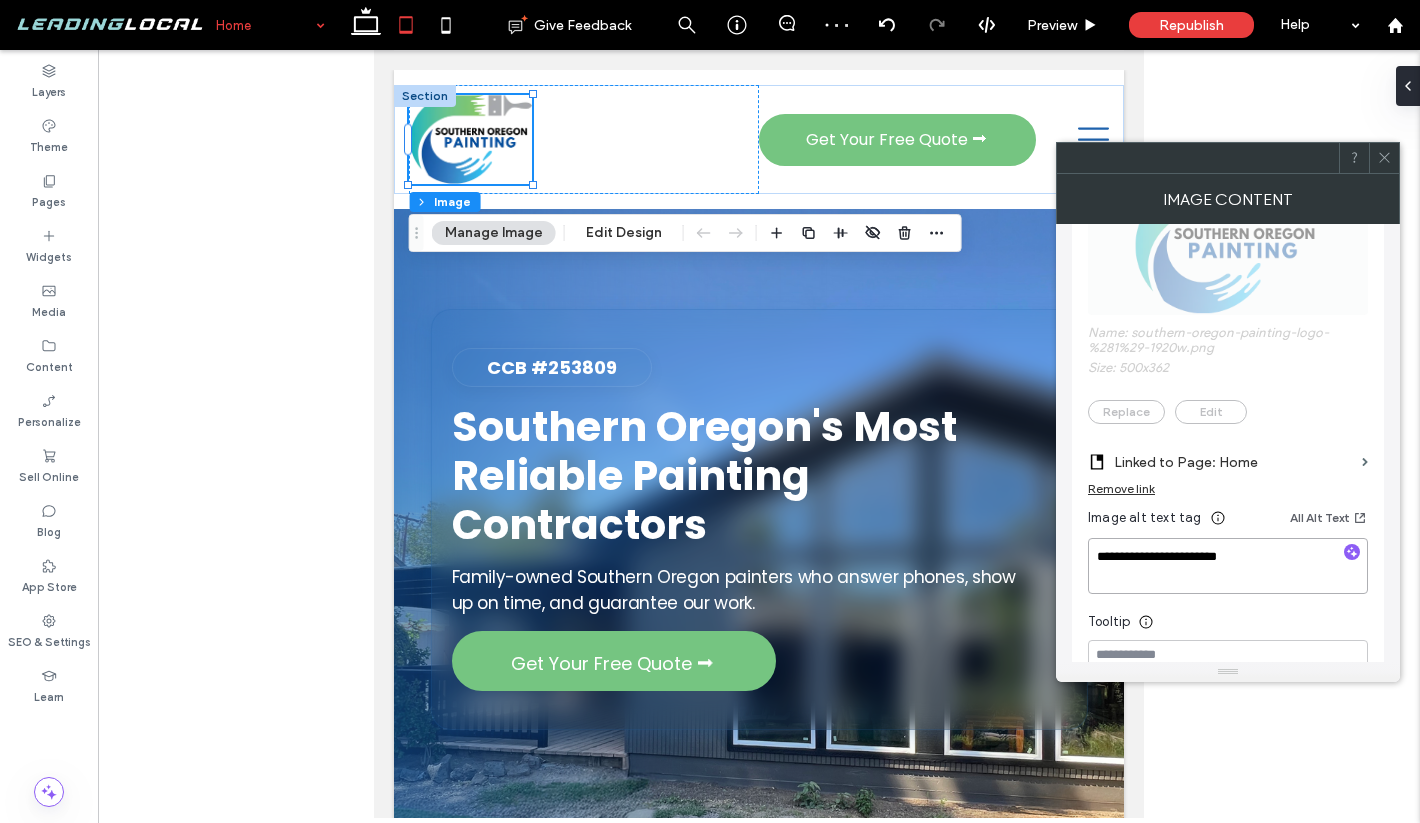 type on "**********" 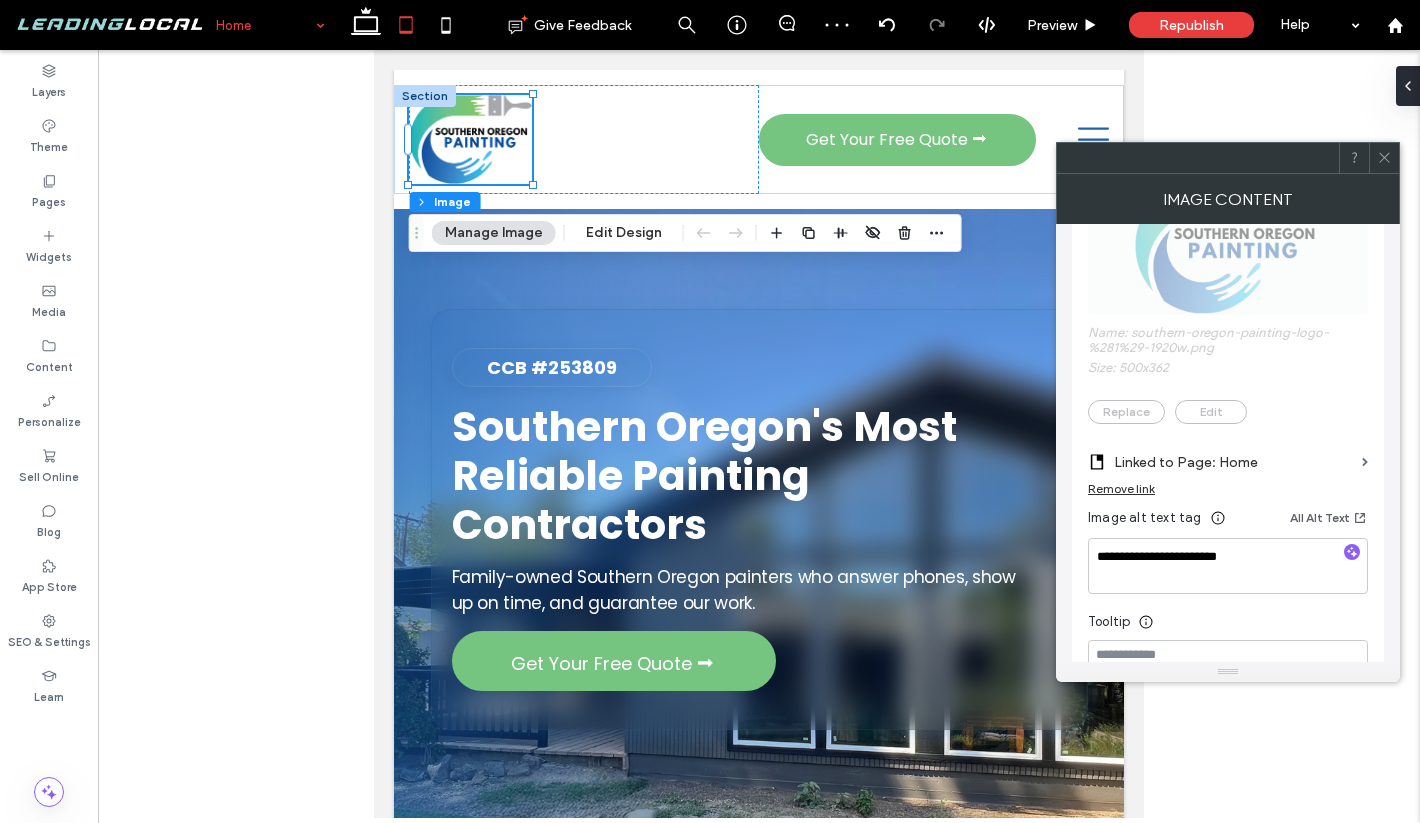 click on "Tooltip" at bounding box center [1228, 617] 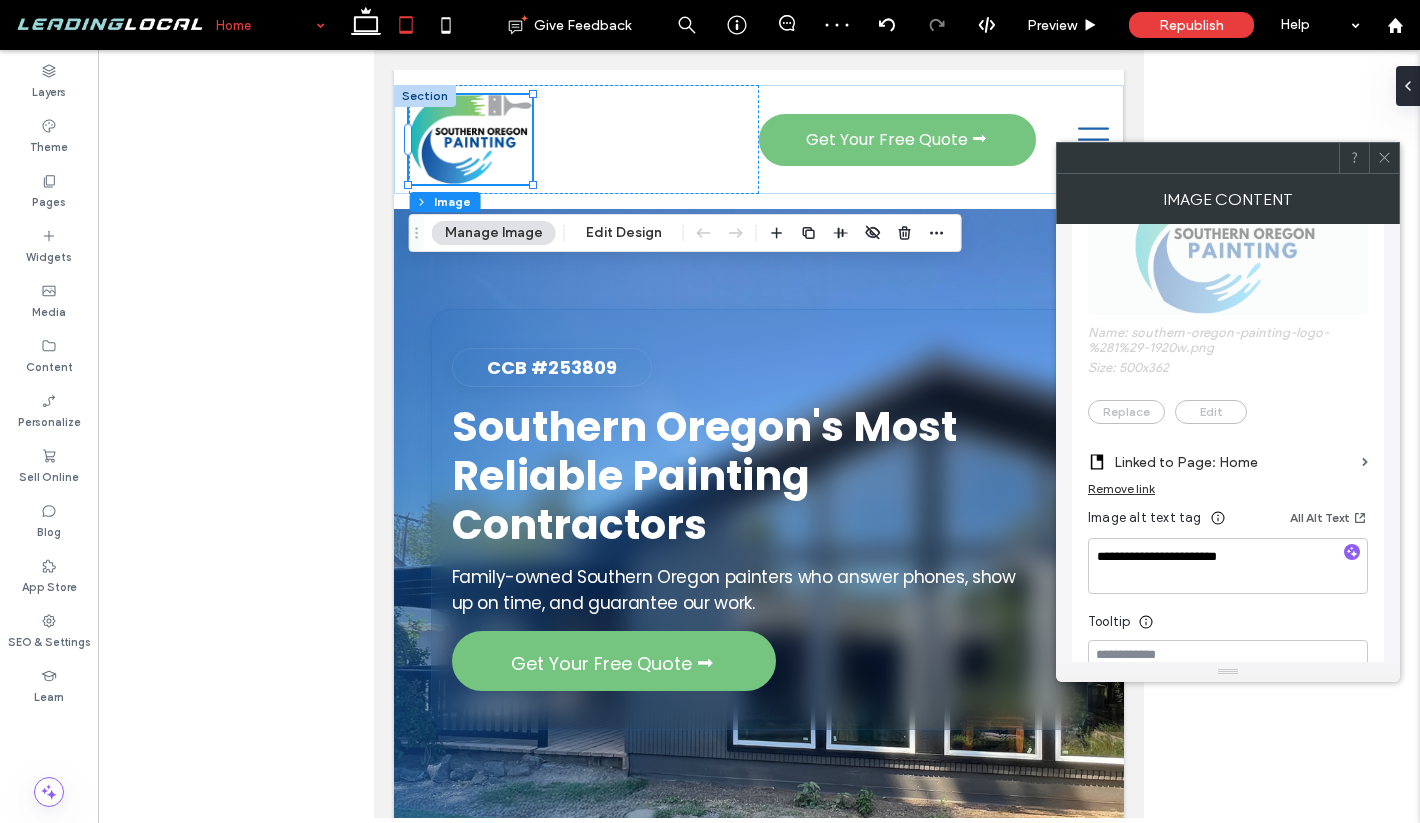 click 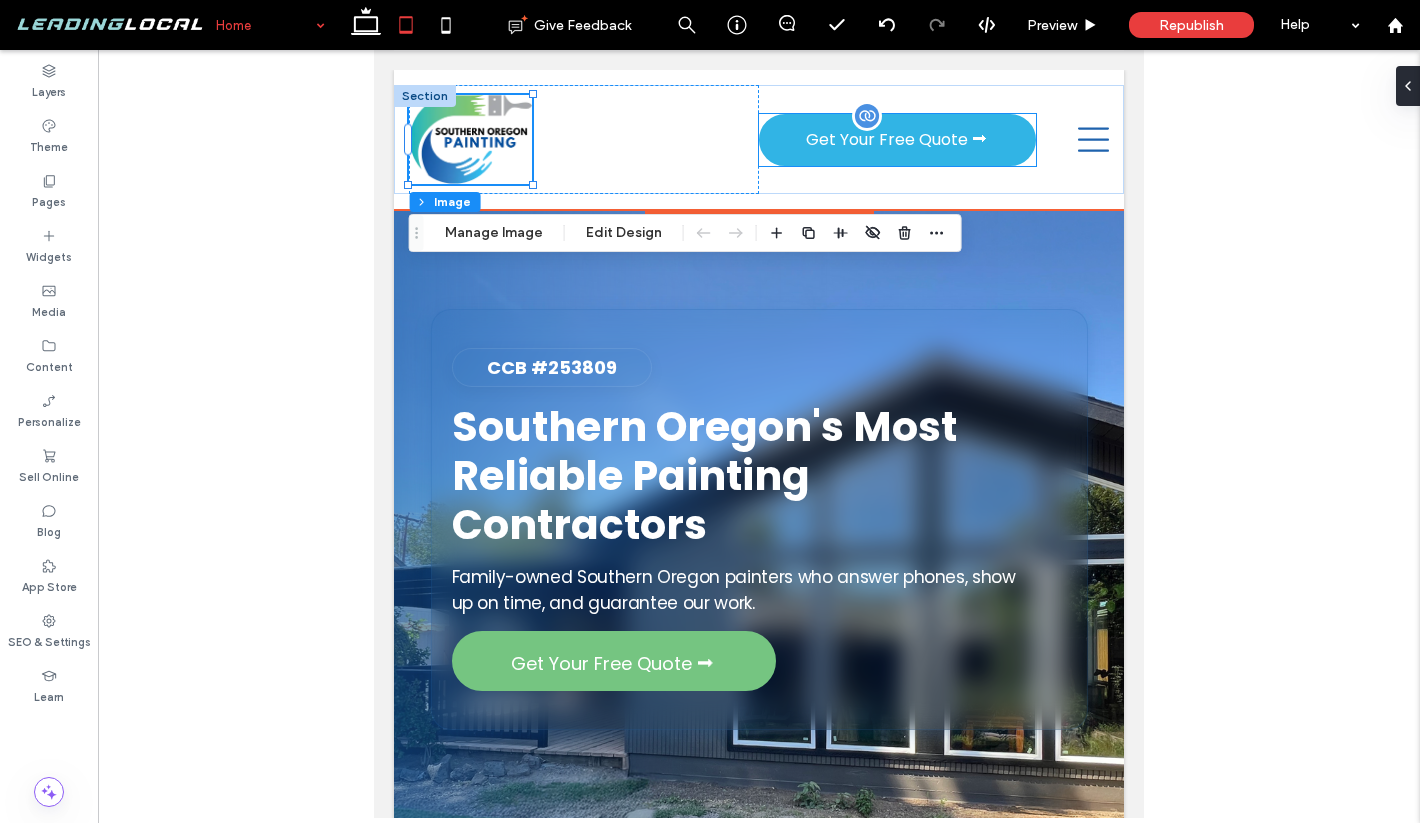 click on "Get Your Free Quote ⮕" at bounding box center (897, 140) 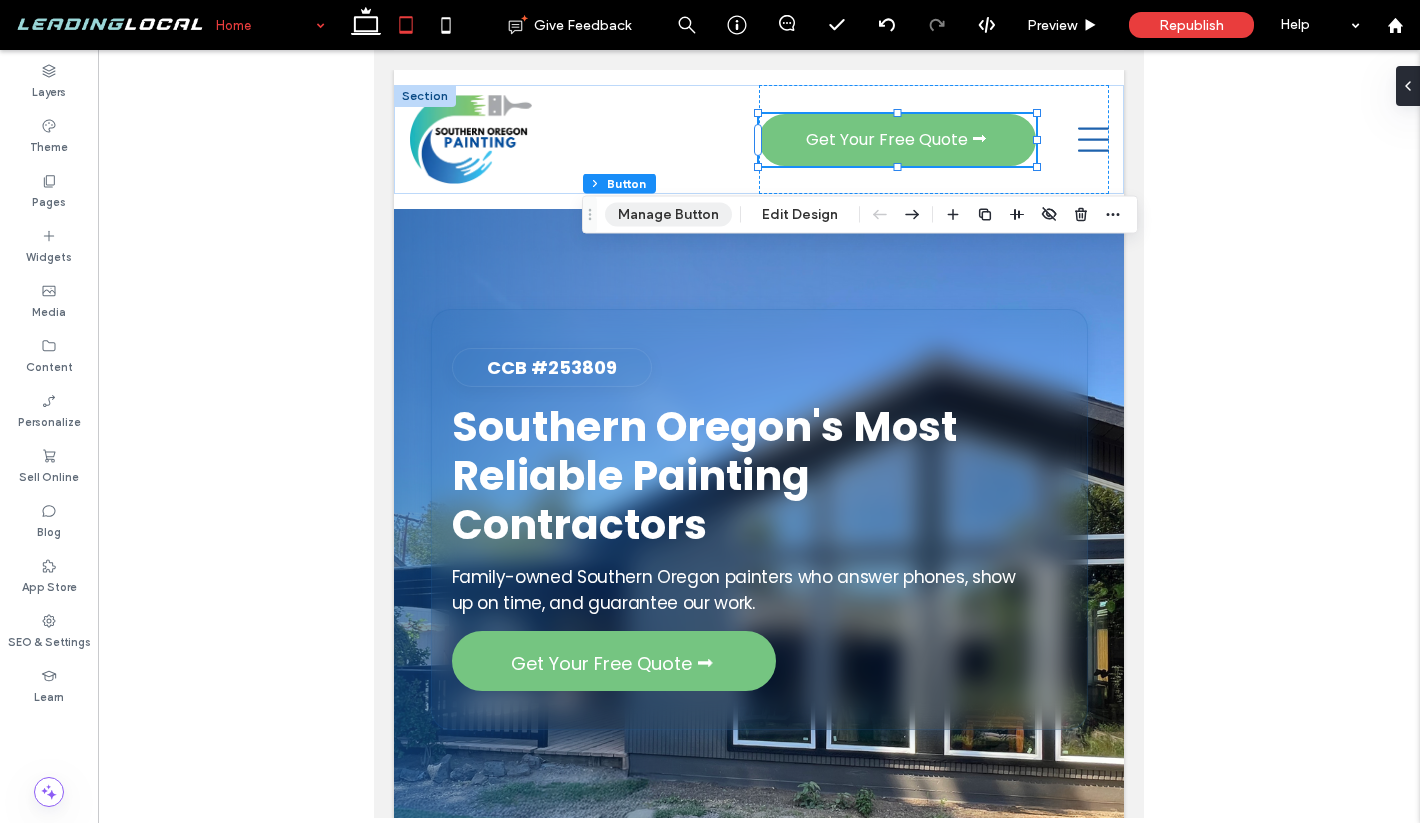 click on "Manage Button" at bounding box center (668, 215) 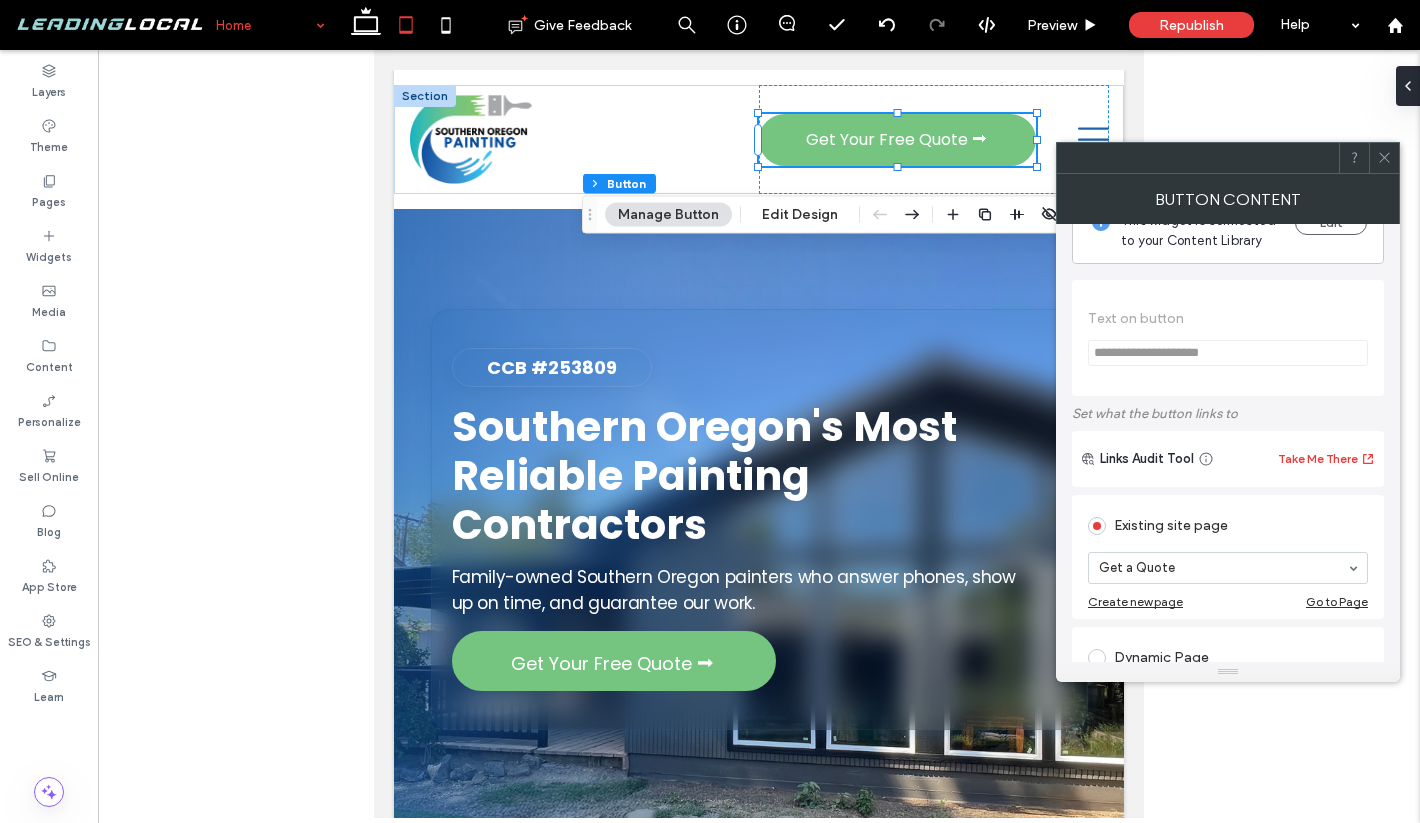 scroll, scrollTop: 0, scrollLeft: 0, axis: both 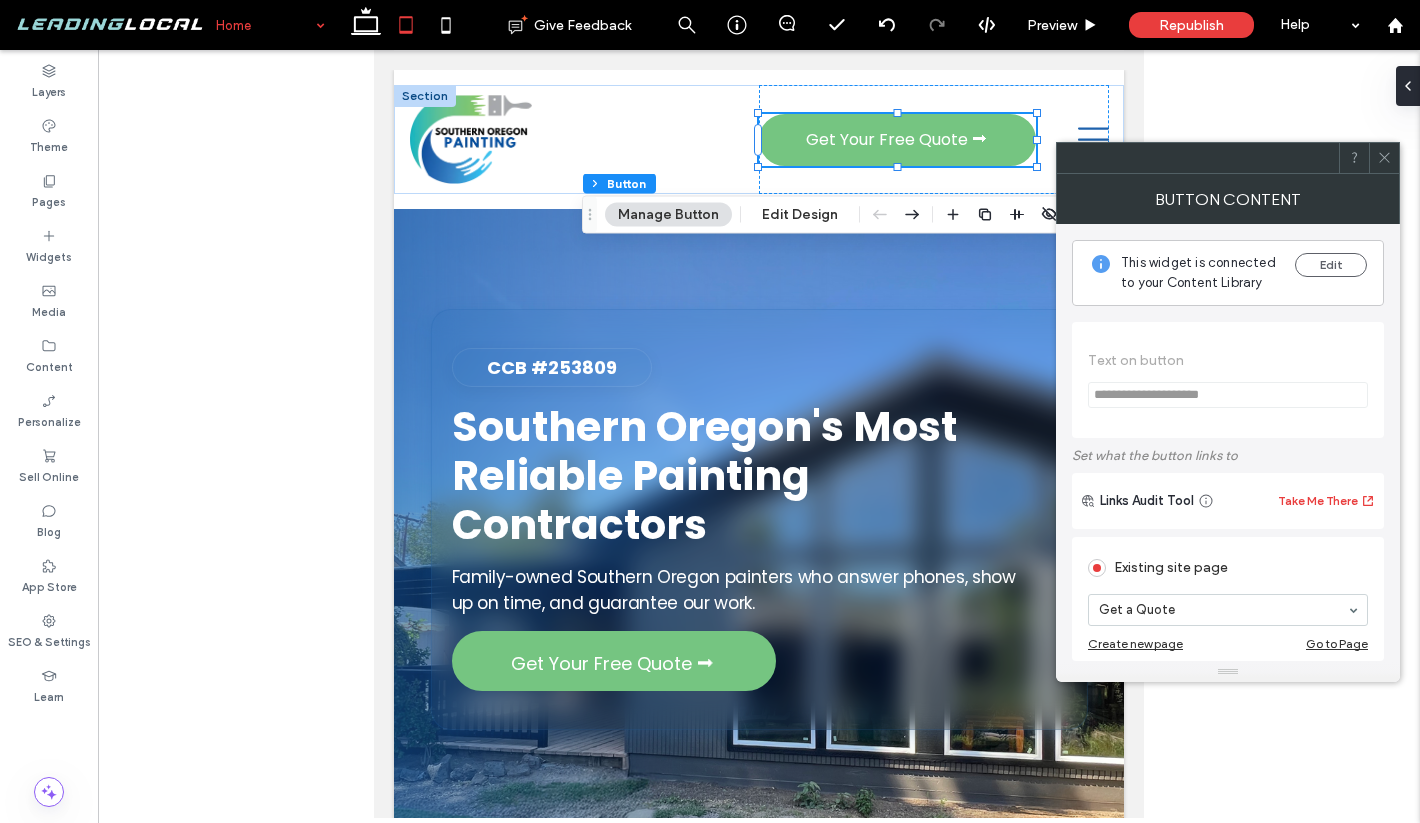 click 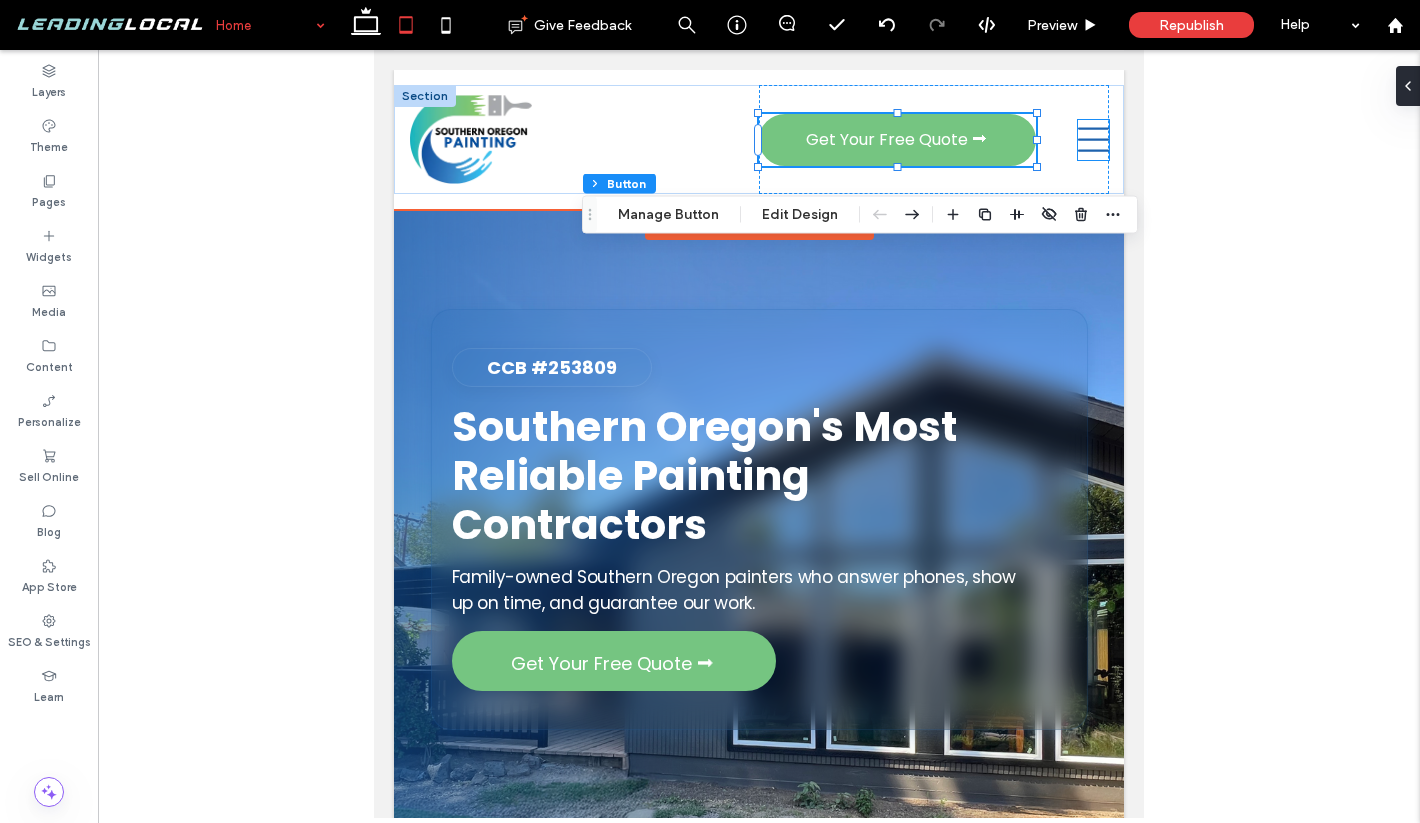 click 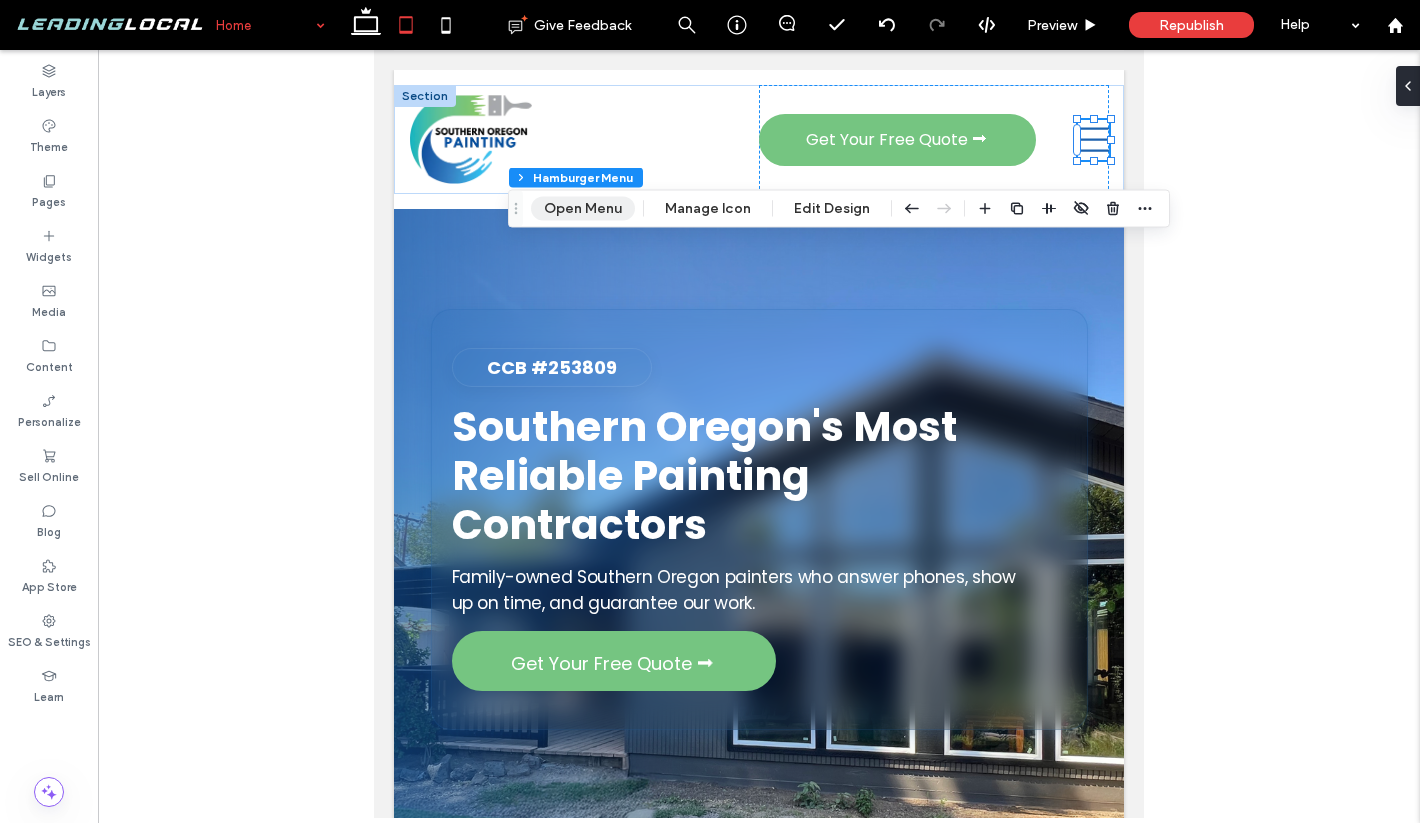 click on "Open Menu" at bounding box center [583, 209] 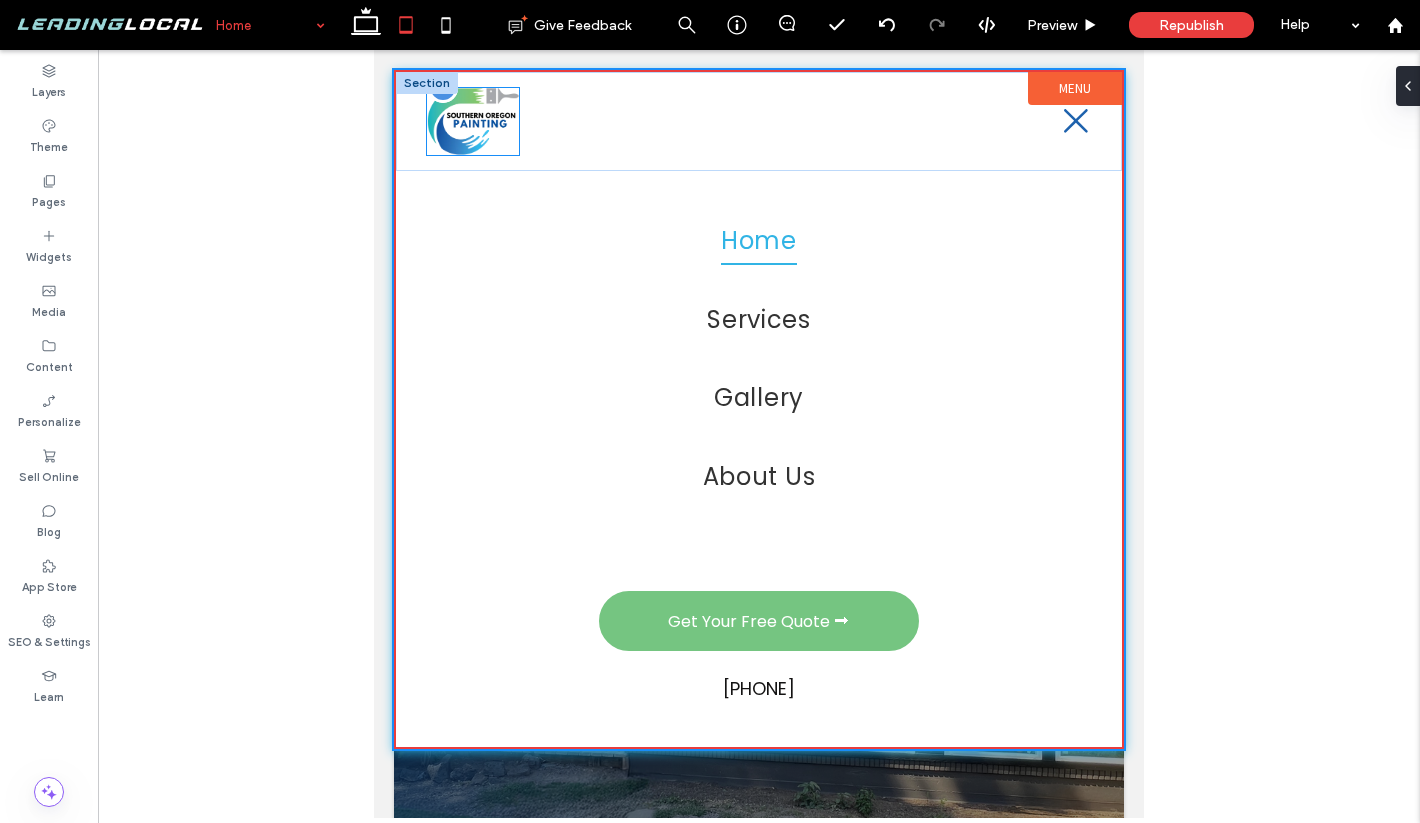 click at bounding box center (473, 121) 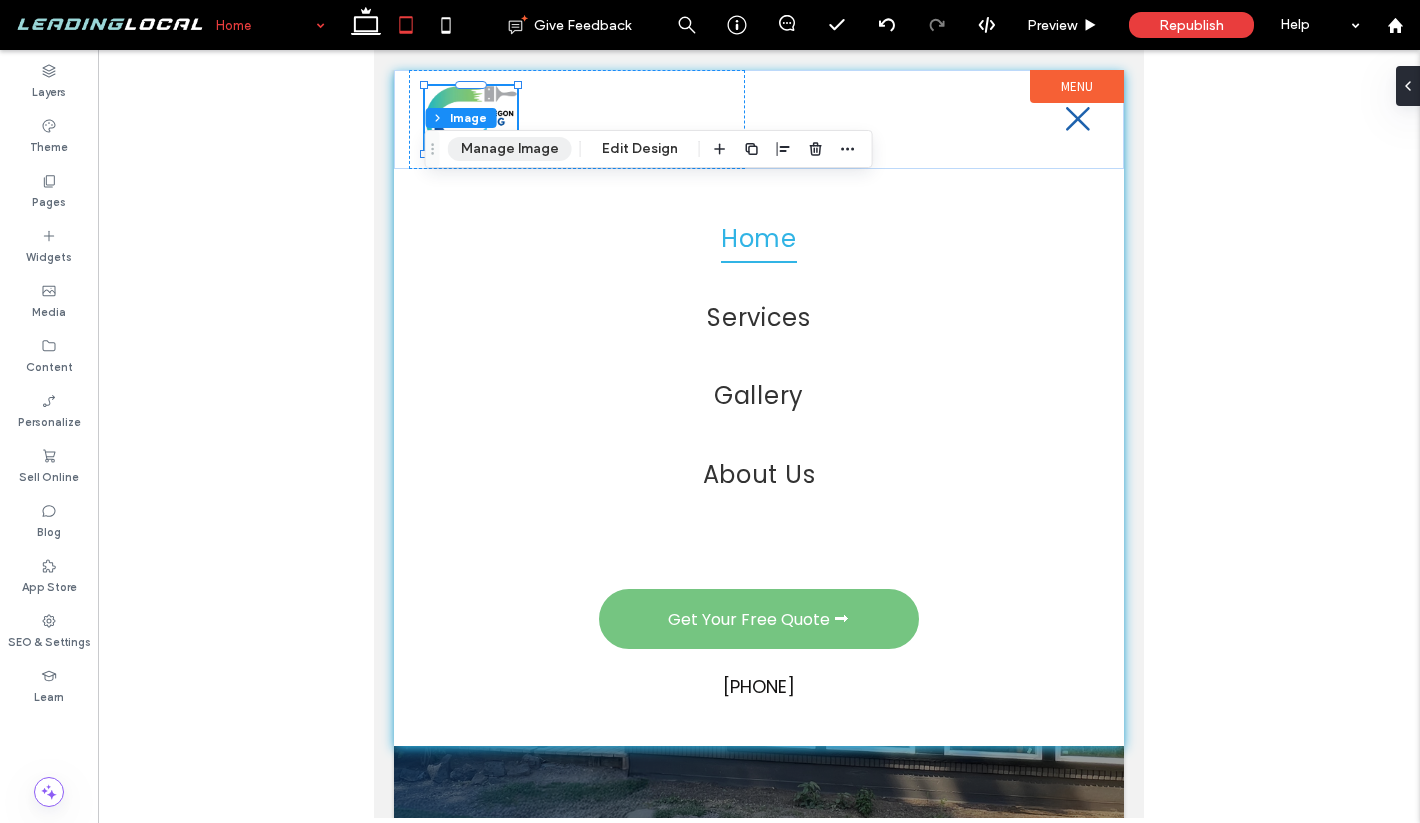 click on "Manage Image" at bounding box center (510, 149) 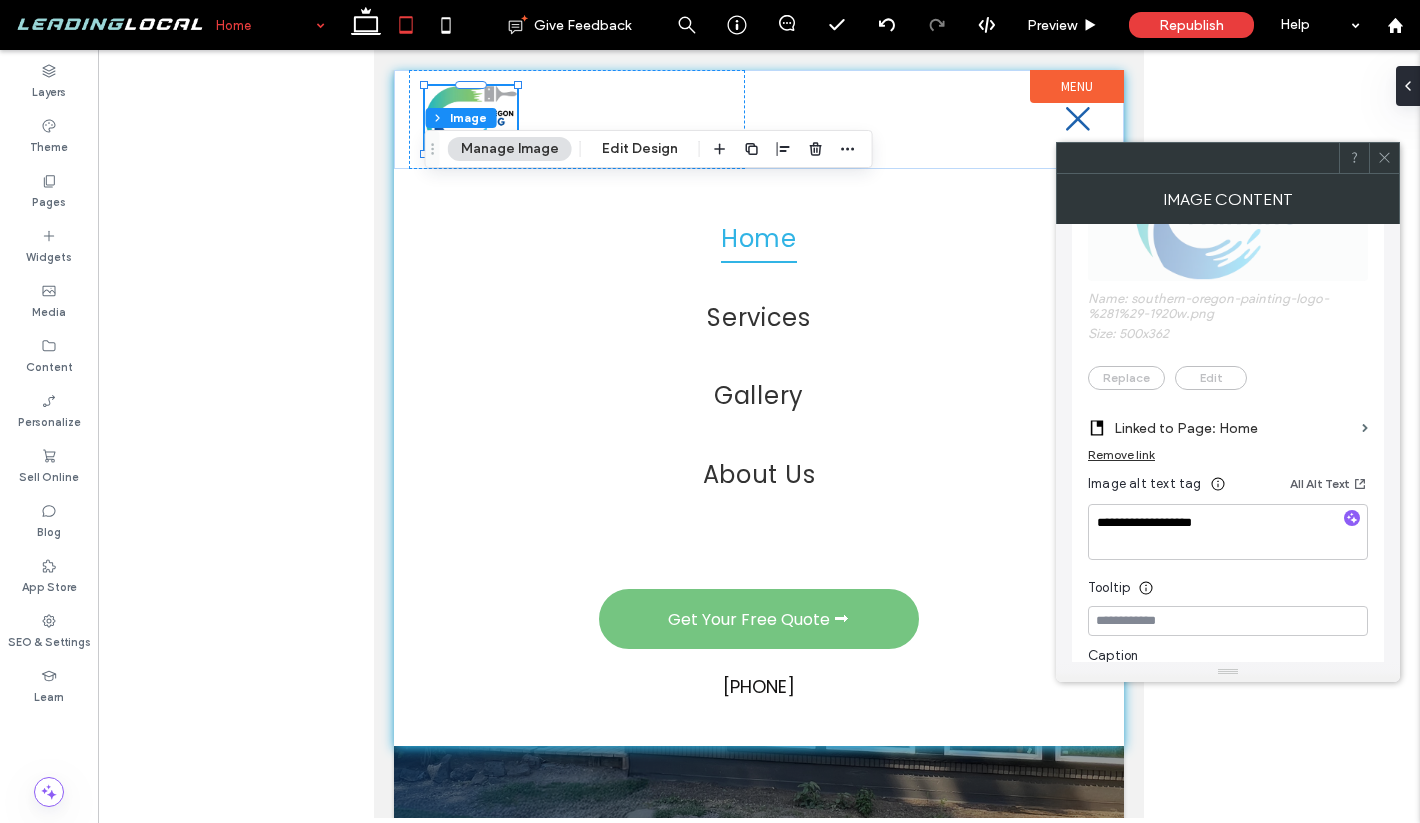 scroll, scrollTop: 418, scrollLeft: 0, axis: vertical 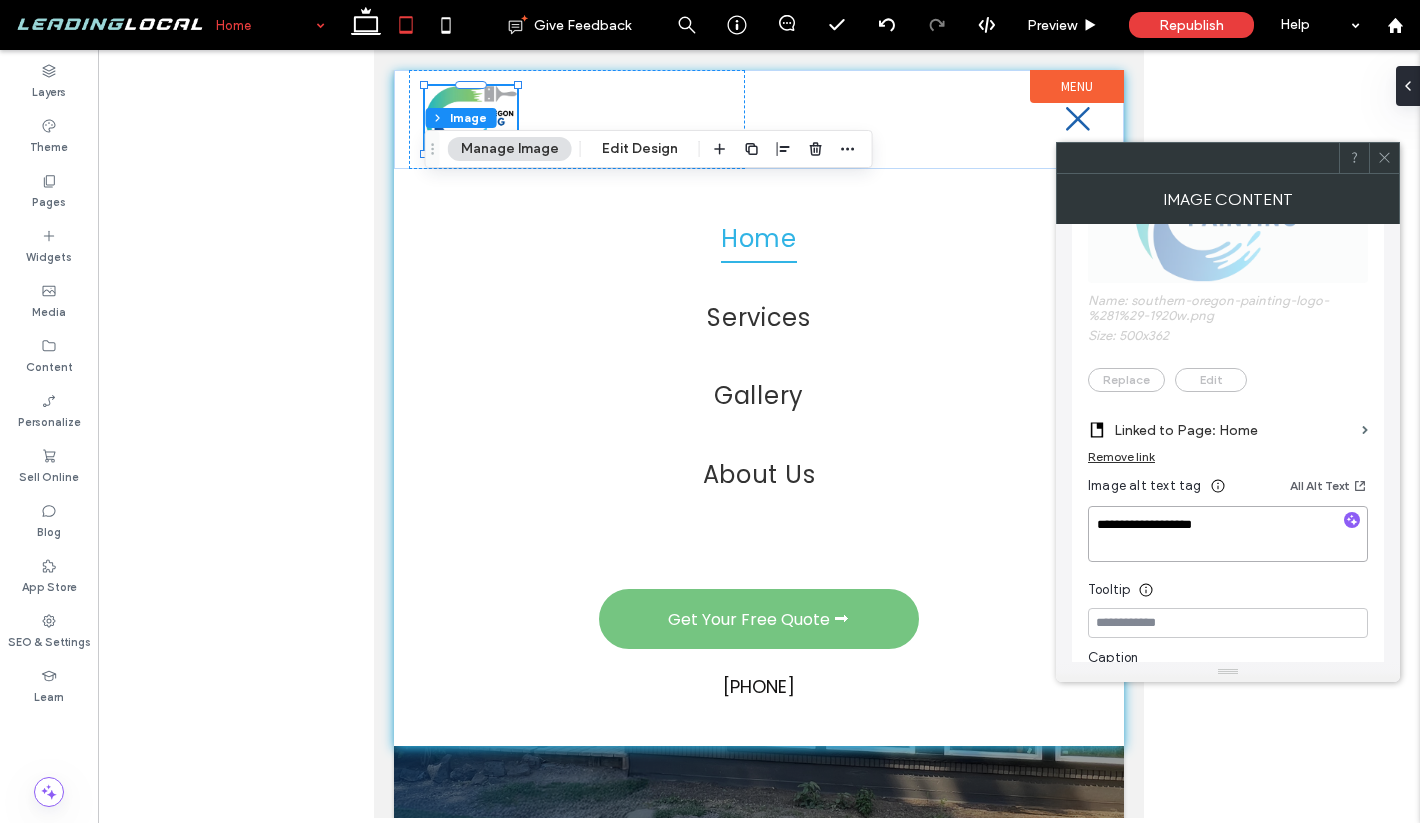 click on "**********" at bounding box center [1228, 534] 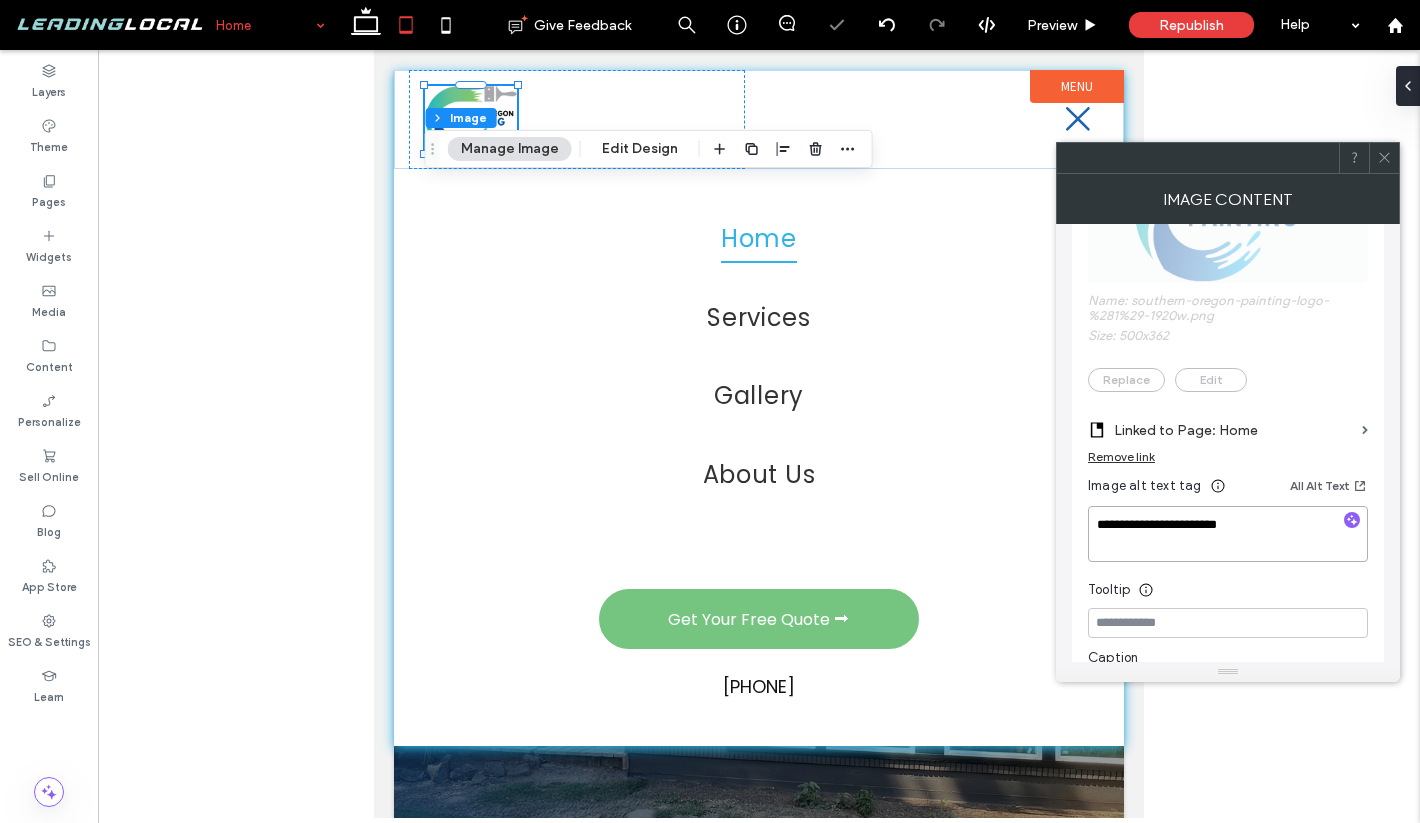 type on "**********" 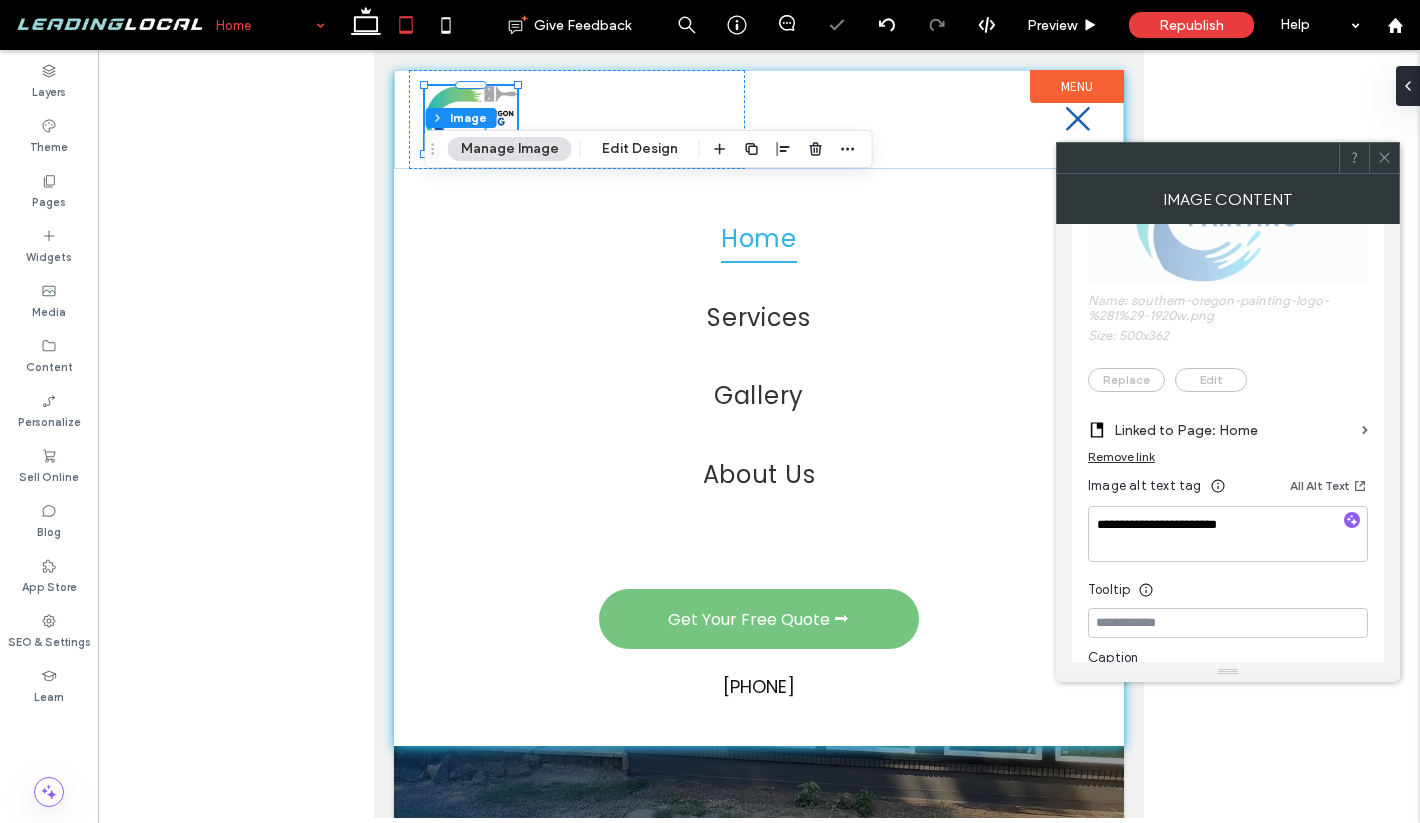 click on "**********" at bounding box center (1228, 410) 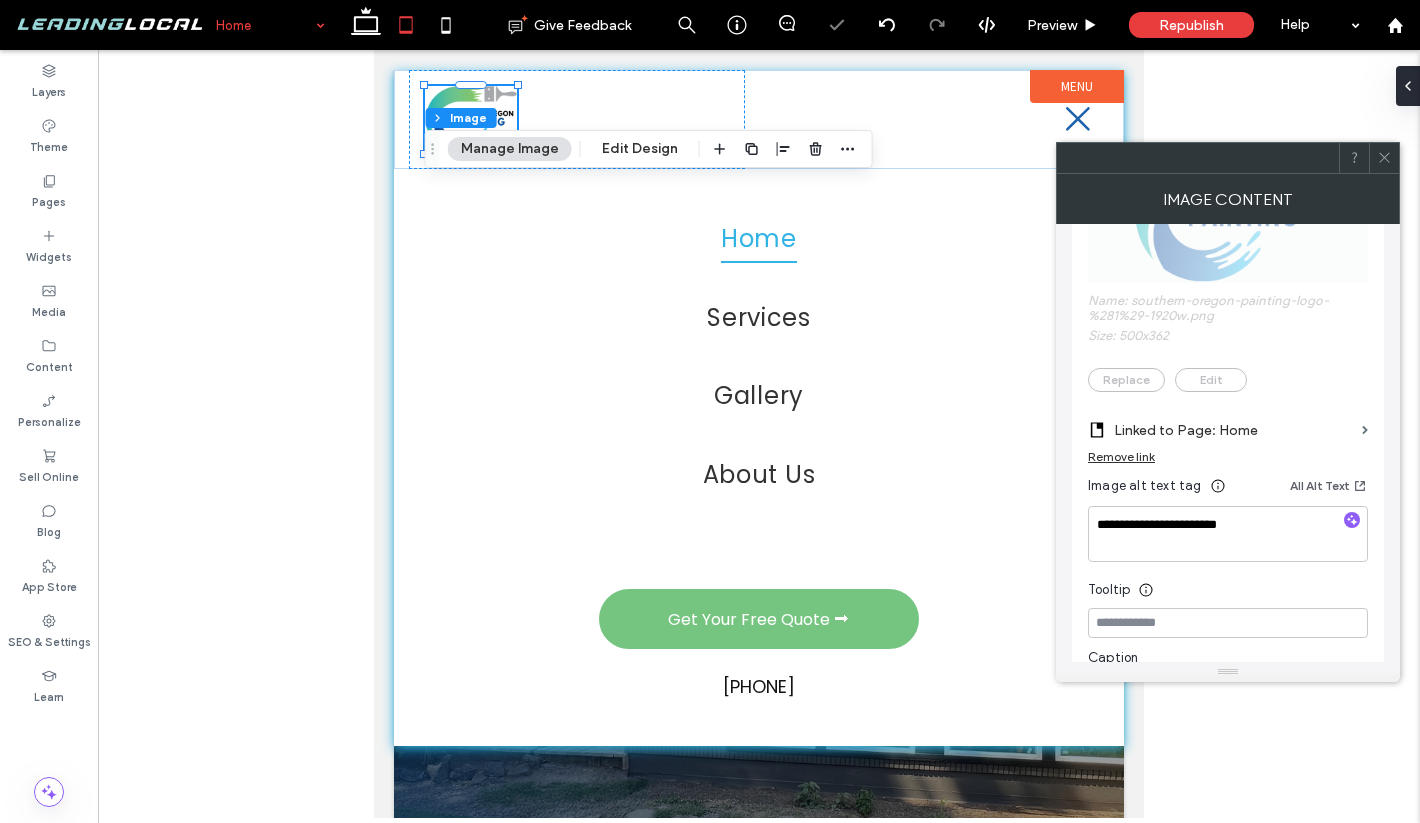 click 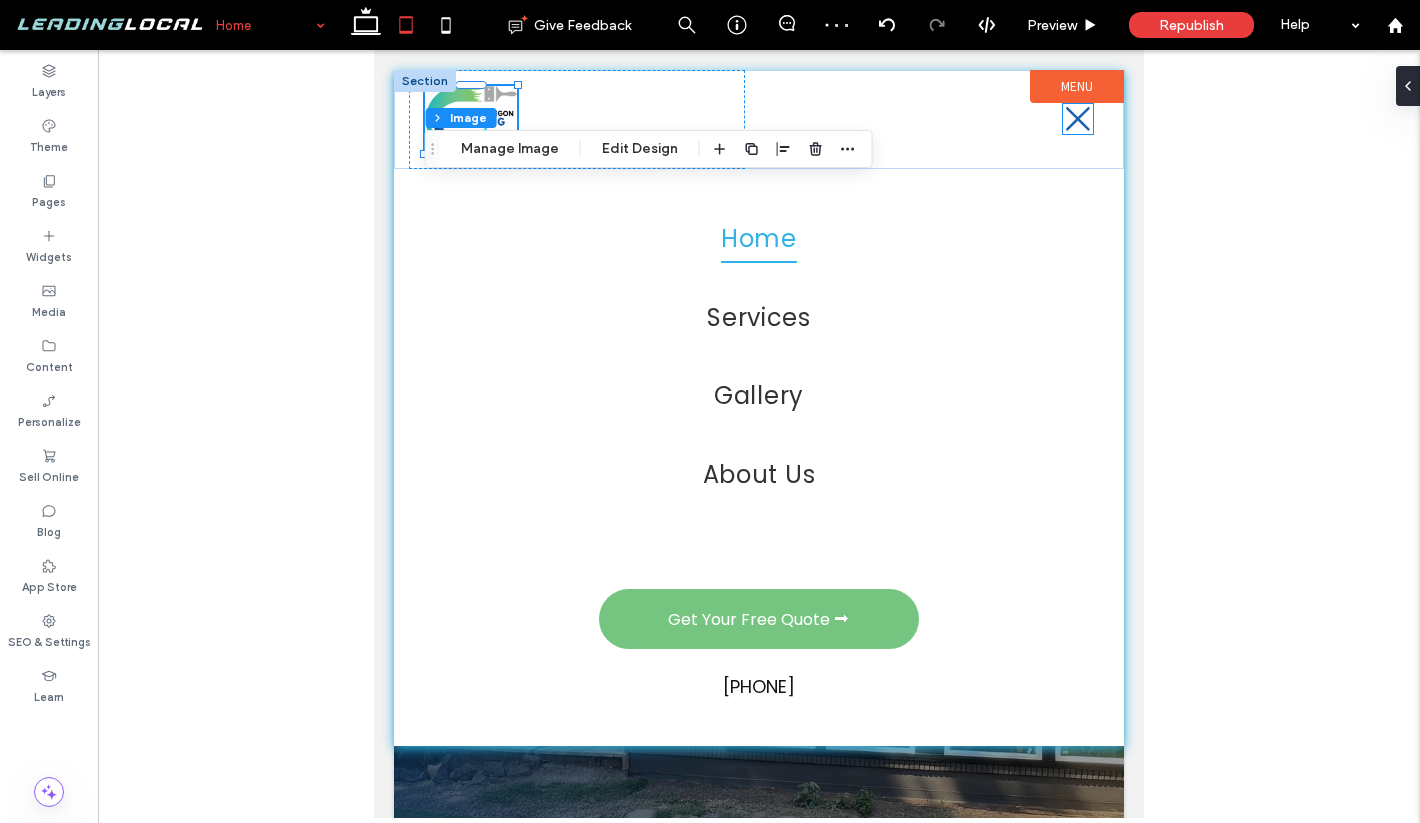 click 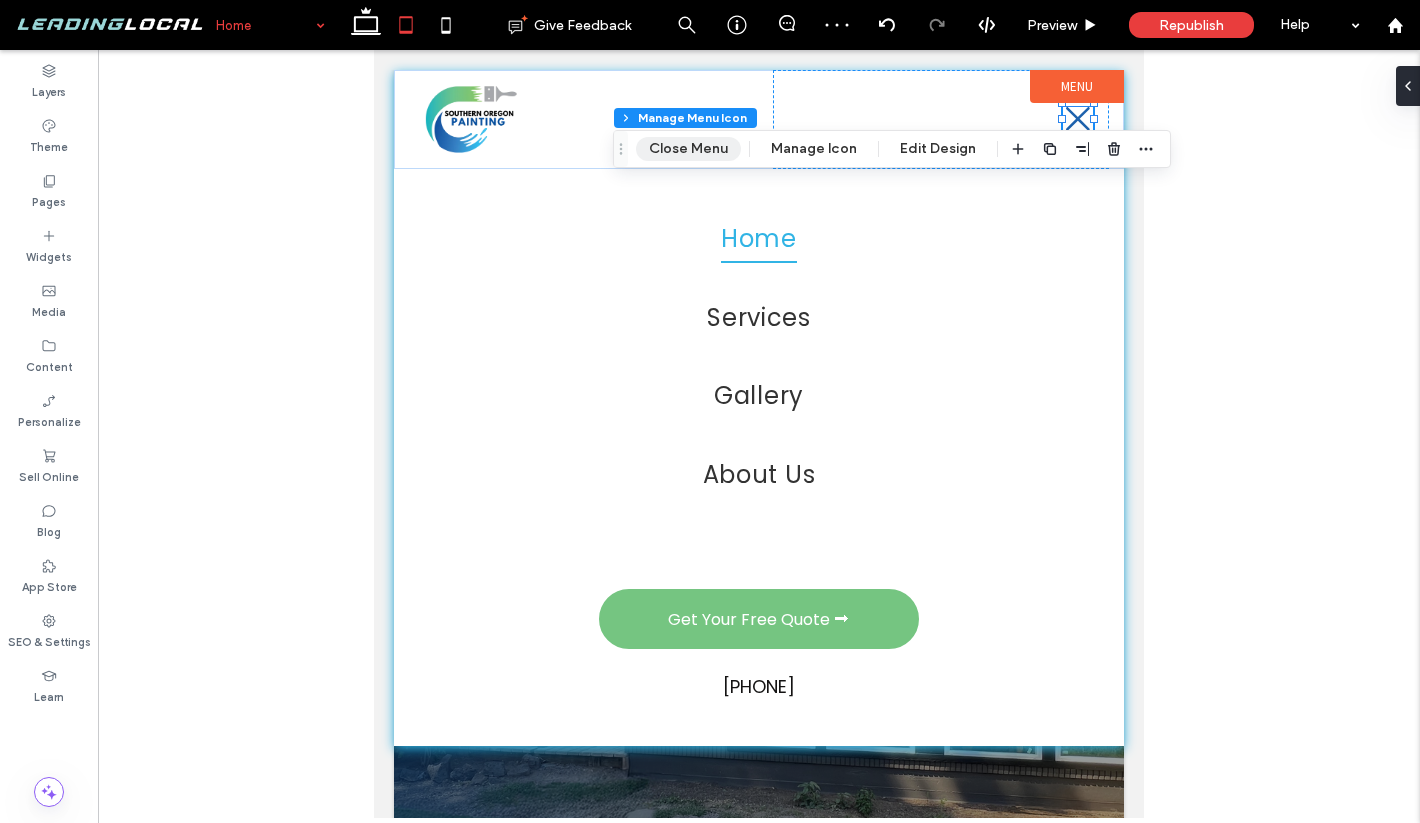 click on "Close Menu" at bounding box center [688, 149] 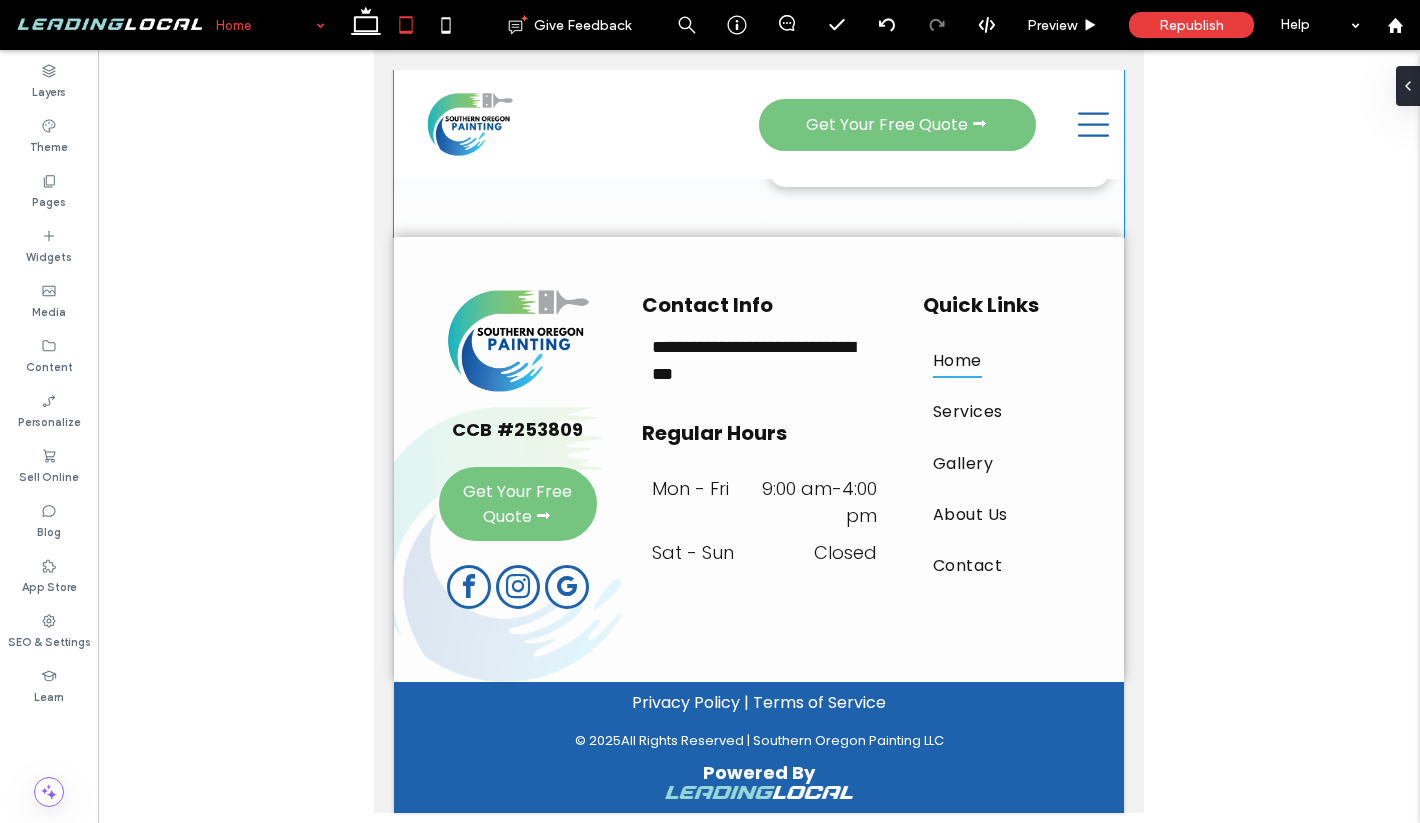 scroll, scrollTop: 8920, scrollLeft: 0, axis: vertical 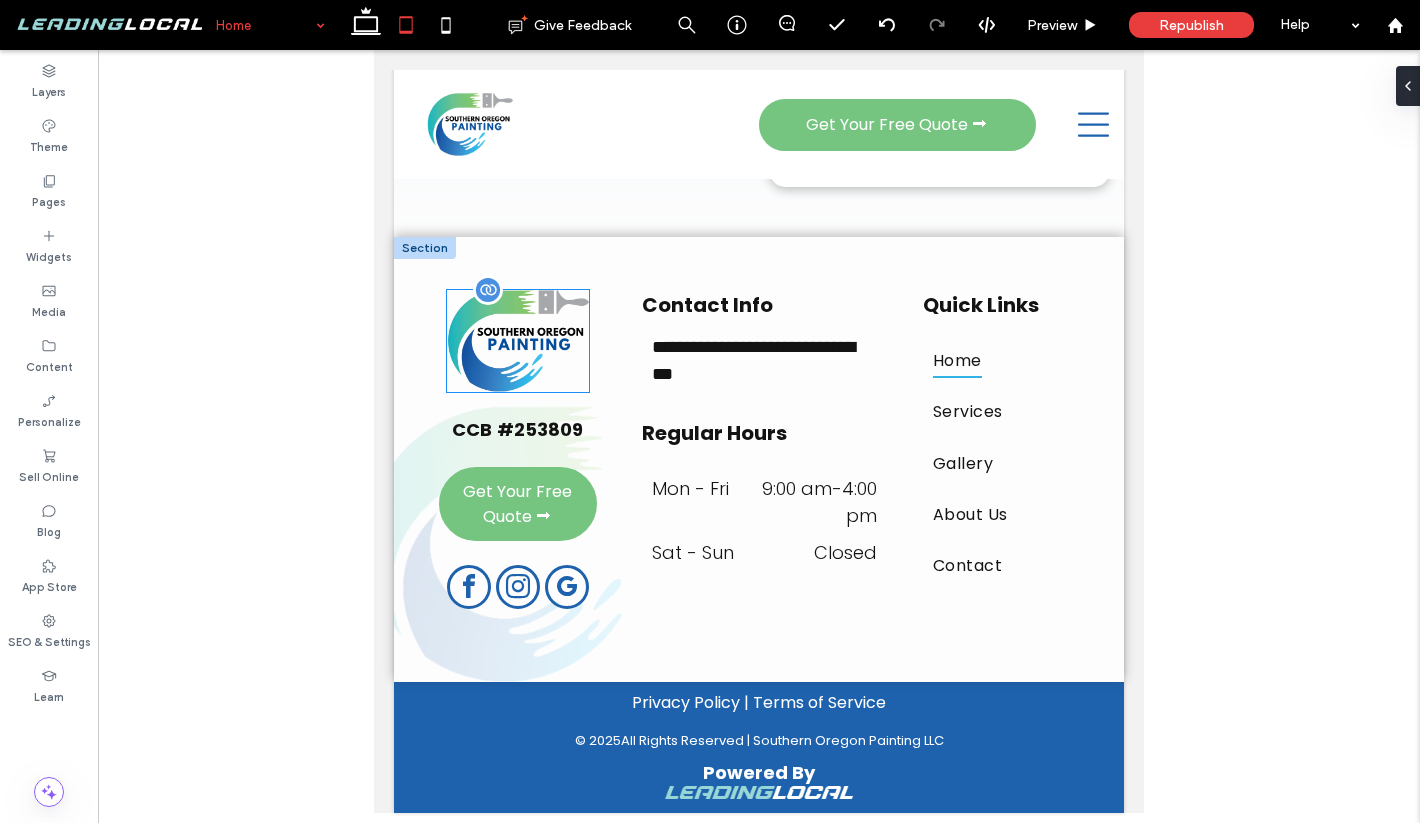 click at bounding box center [518, 341] 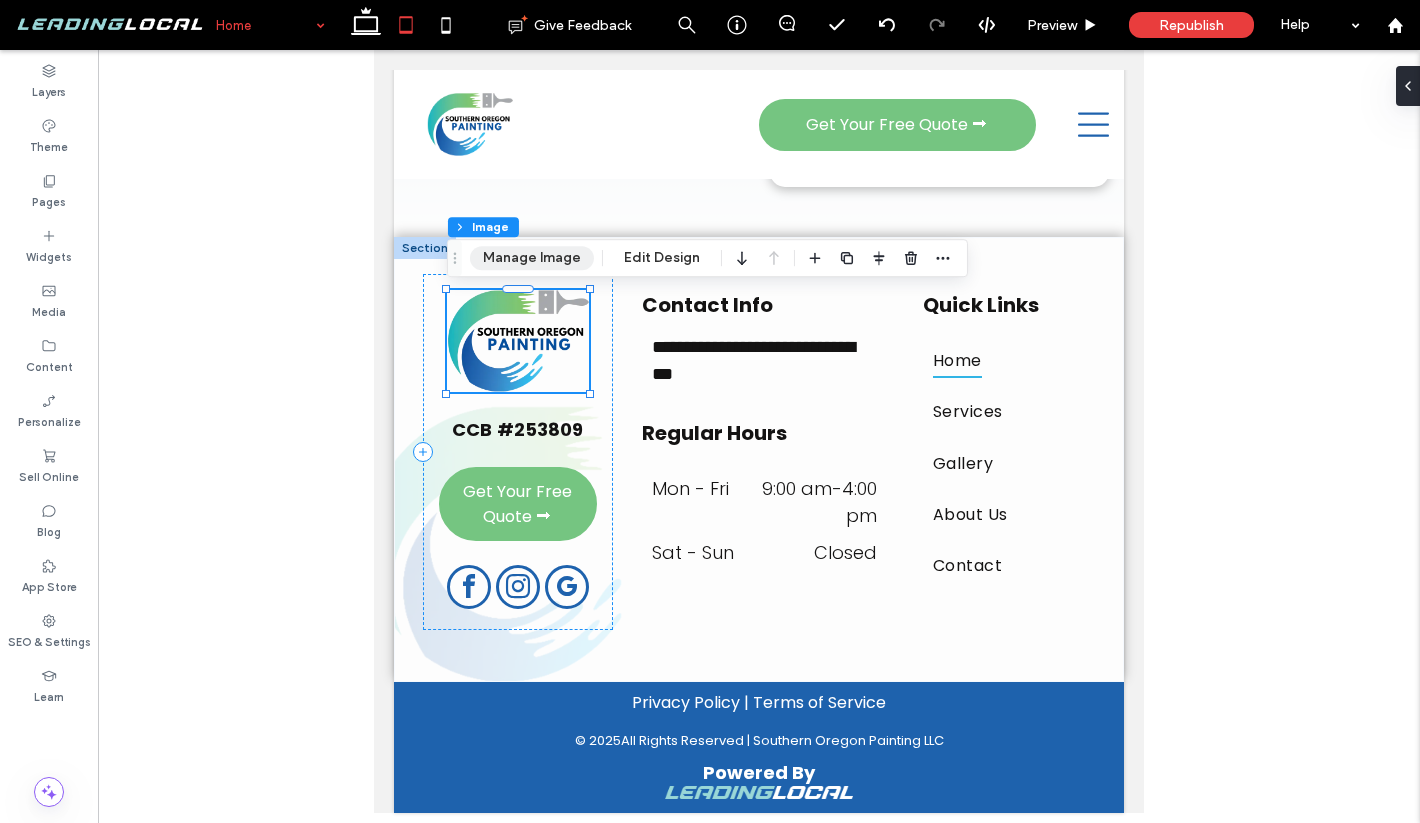 click on "Manage Image" at bounding box center (532, 258) 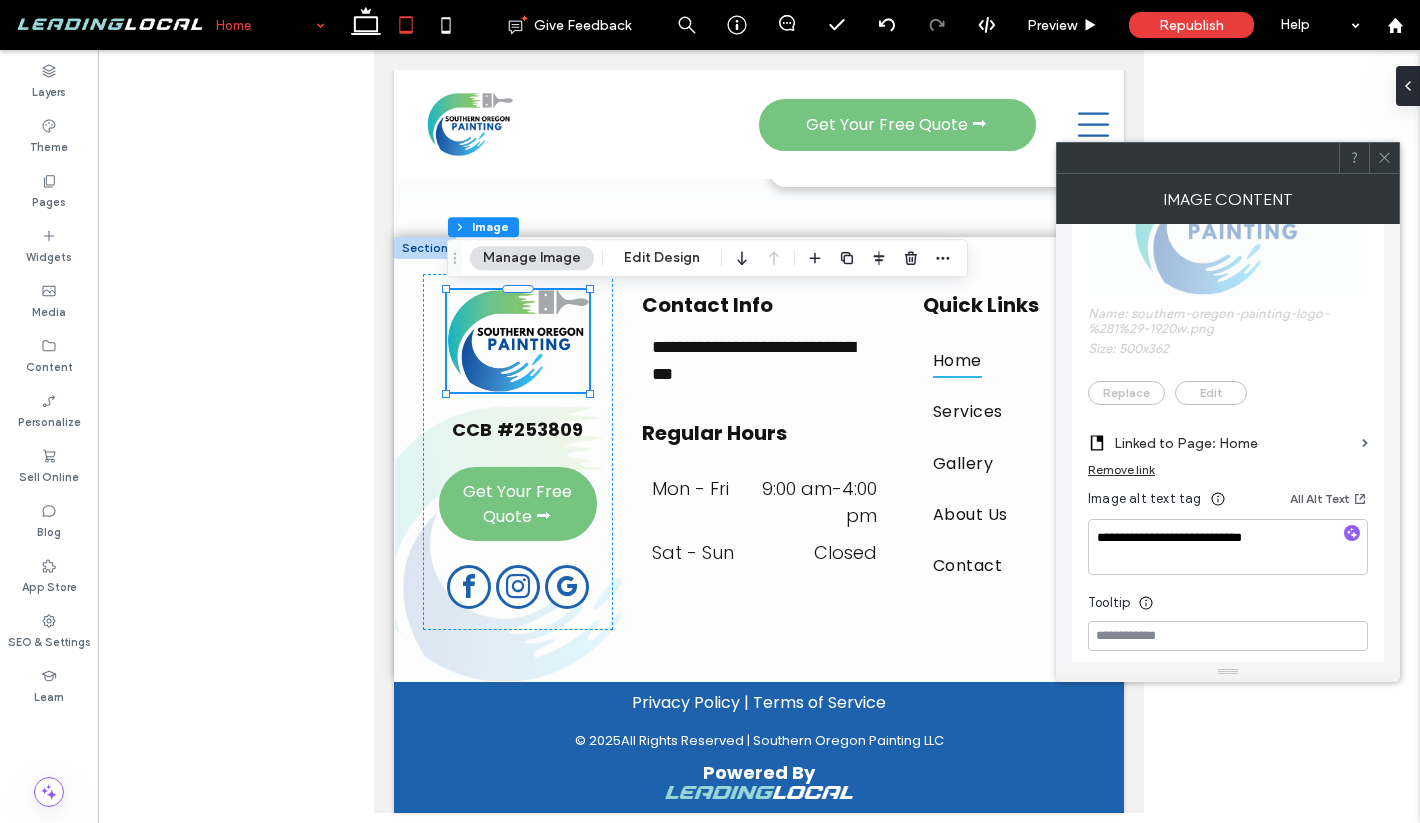 scroll, scrollTop: 414, scrollLeft: 0, axis: vertical 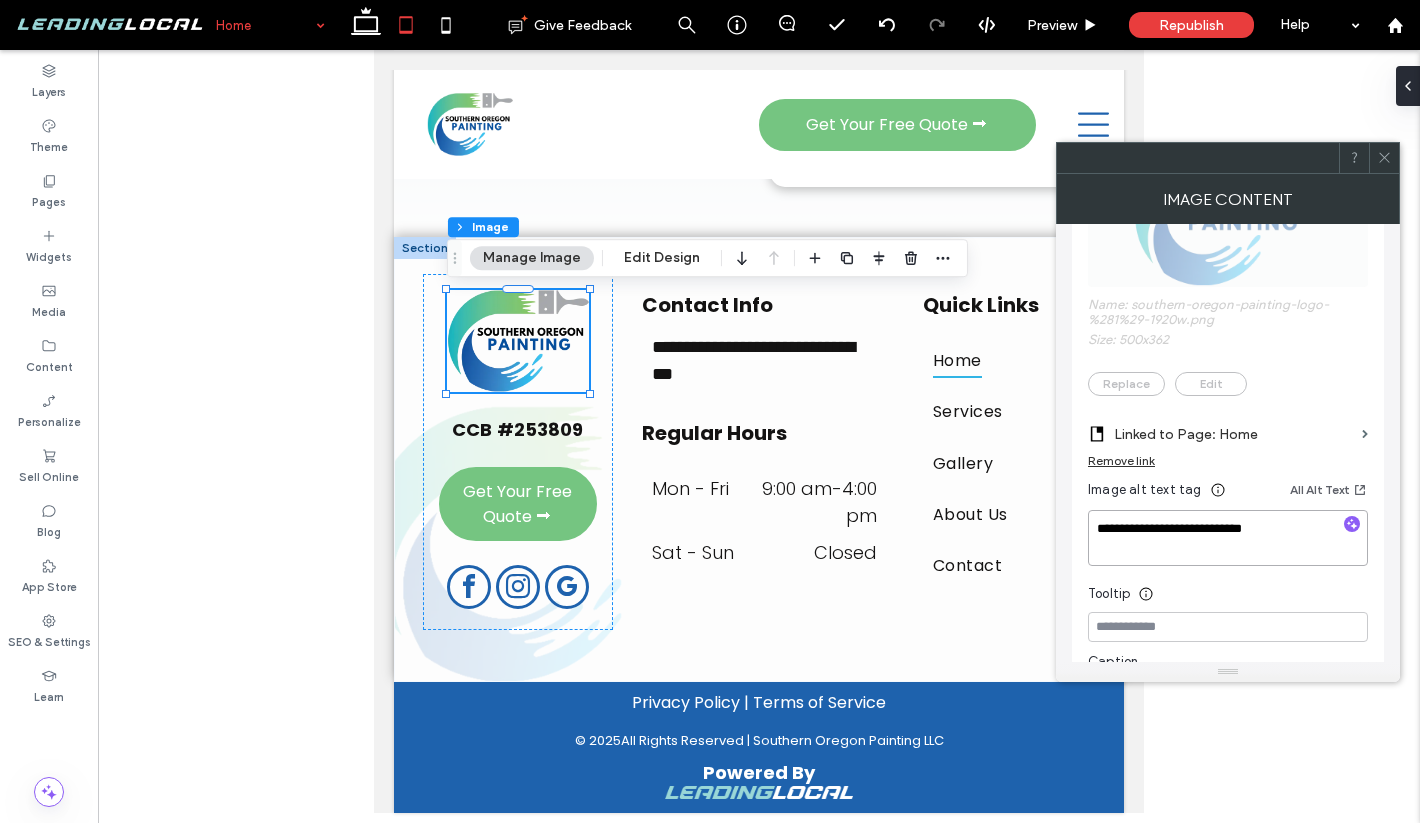 click on "**********" at bounding box center [1228, 538] 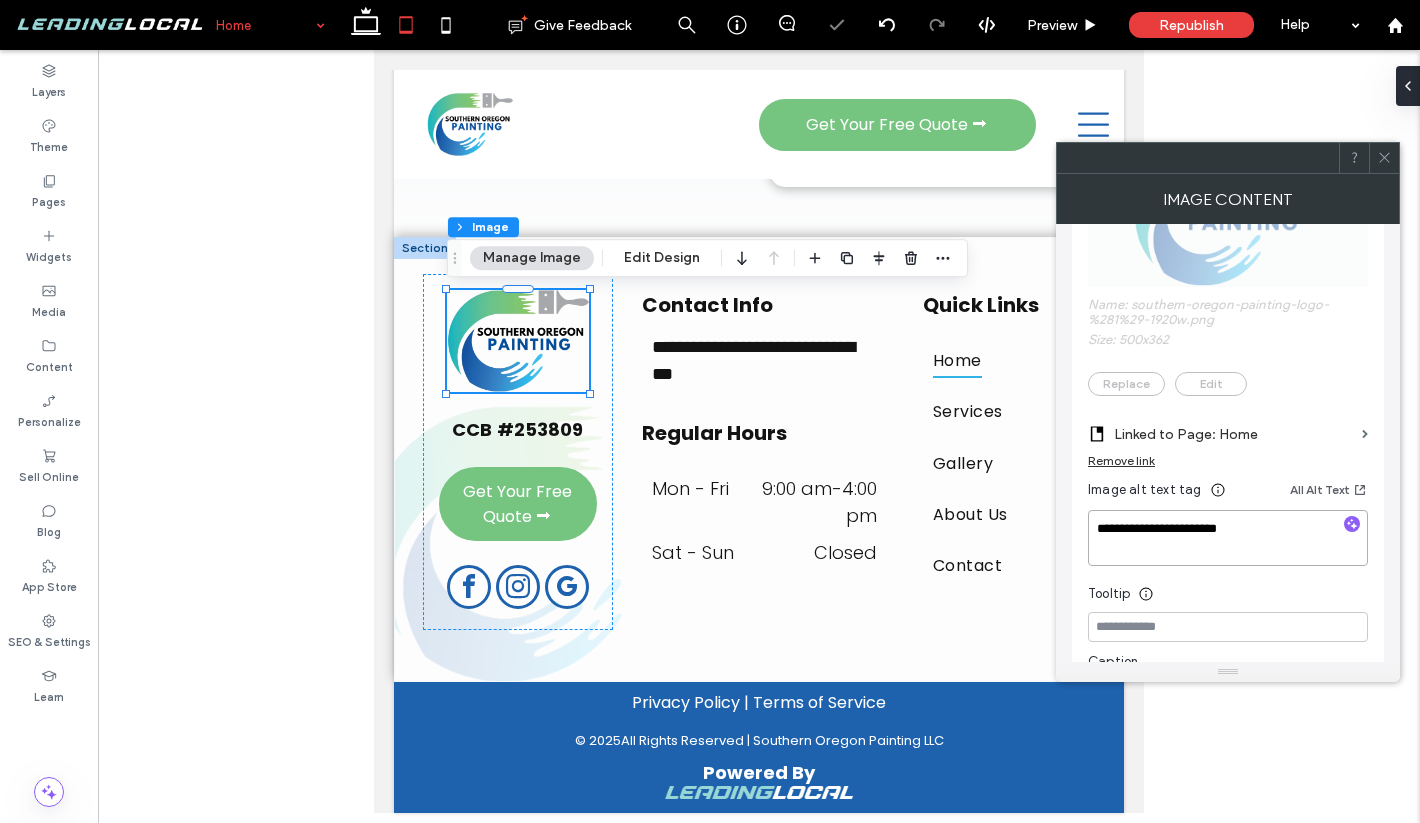 type on "**********" 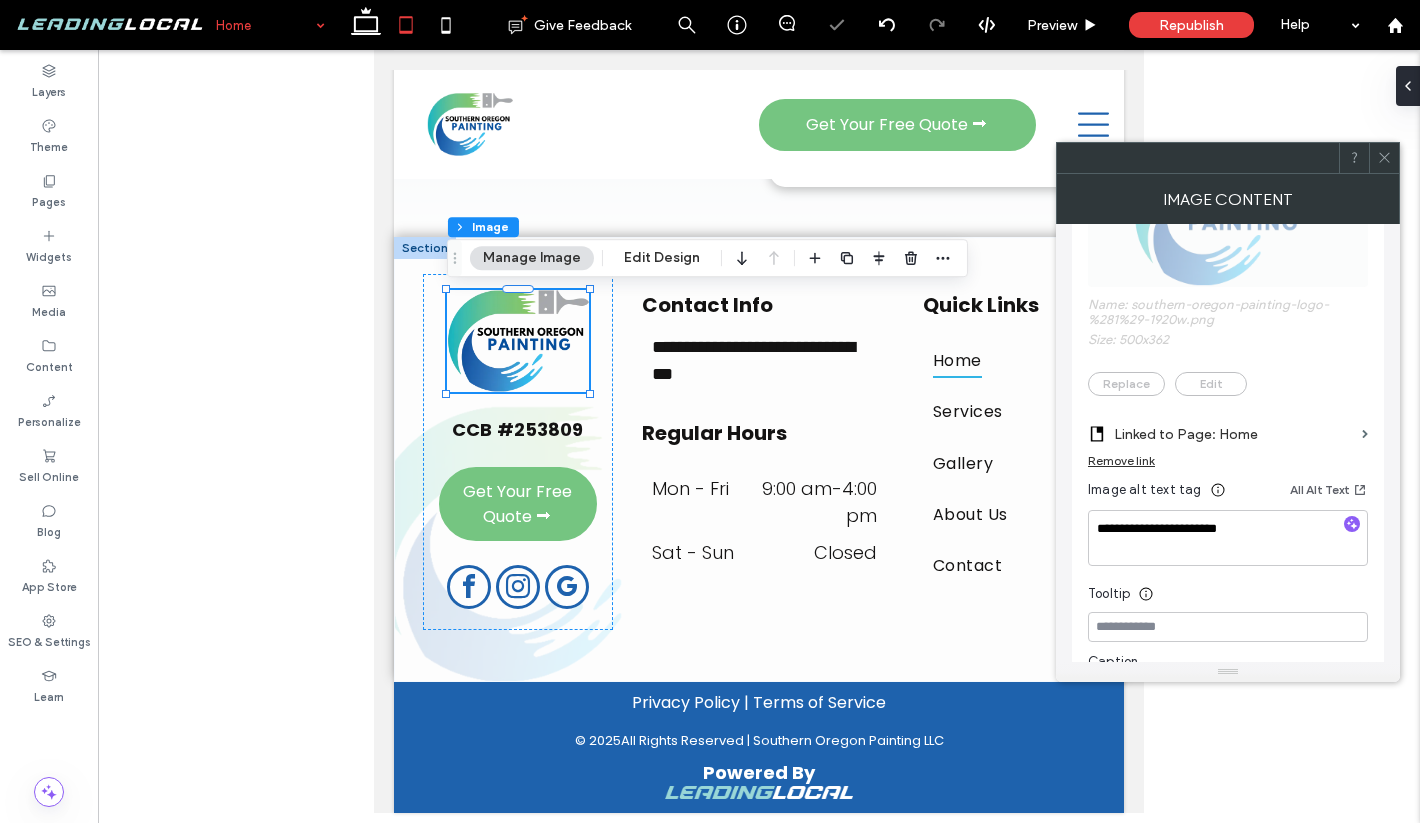 click at bounding box center [1384, 158] 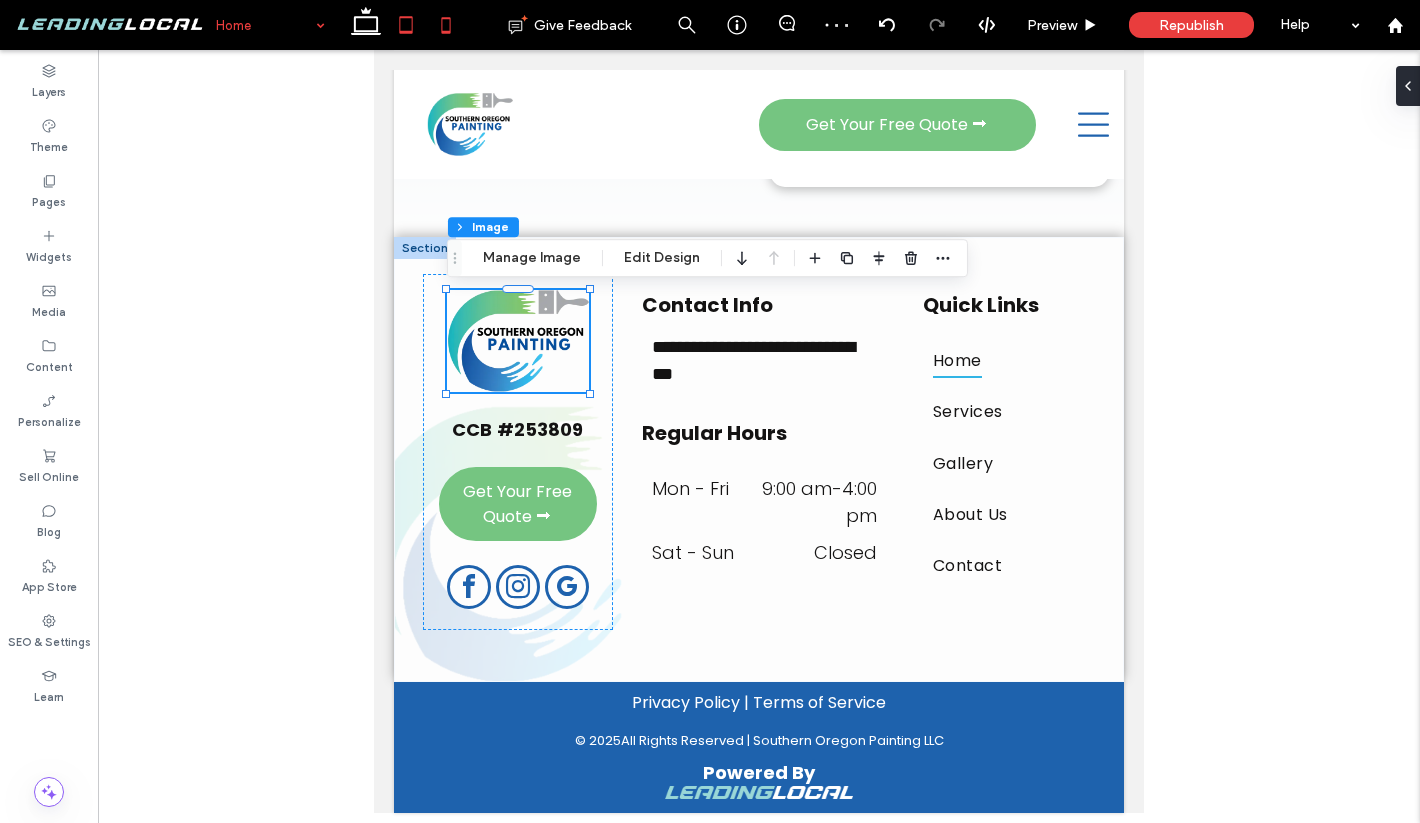 click 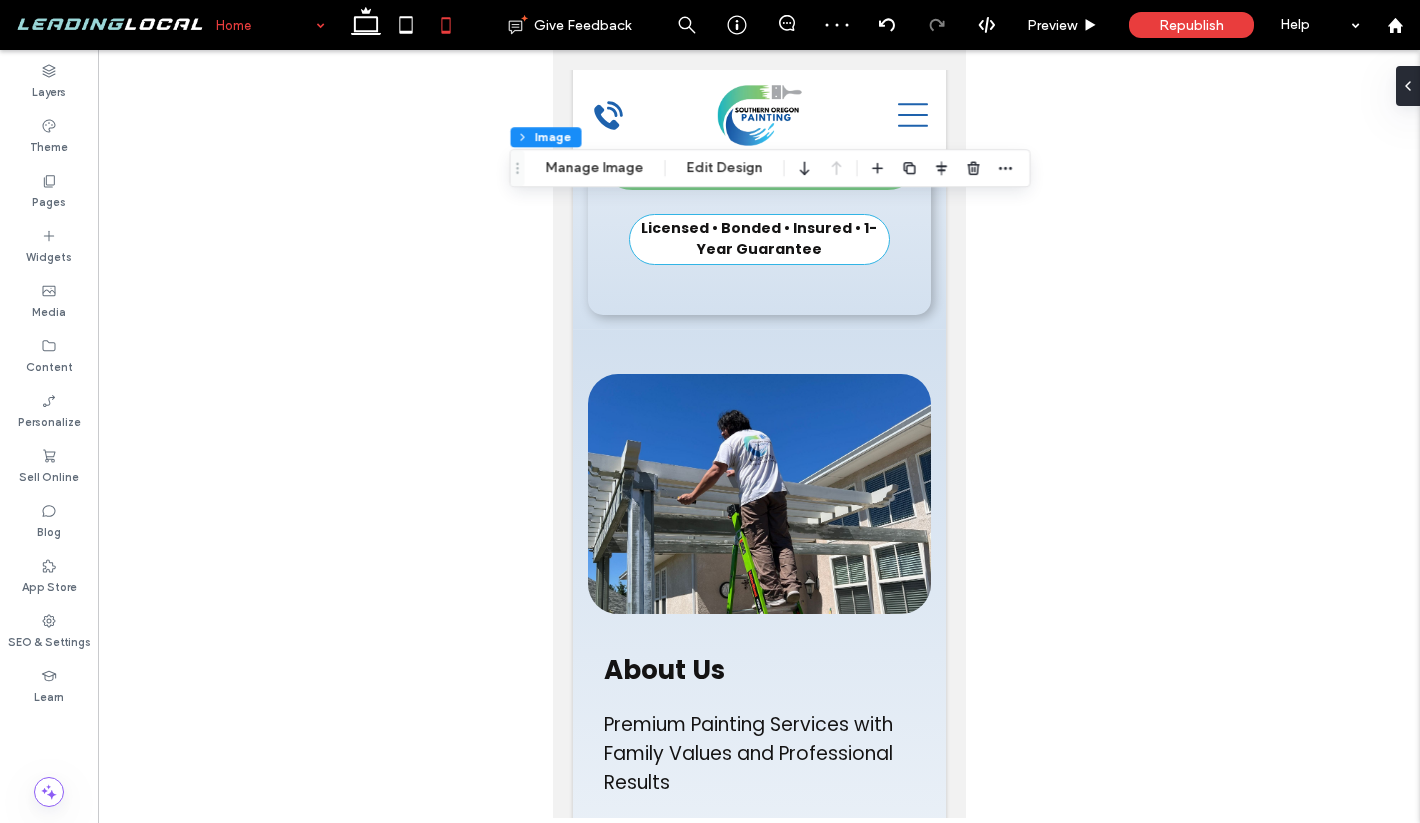 scroll, scrollTop: 13433, scrollLeft: 0, axis: vertical 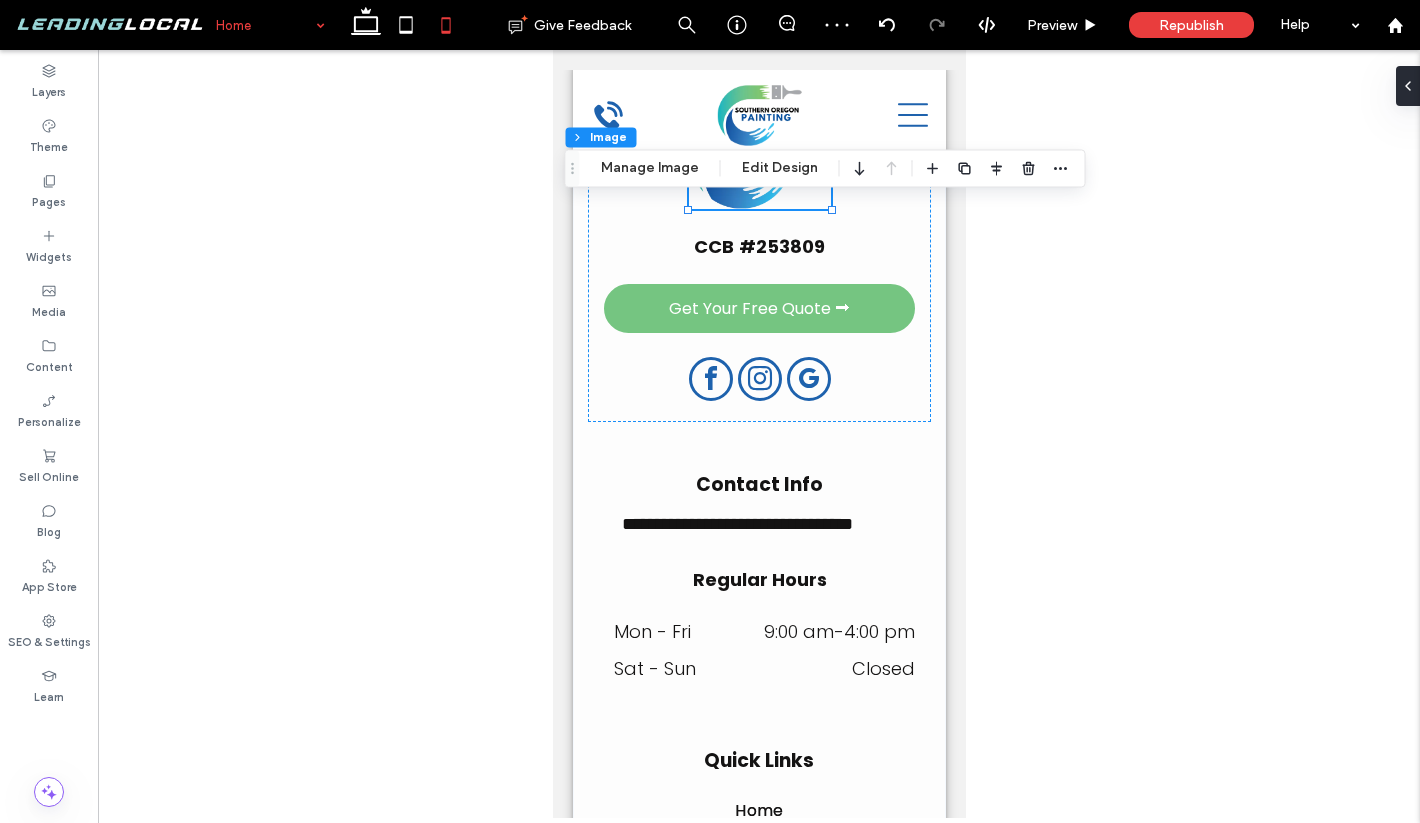 click at bounding box center [759, 157] 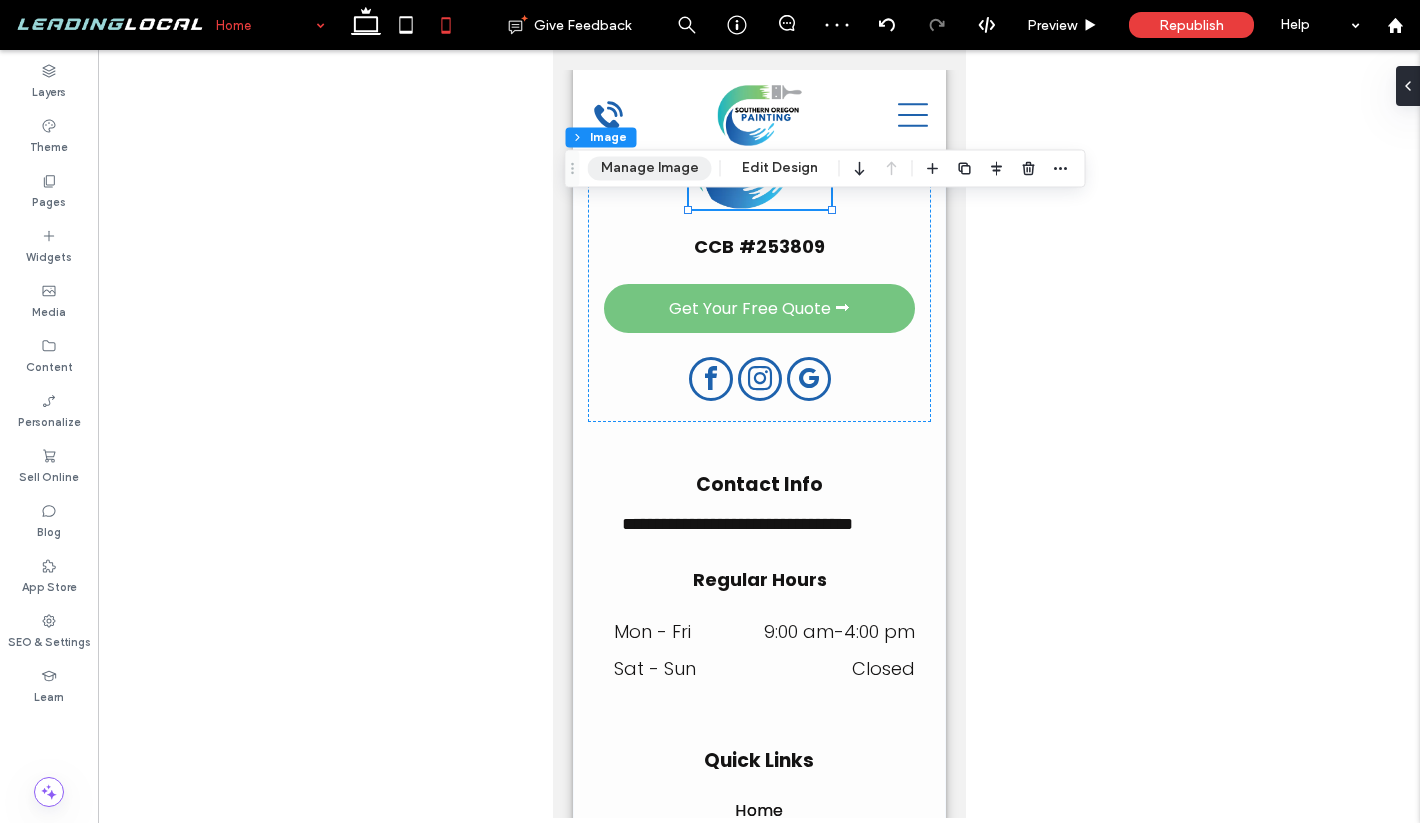 click on "Manage Image" at bounding box center (650, 168) 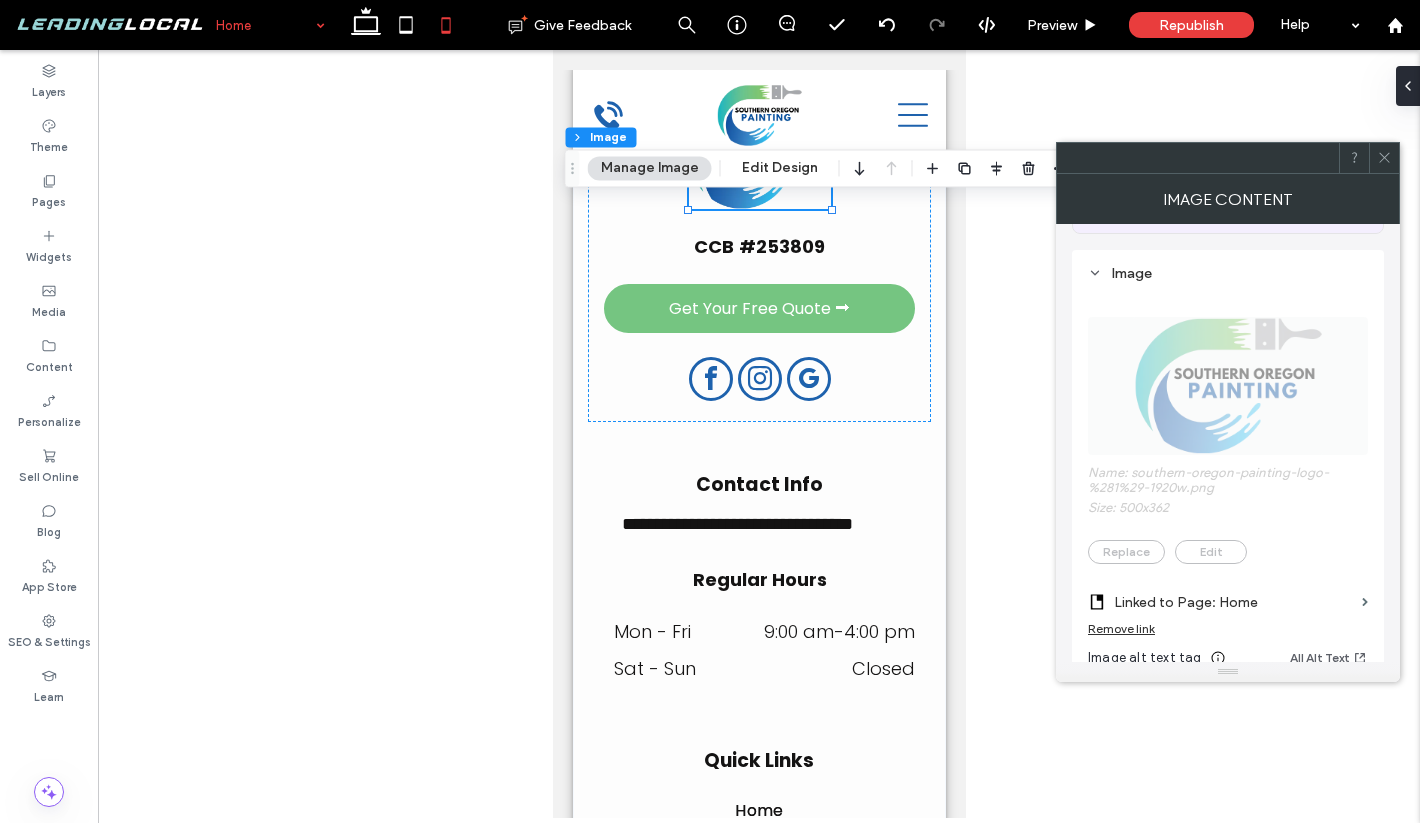 scroll, scrollTop: 535, scrollLeft: 0, axis: vertical 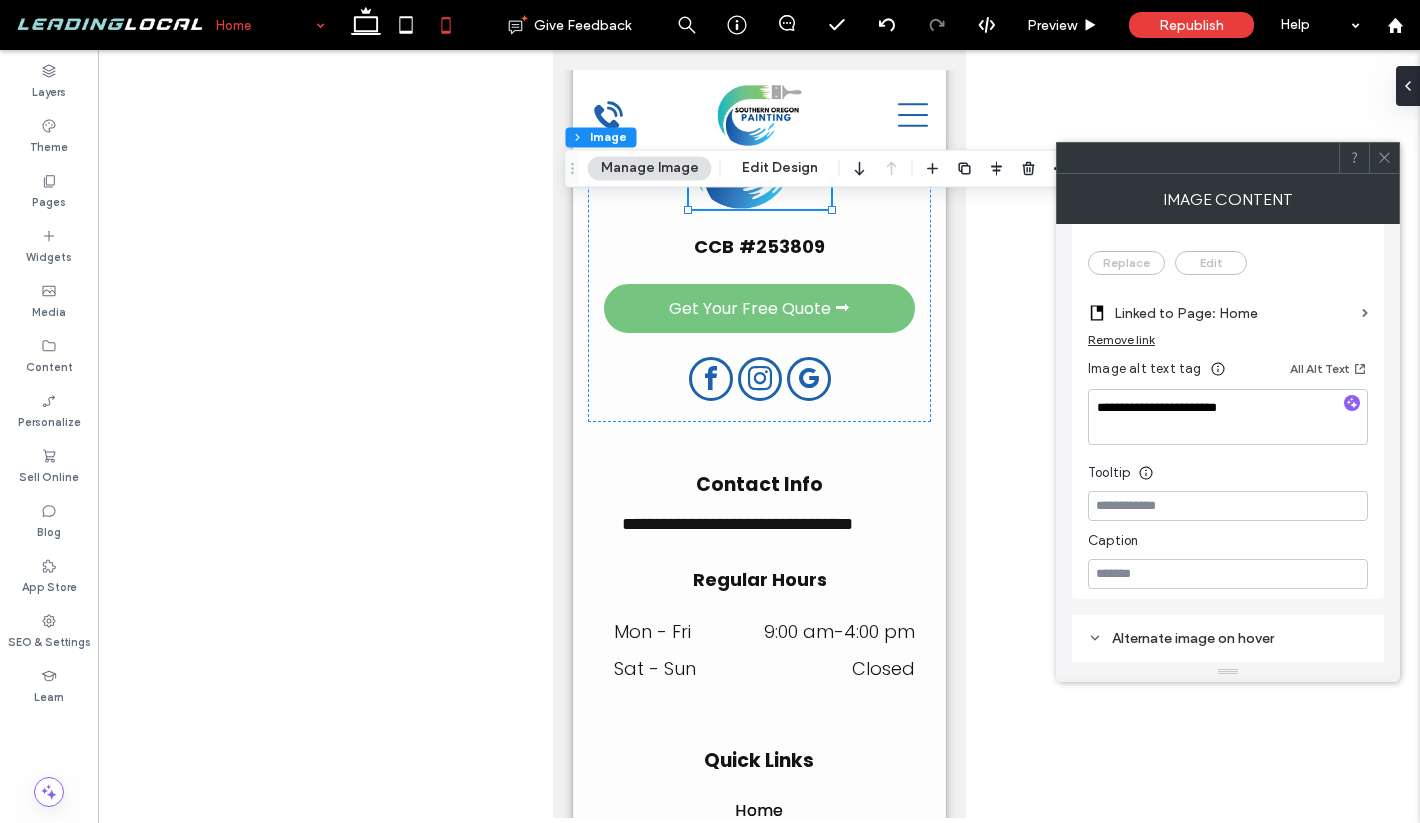 click 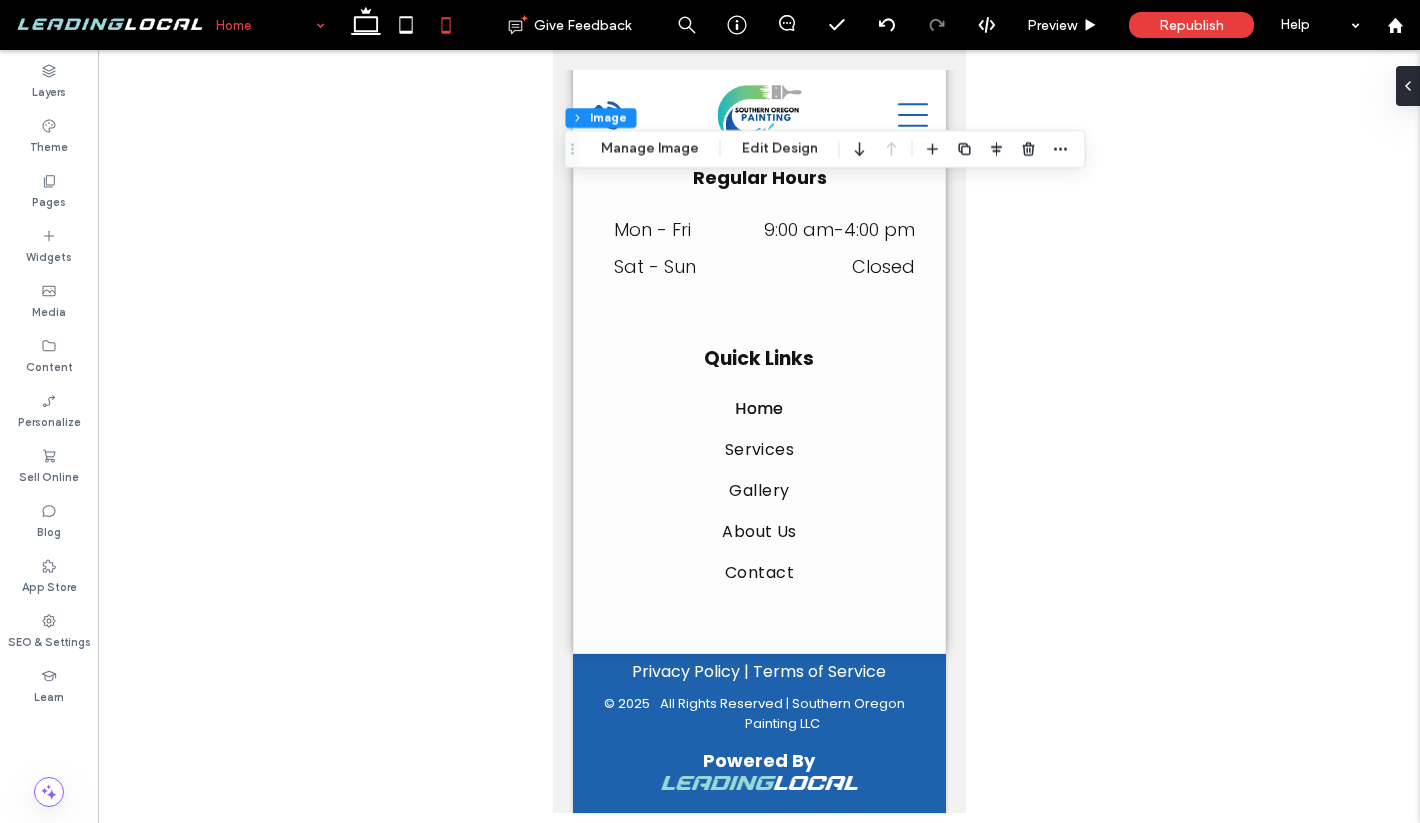 scroll, scrollTop: 13952, scrollLeft: 0, axis: vertical 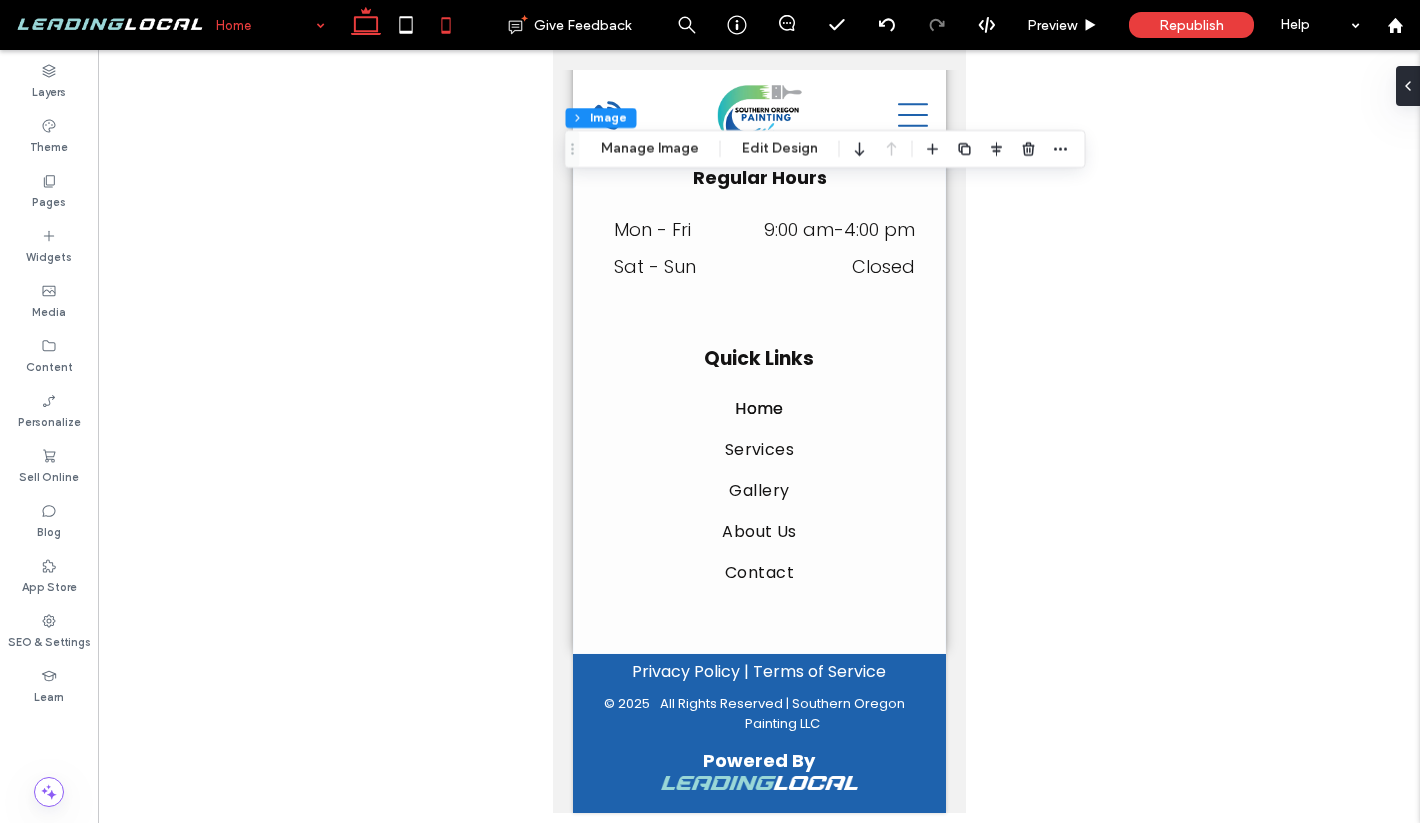 click 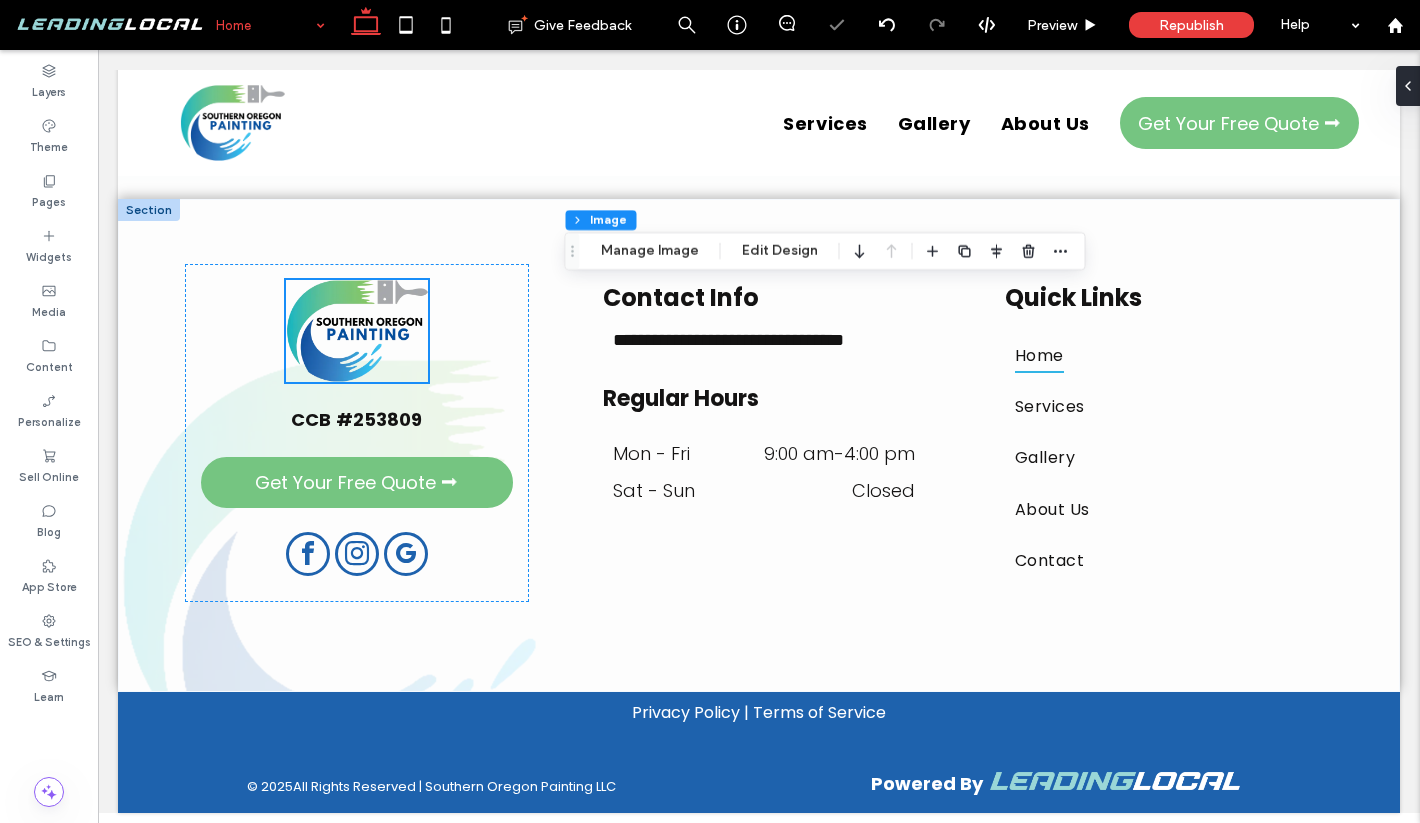 scroll, scrollTop: 8518, scrollLeft: 0, axis: vertical 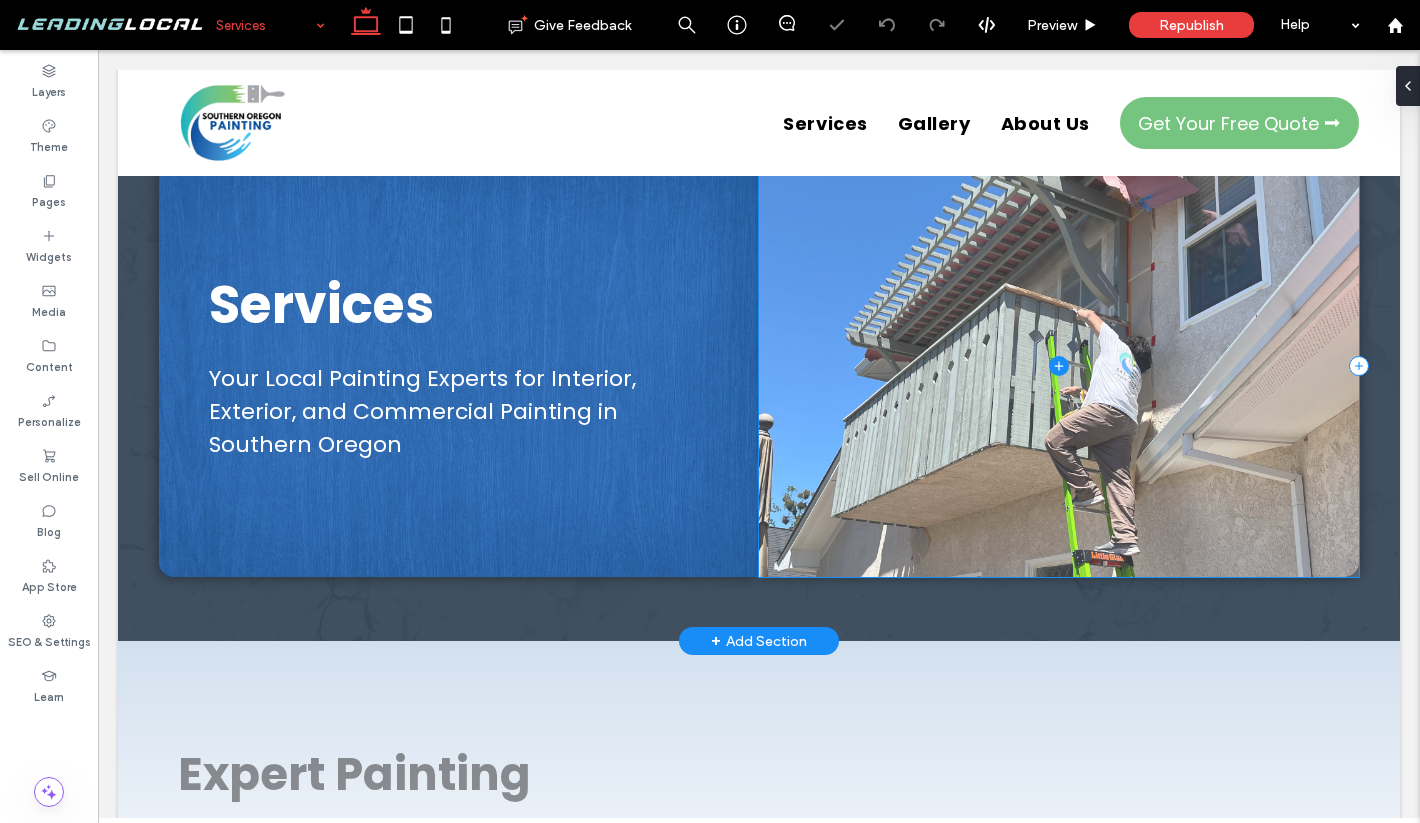 click at bounding box center [1059, 366] 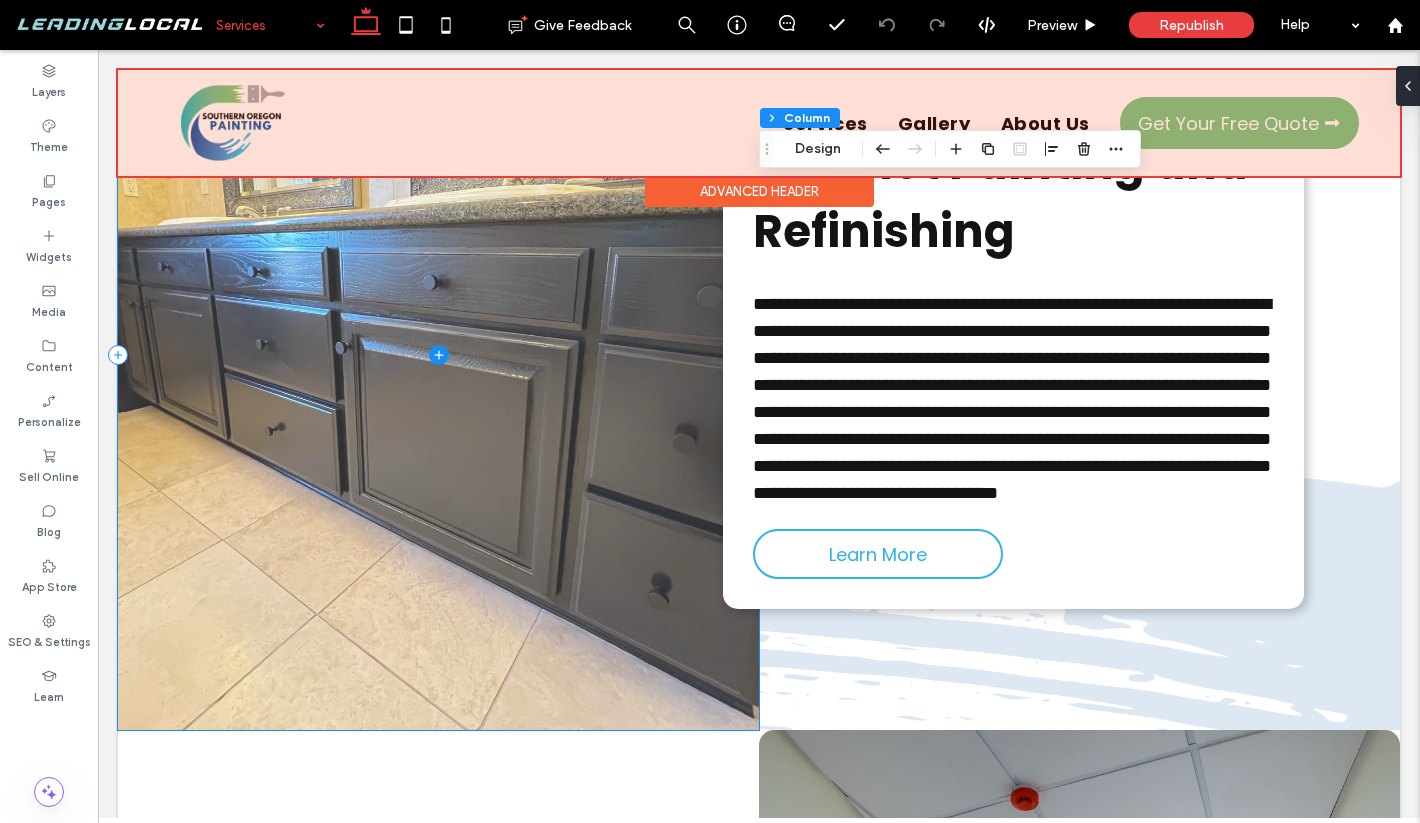 scroll, scrollTop: 2672, scrollLeft: 0, axis: vertical 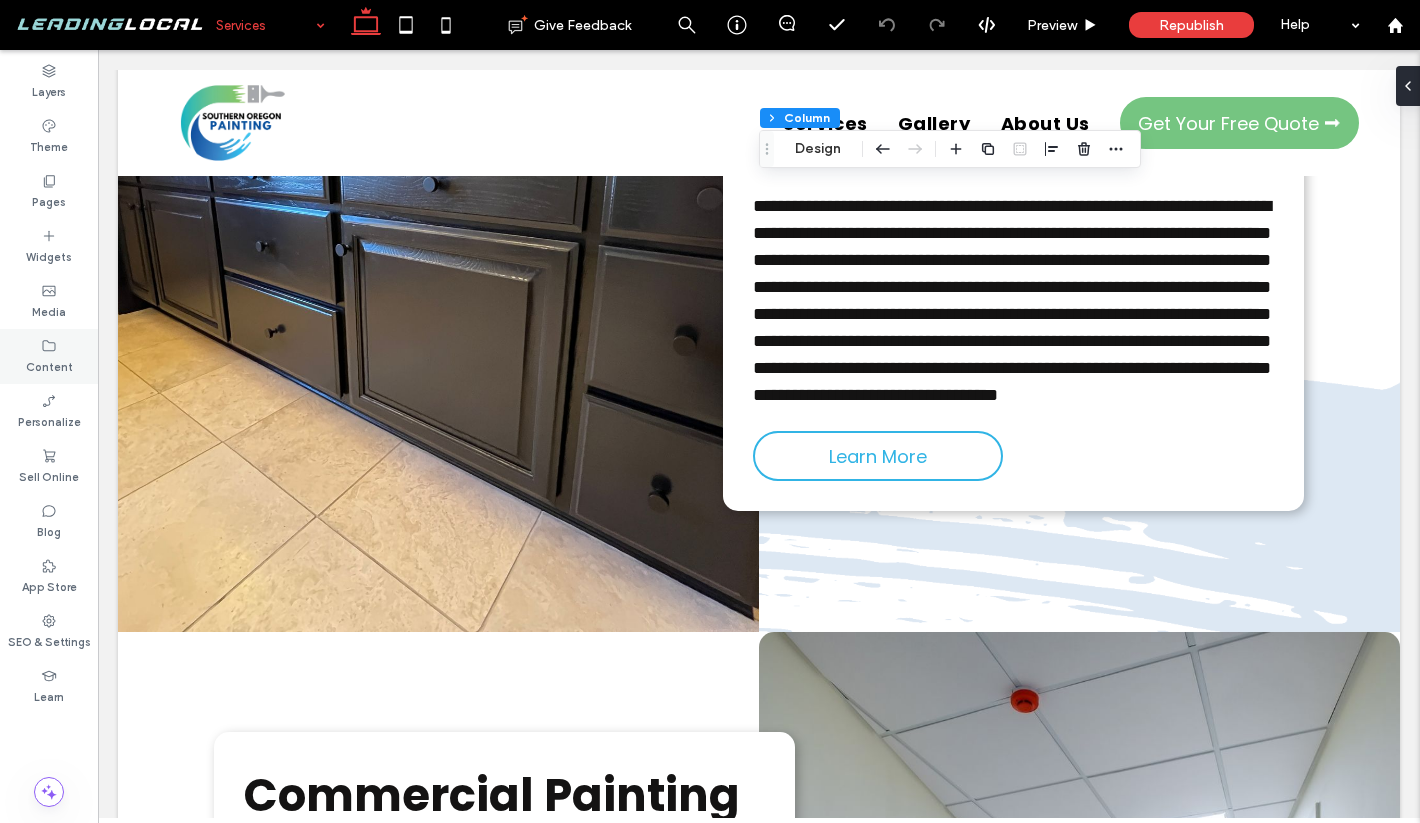 click 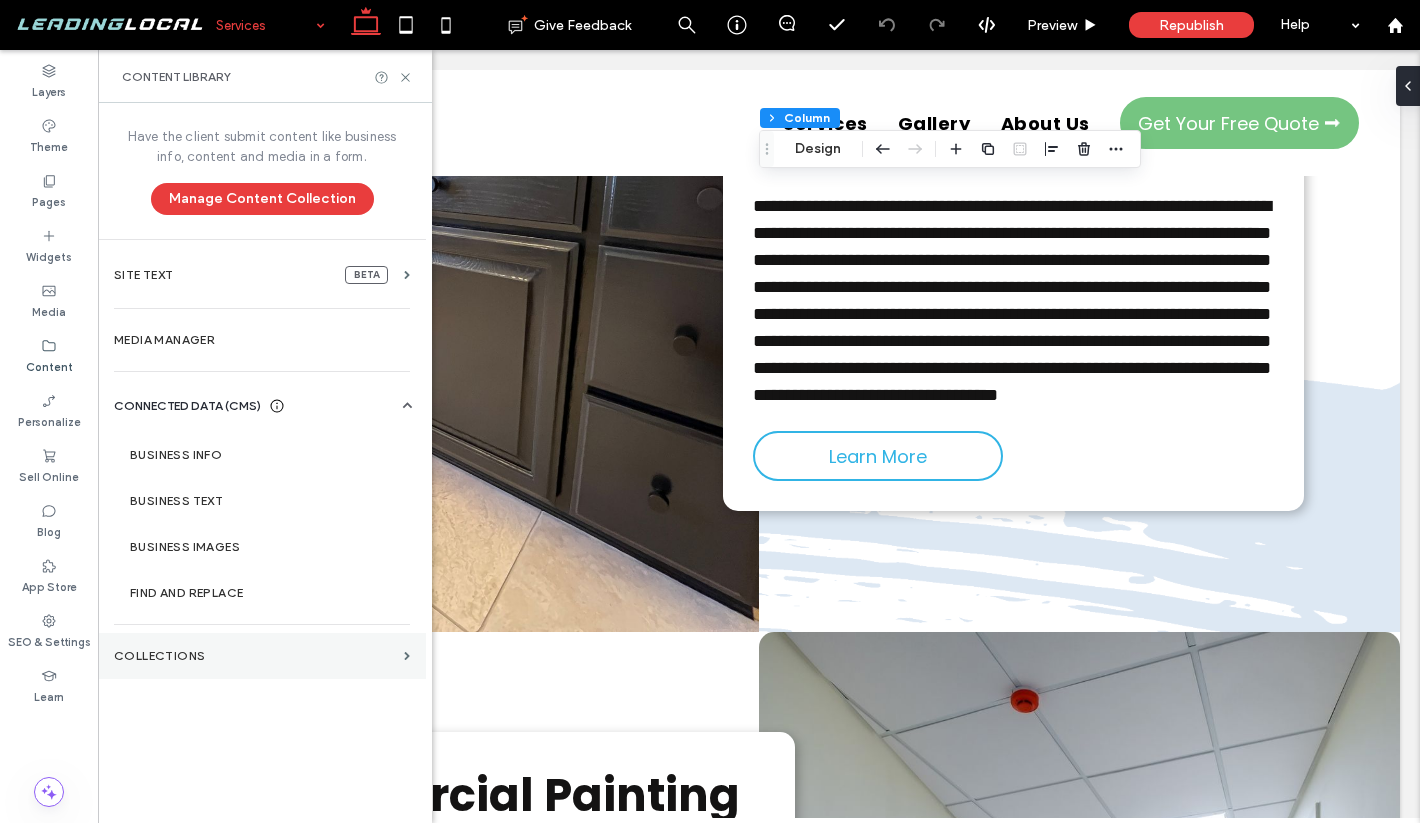 click on "Collections" at bounding box center [262, 656] 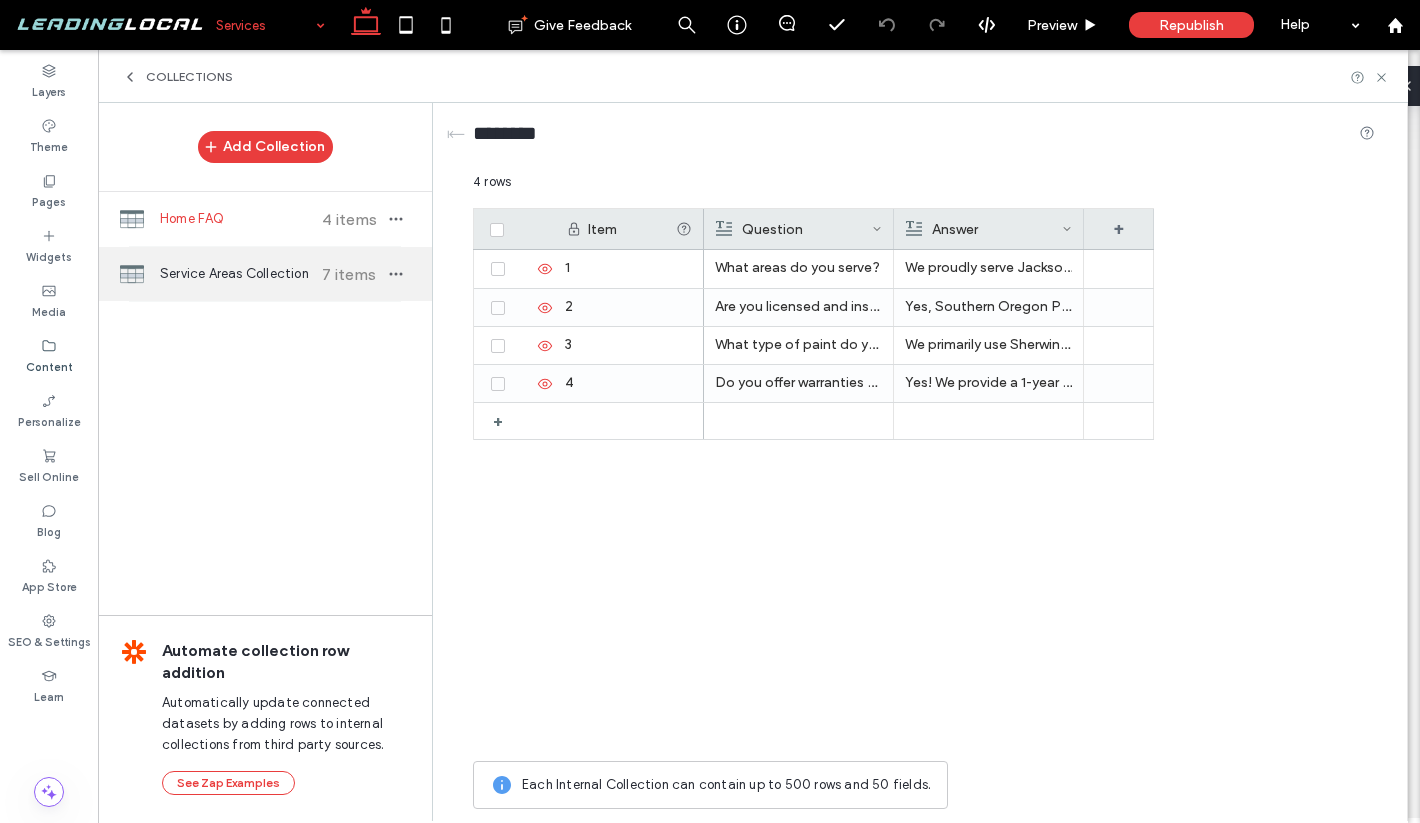 click on "Service Areas Collection" at bounding box center (234, 274) 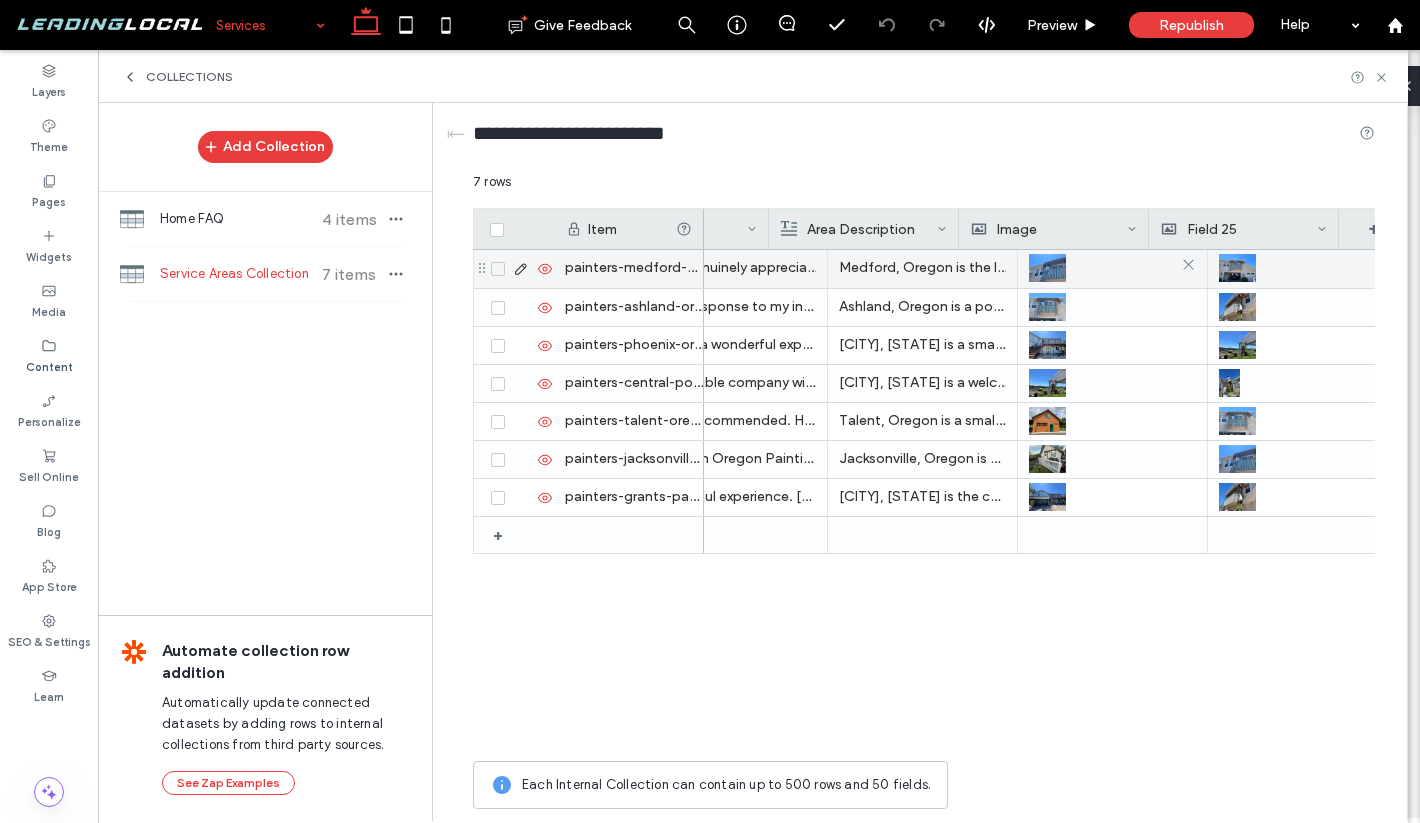 scroll, scrollTop: 0, scrollLeft: 4149, axis: horizontal 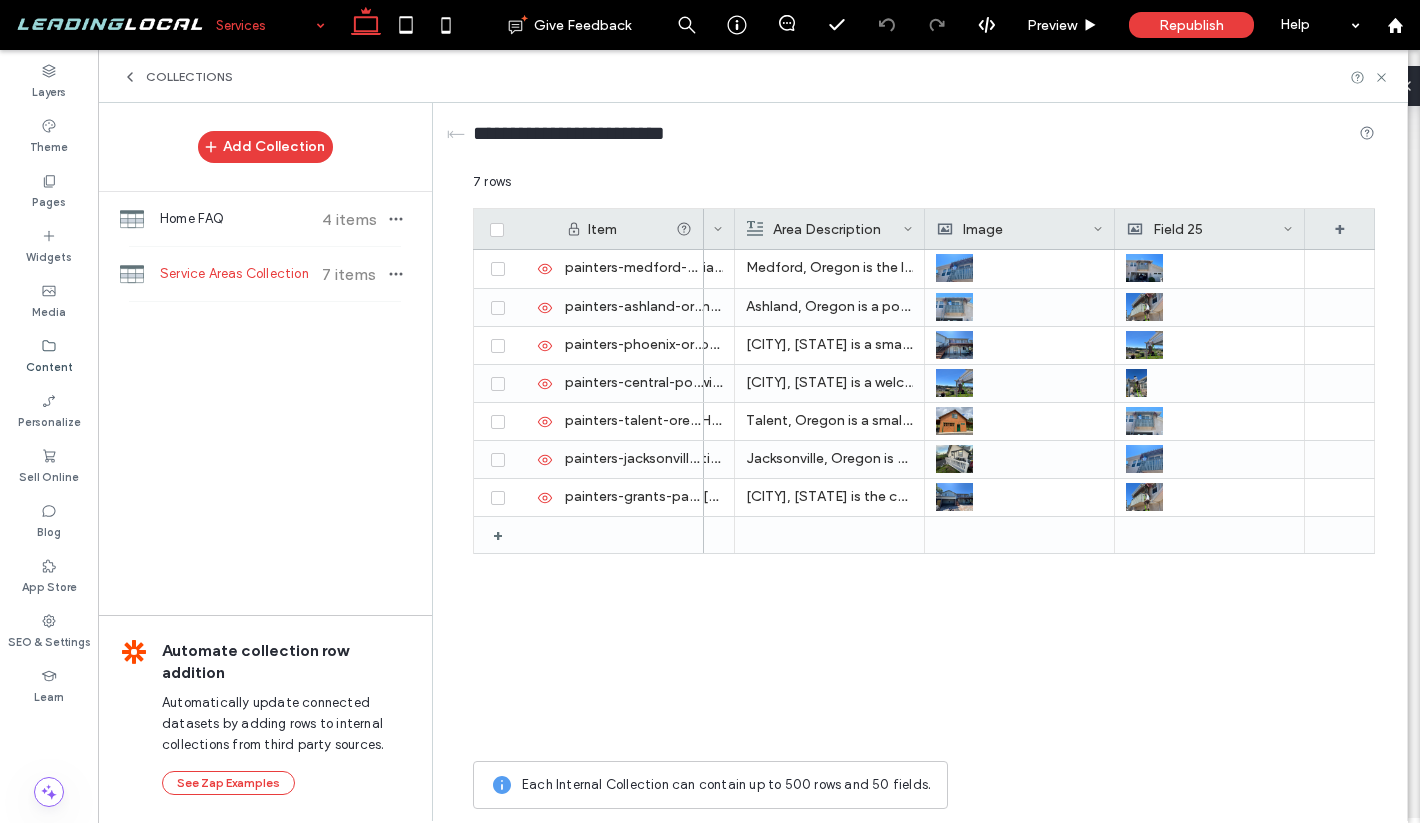 click 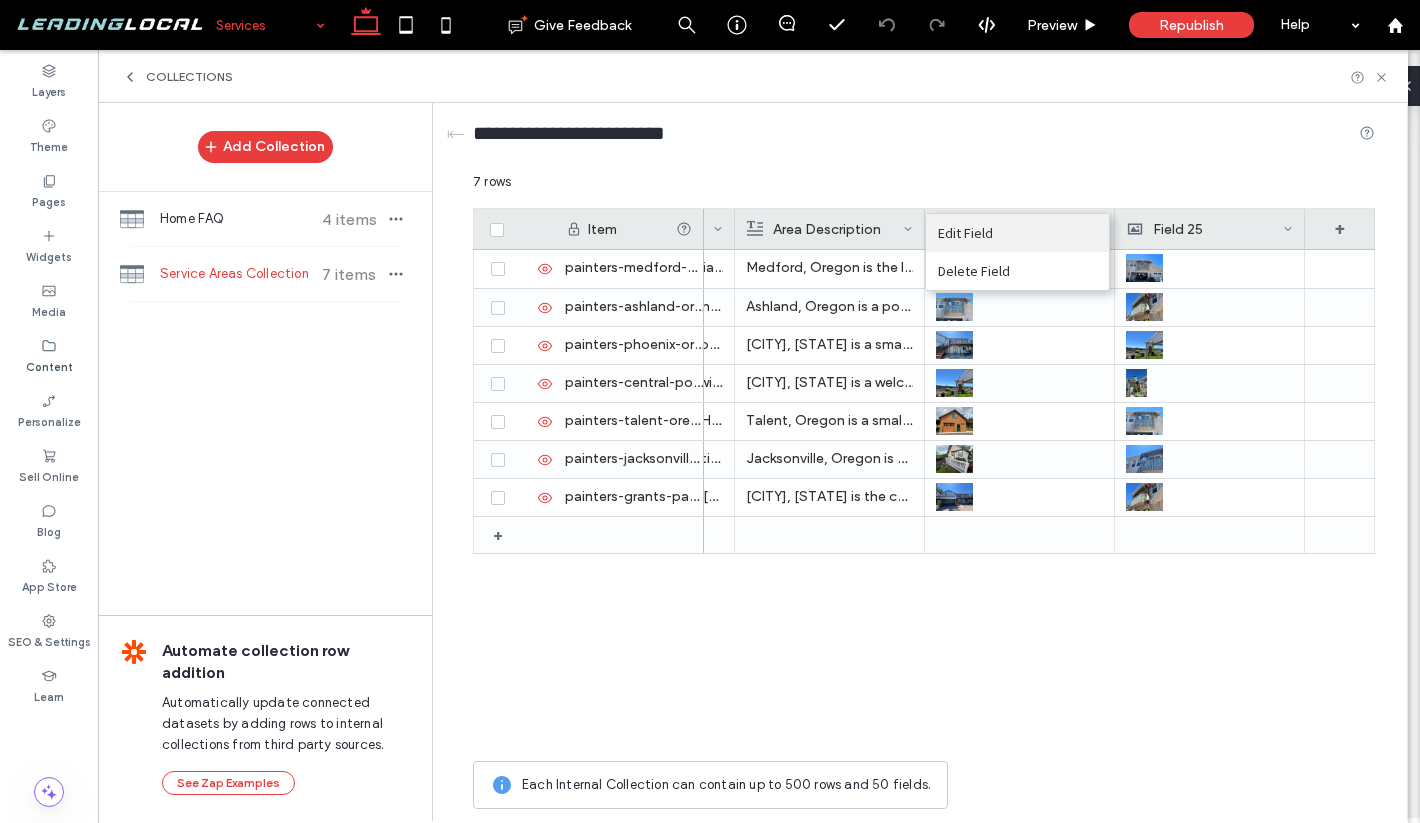 click on "Edit Field" at bounding box center [1017, 233] 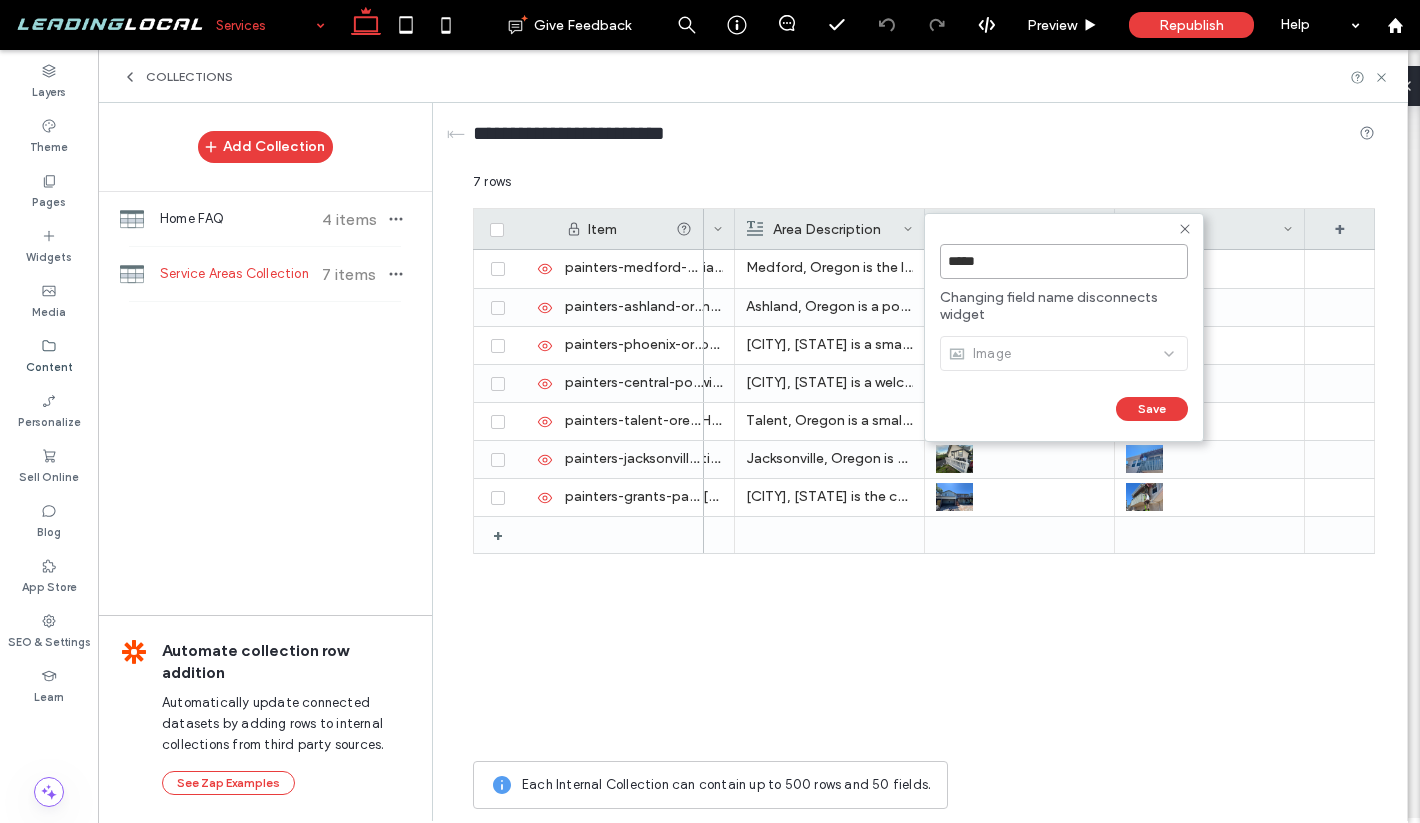 click on "*****" at bounding box center (1064, 261) 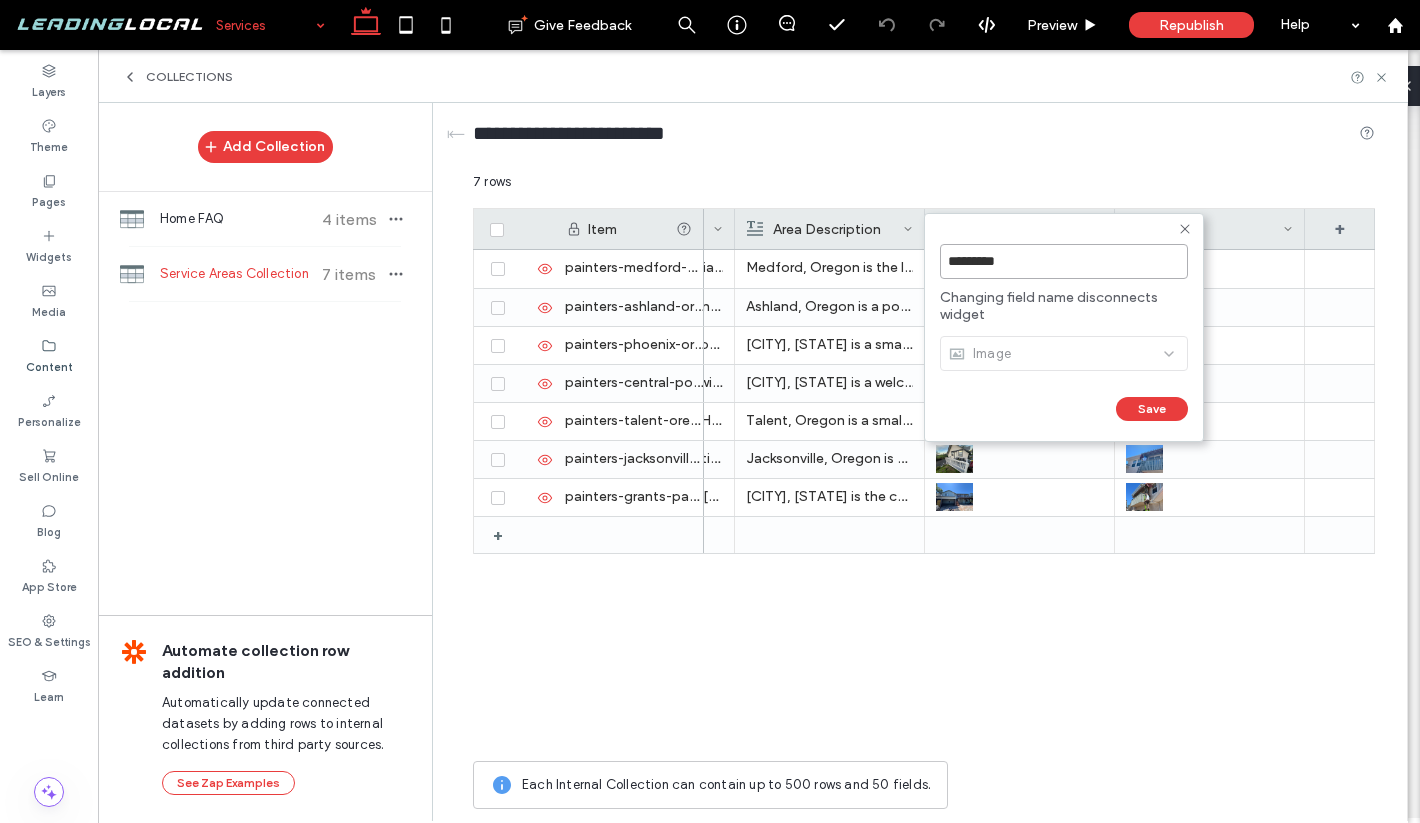 type on "**********" 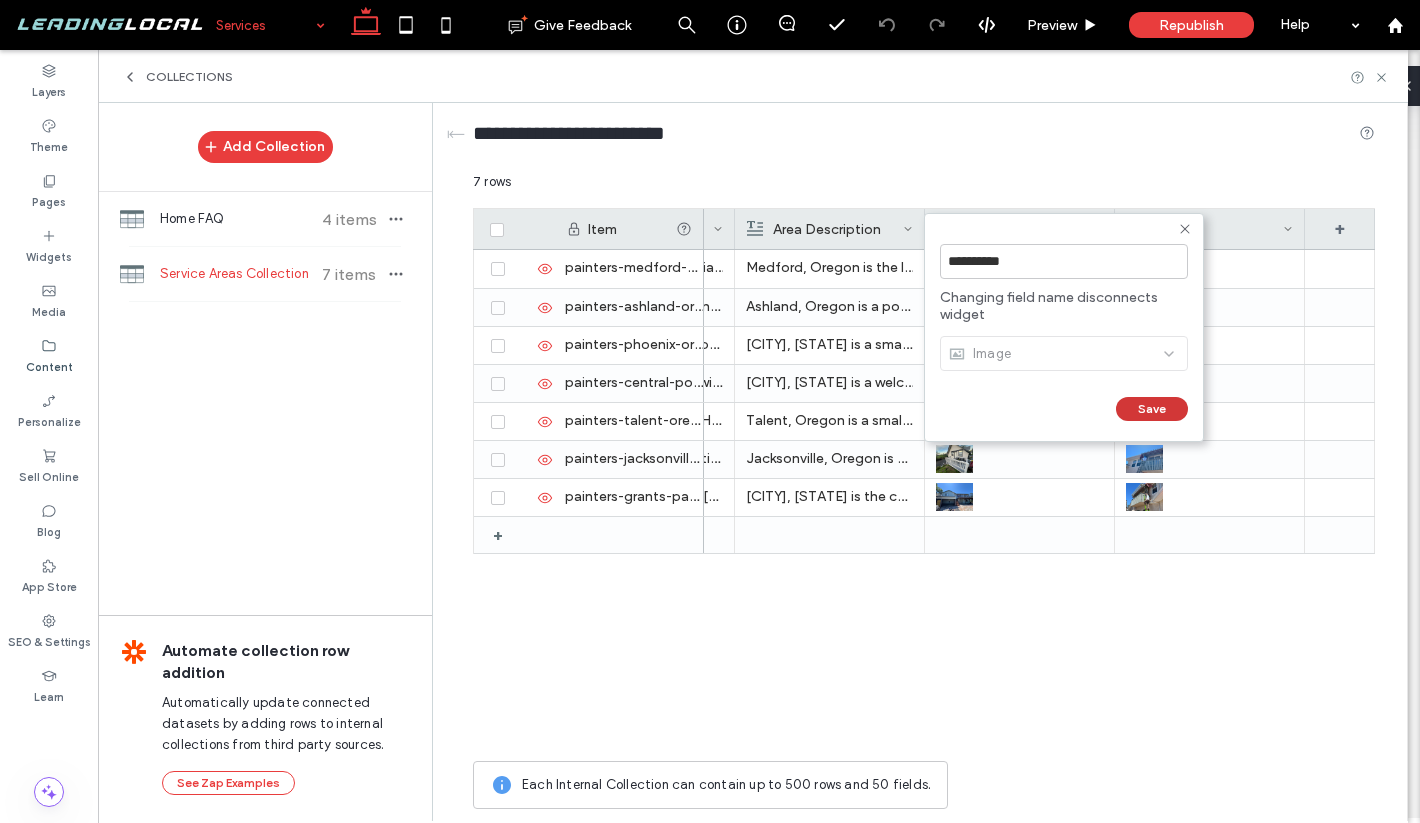 click on "Save" at bounding box center [1152, 409] 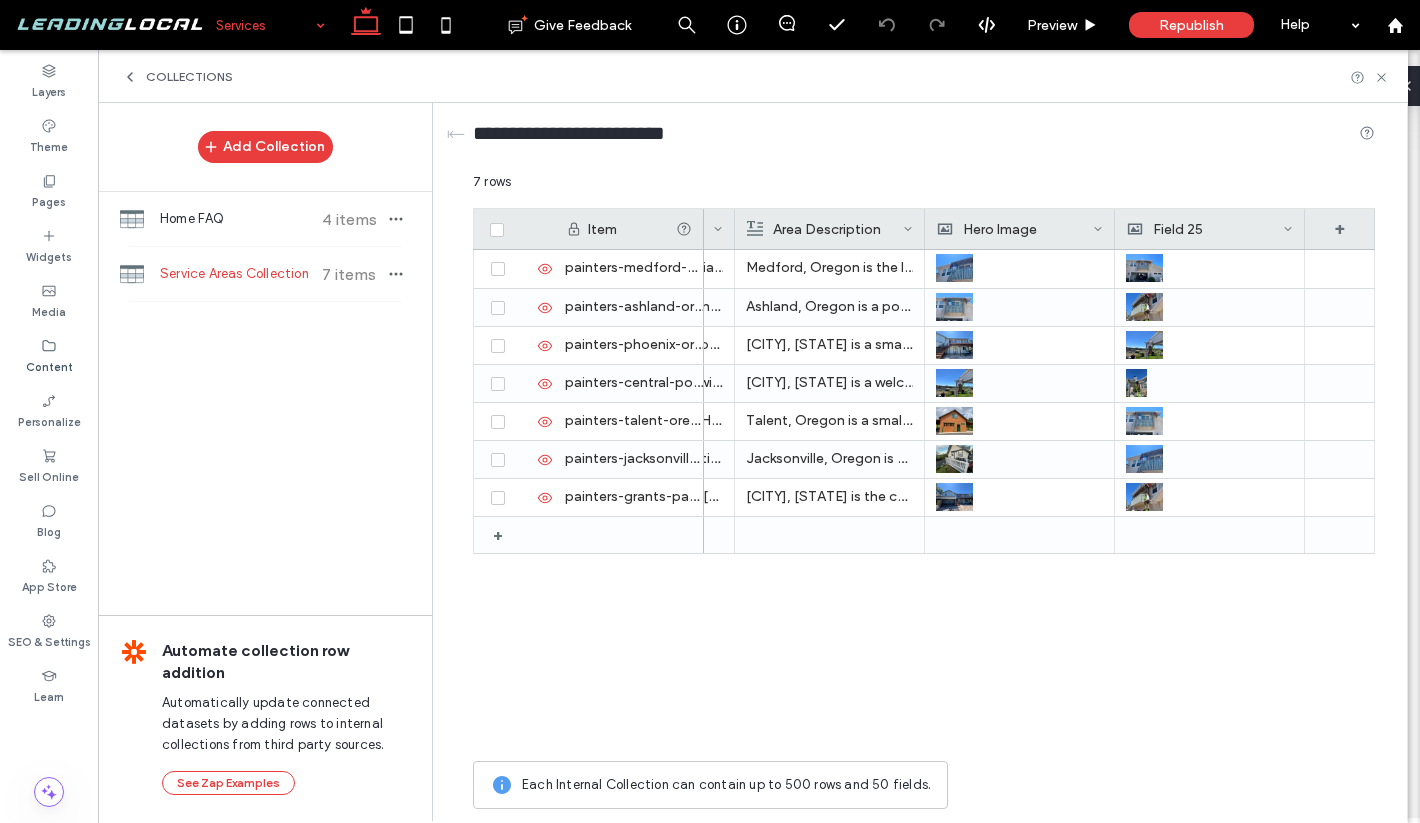 click 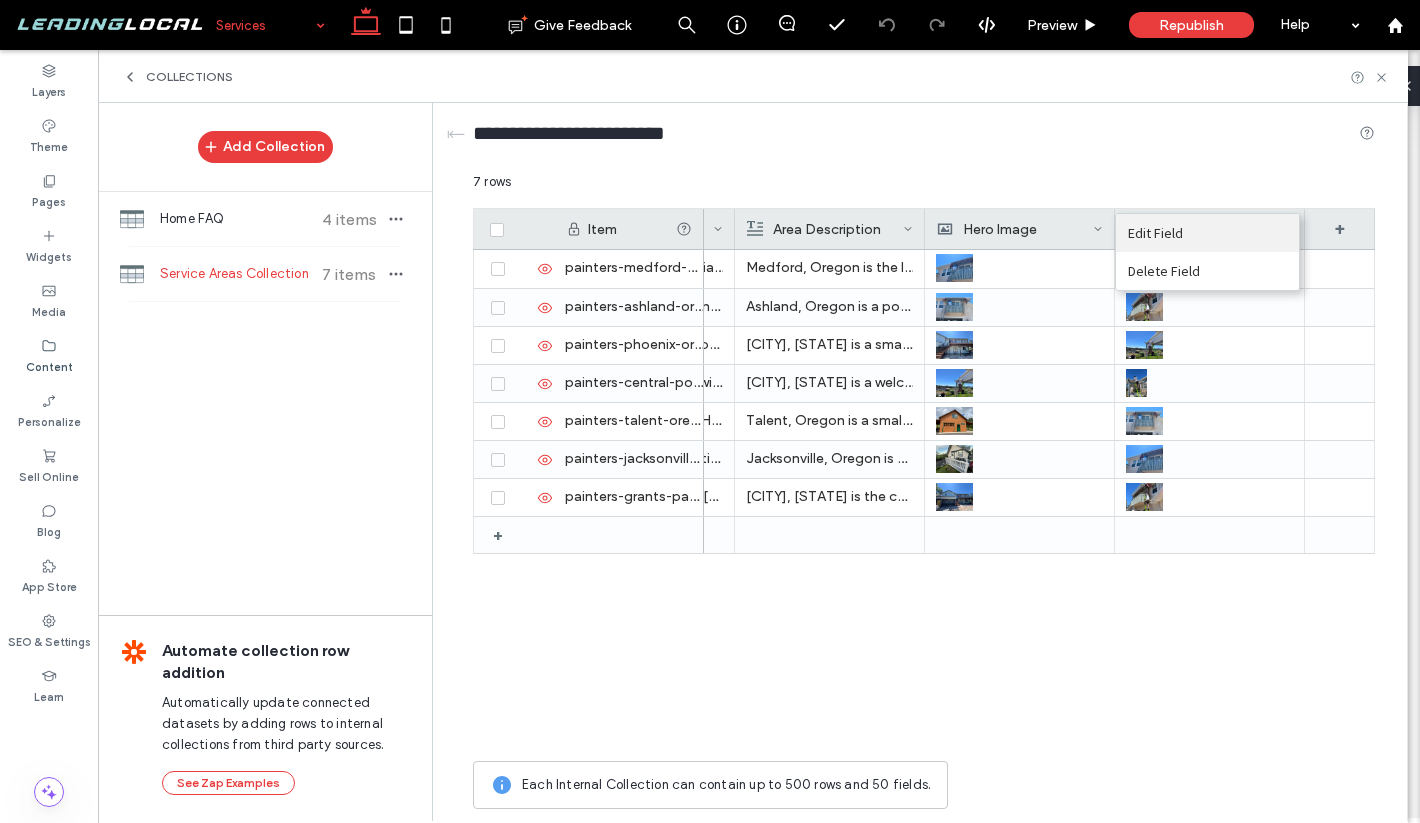 click on "Edit Field" at bounding box center (1207, 233) 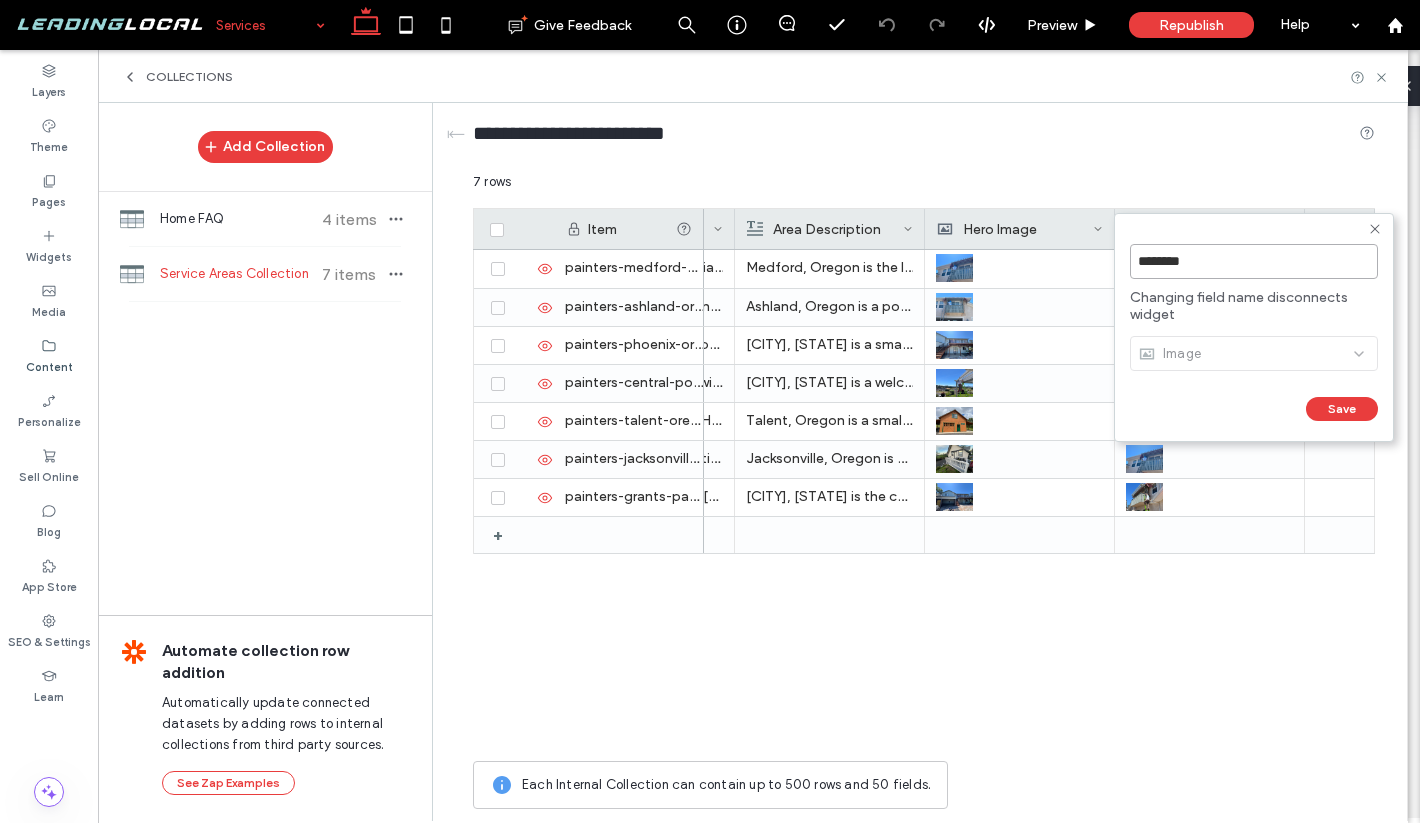 click on "********" at bounding box center [1254, 261] 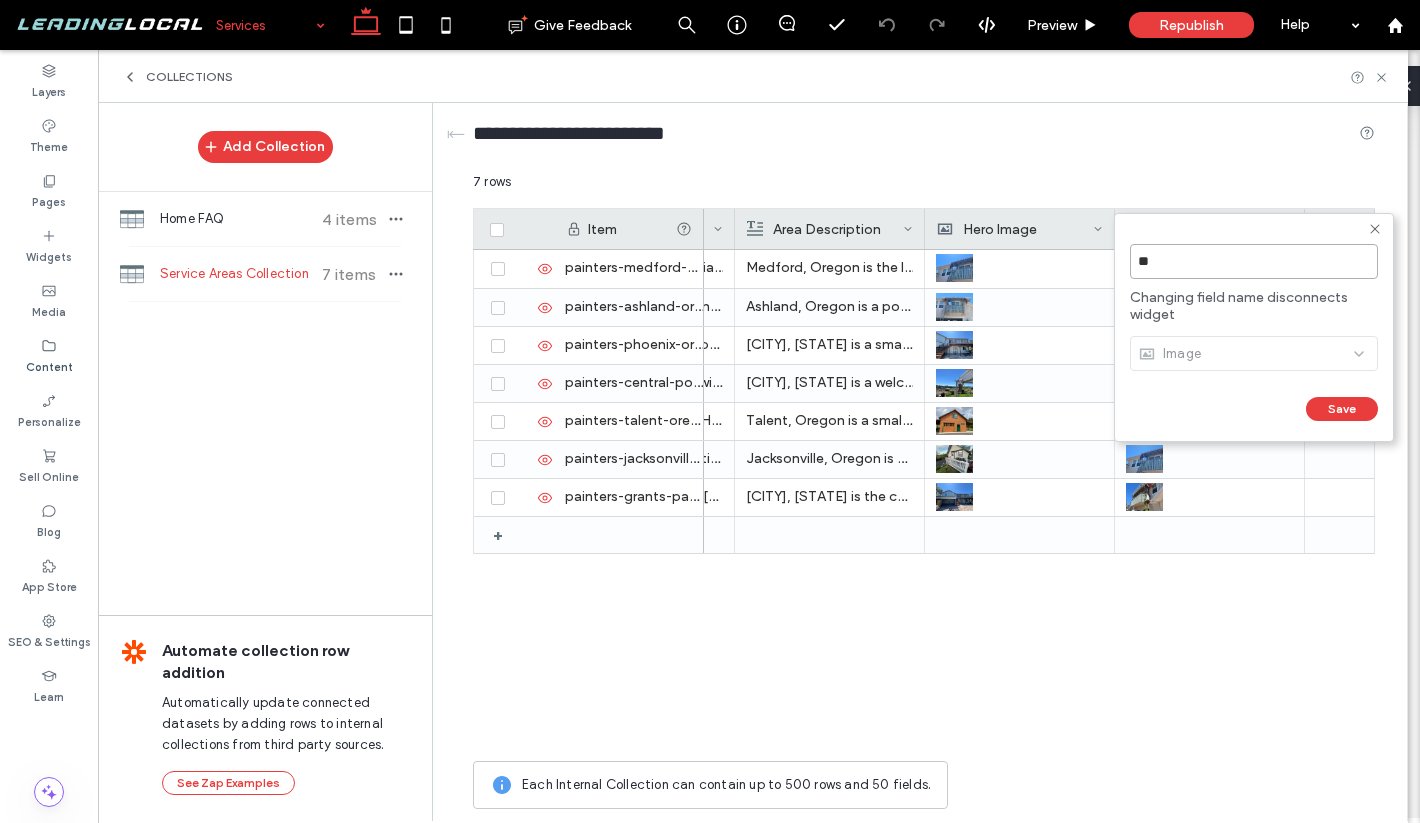 type on "*" 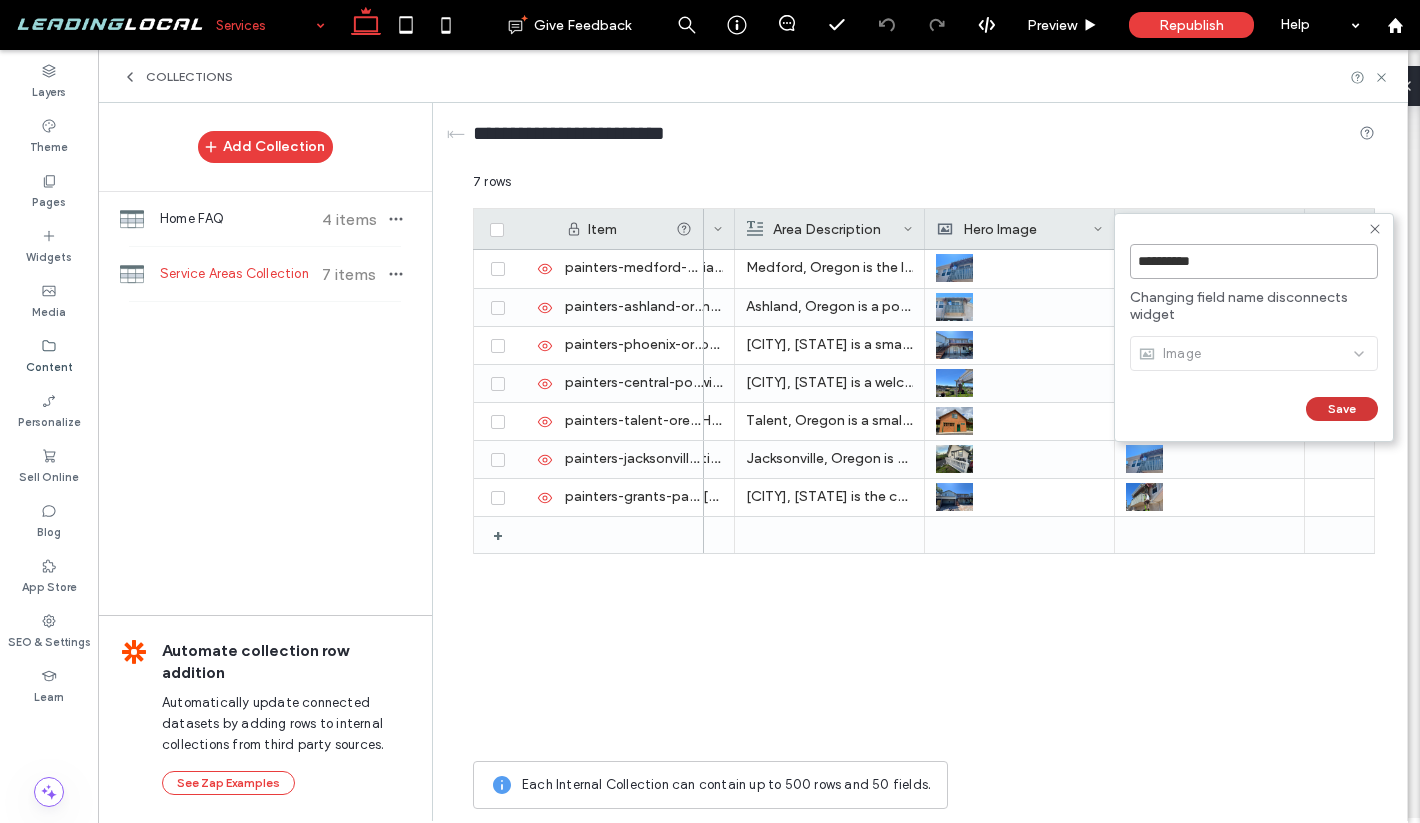 type on "**********" 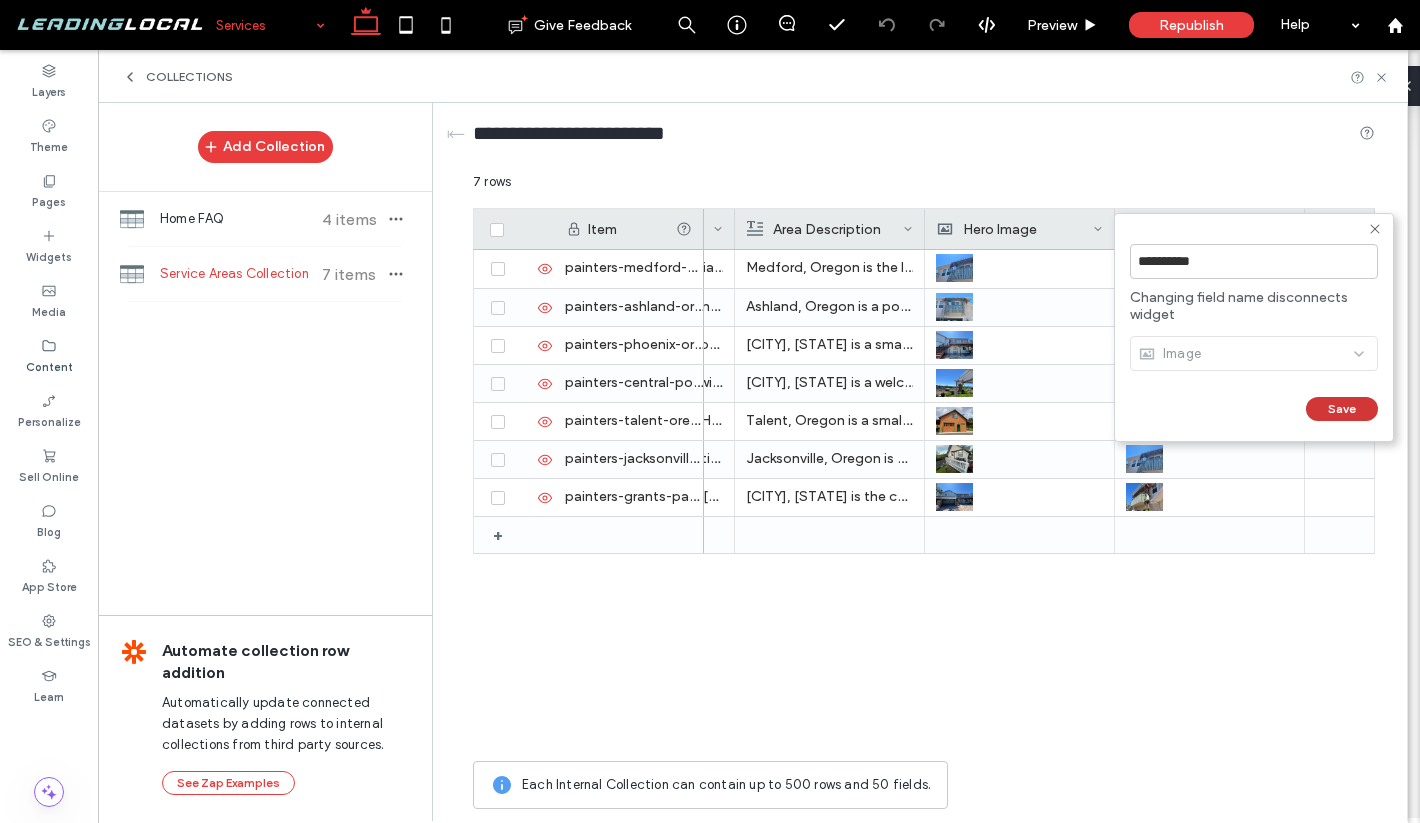 click on "Save" at bounding box center (1342, 409) 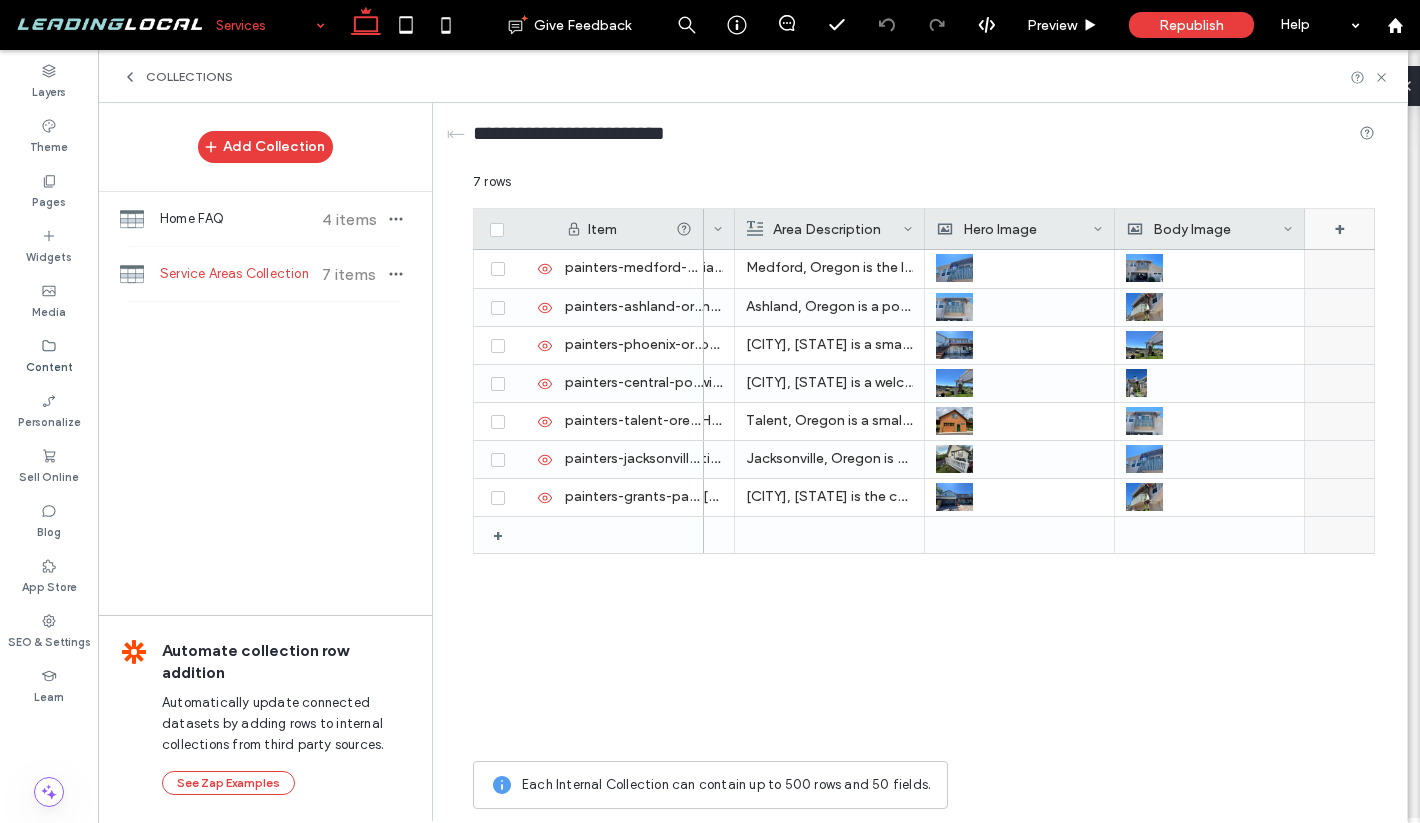 click on "+" at bounding box center [1340, 229] 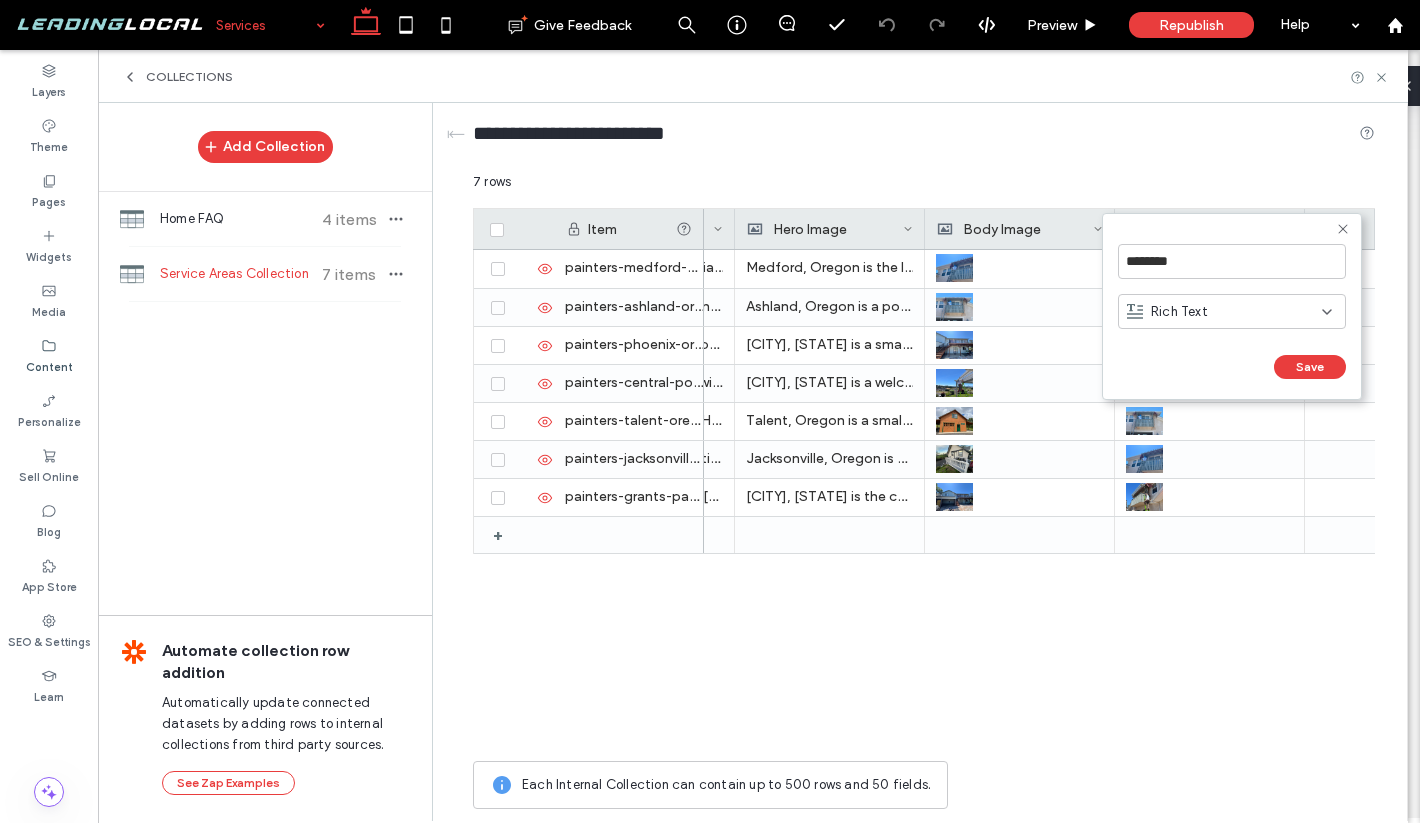 scroll, scrollTop: 0, scrollLeft: 4339, axis: horizontal 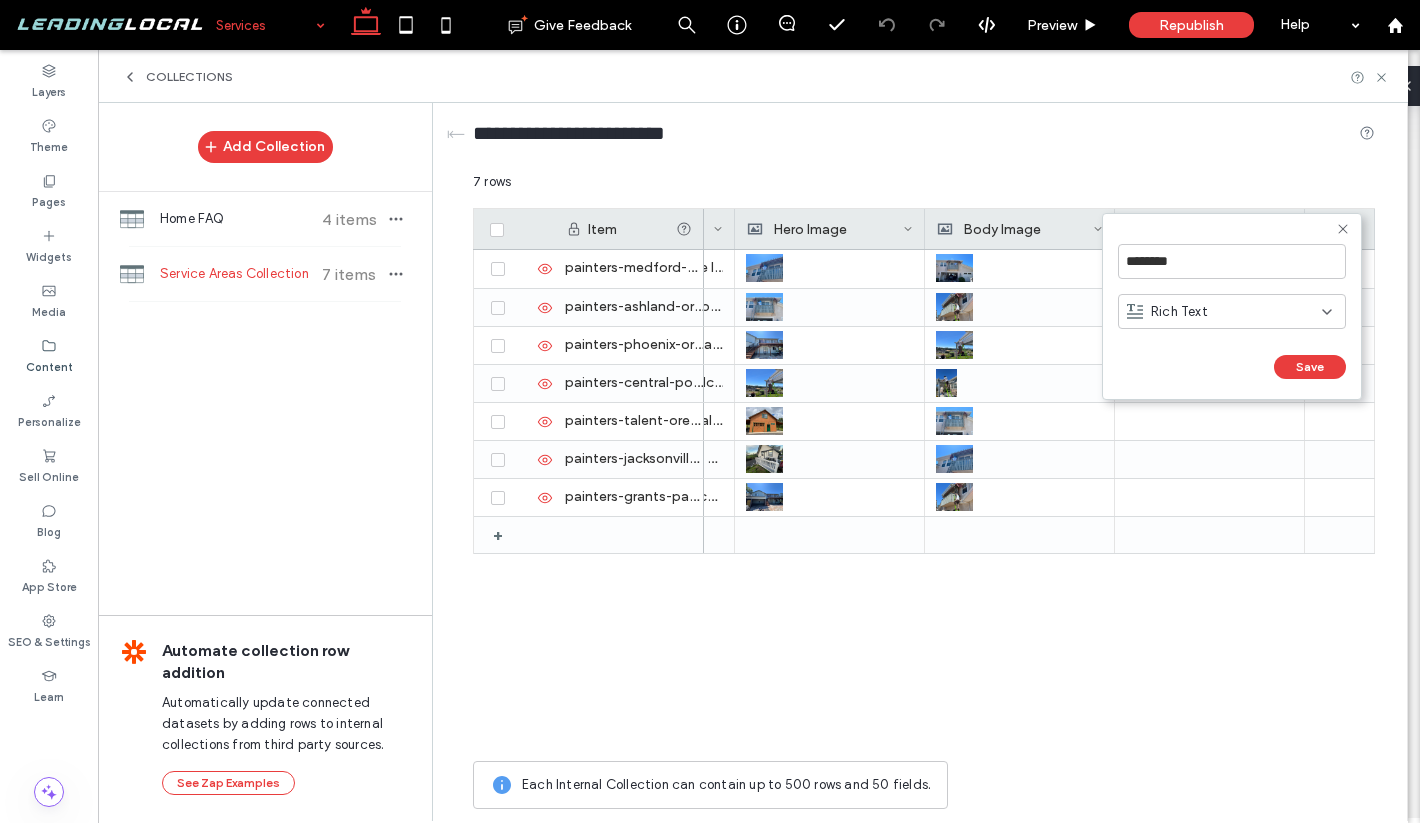 click on "Rich Text" at bounding box center (1224, 312) 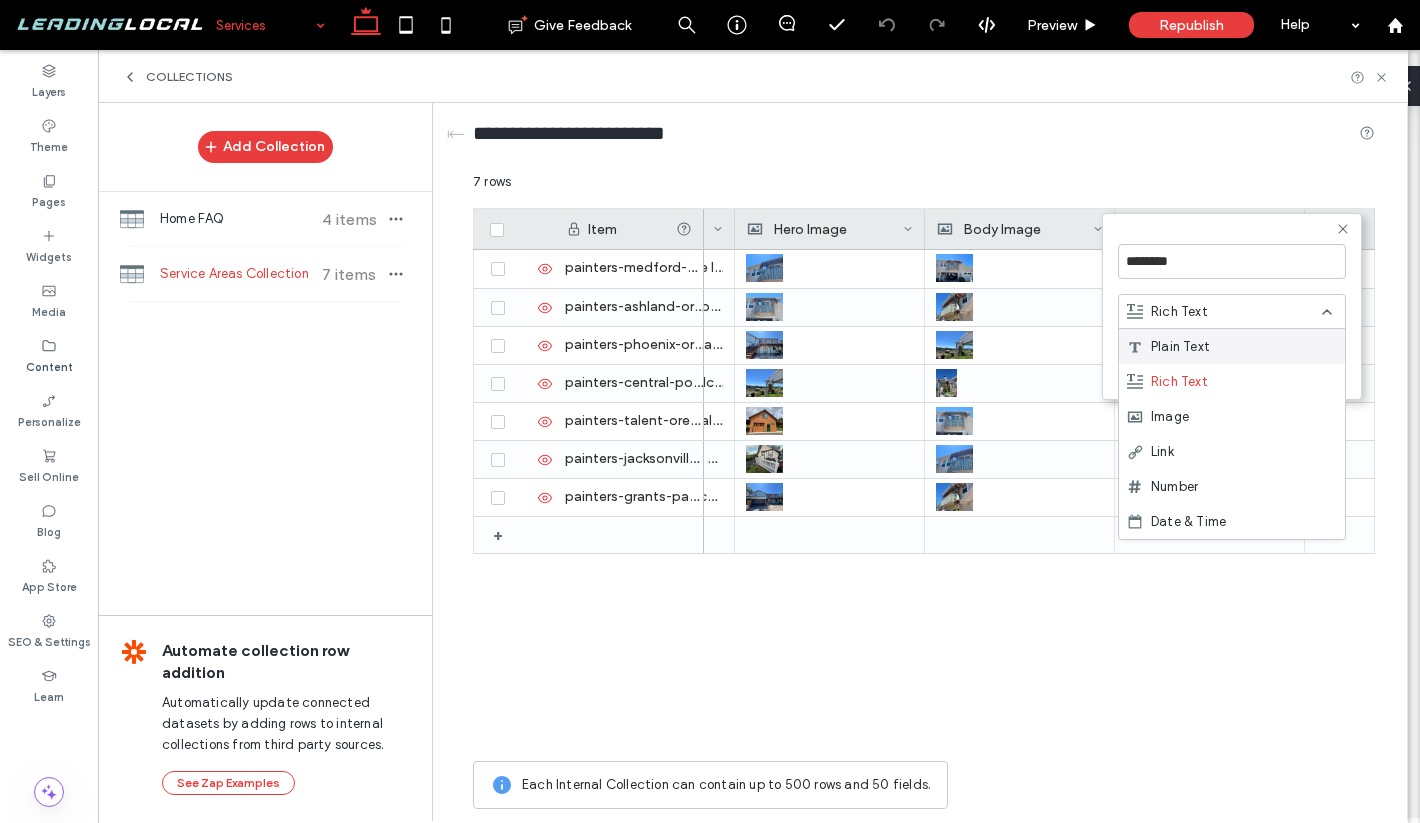 click on "Plain Text" at bounding box center (1180, 347) 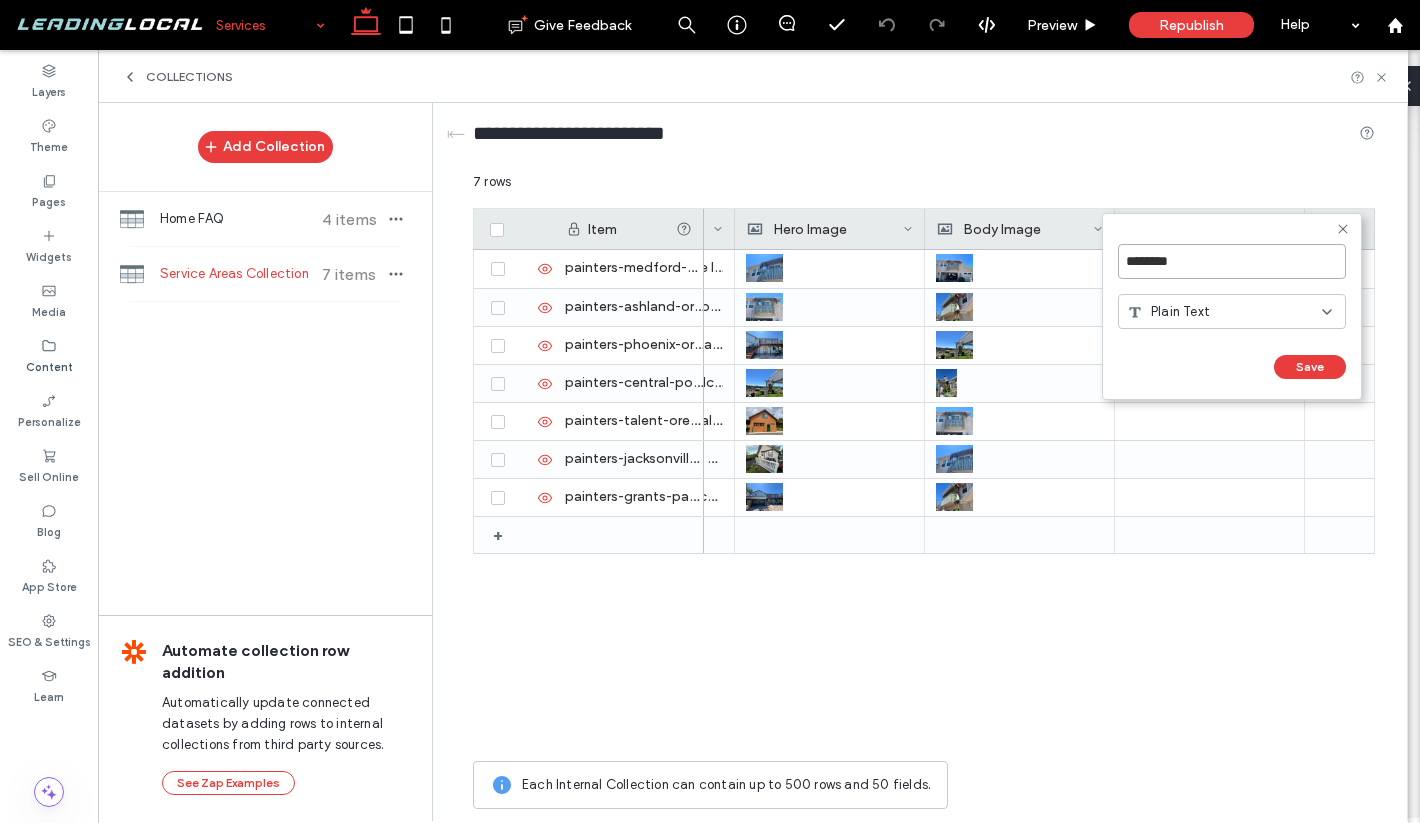 click on "********" at bounding box center (1232, 261) 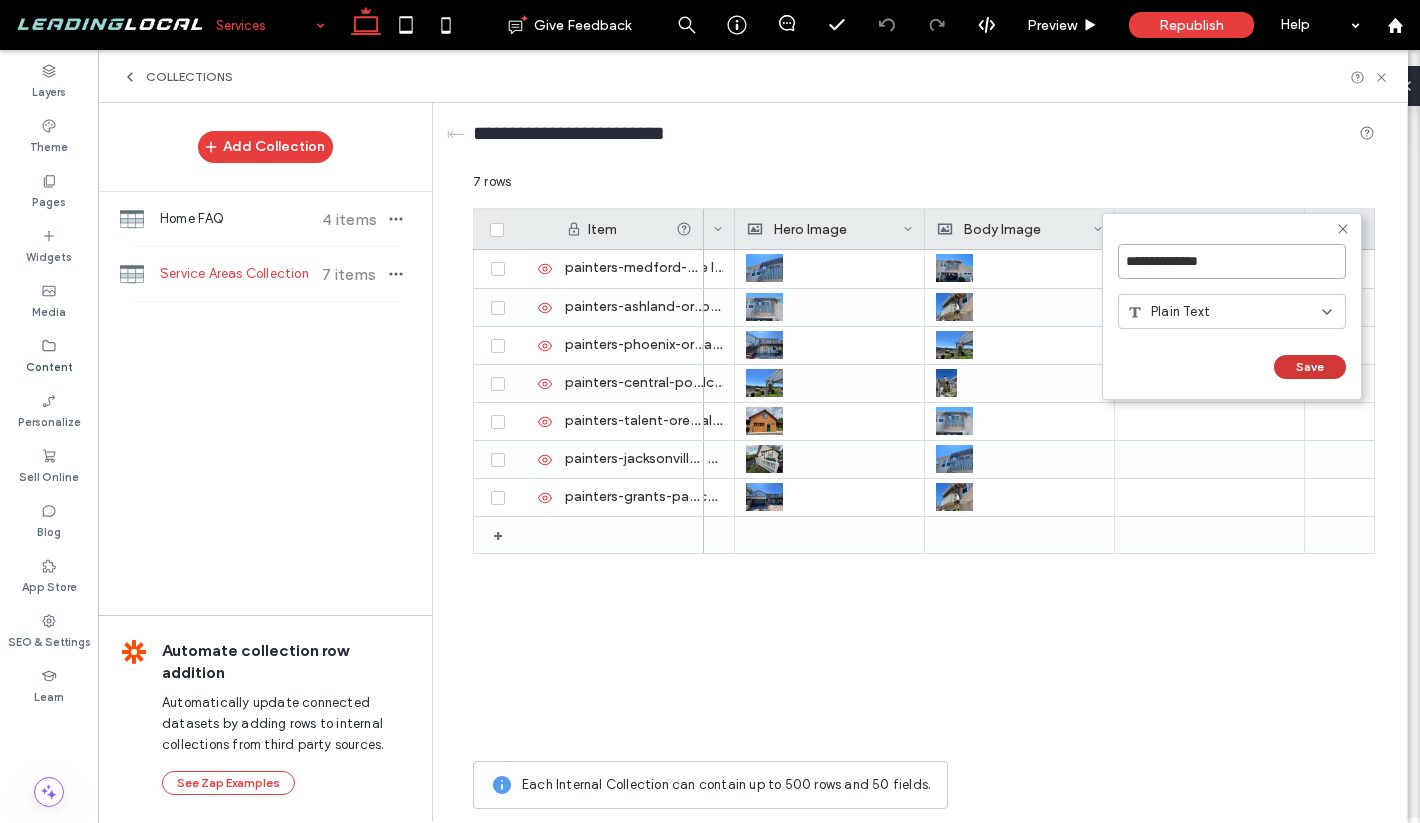 type on "**********" 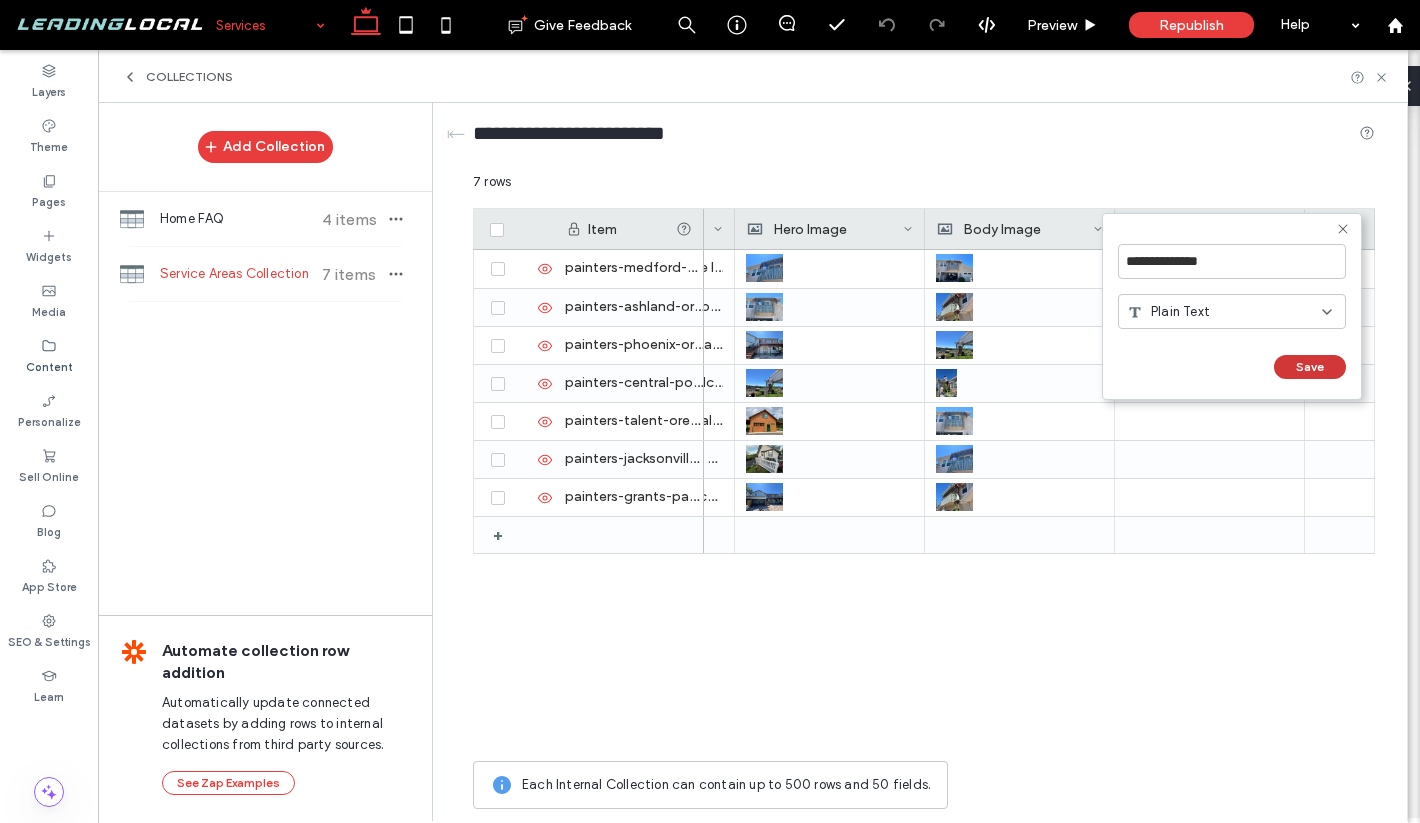click on "Save" at bounding box center (1310, 367) 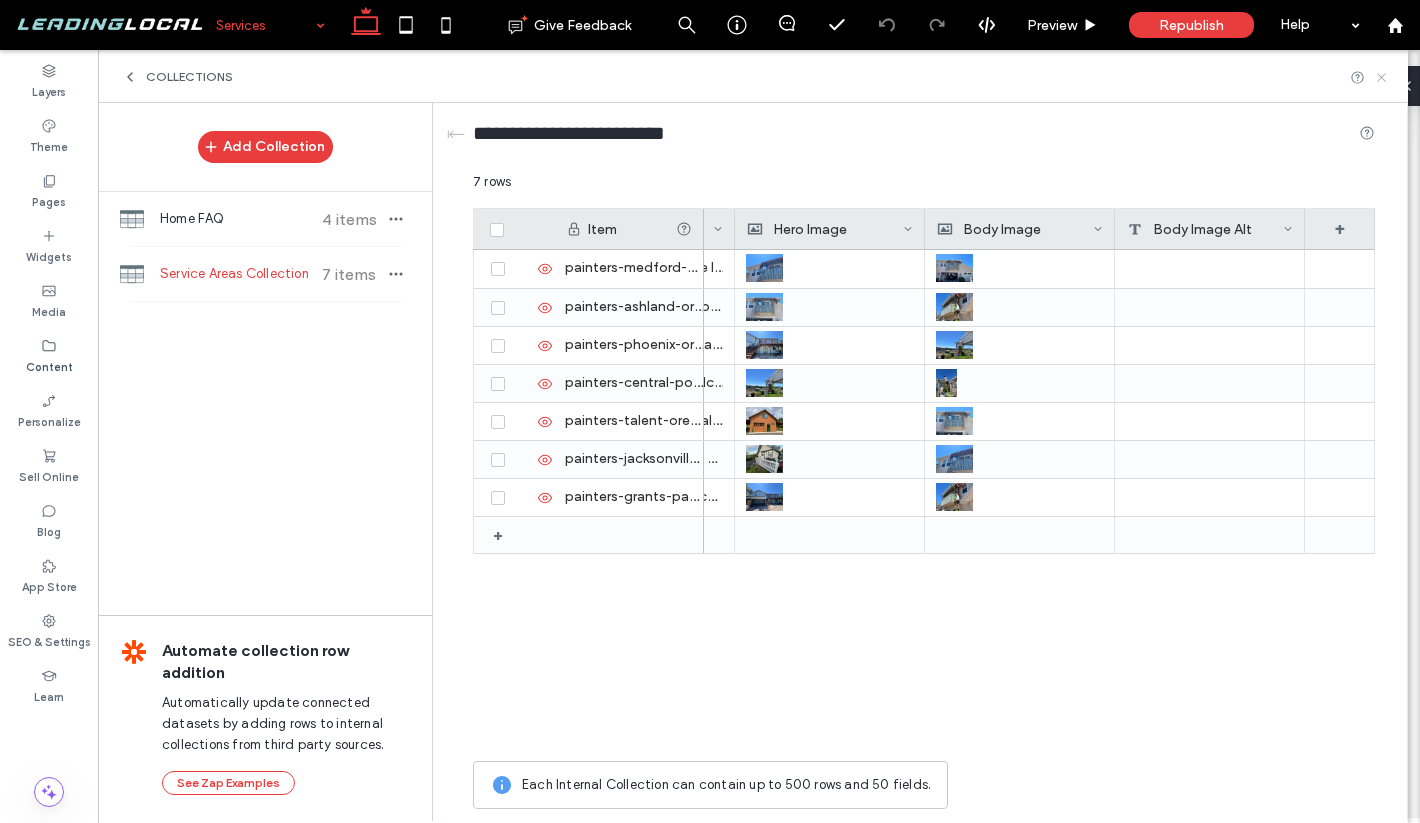 click 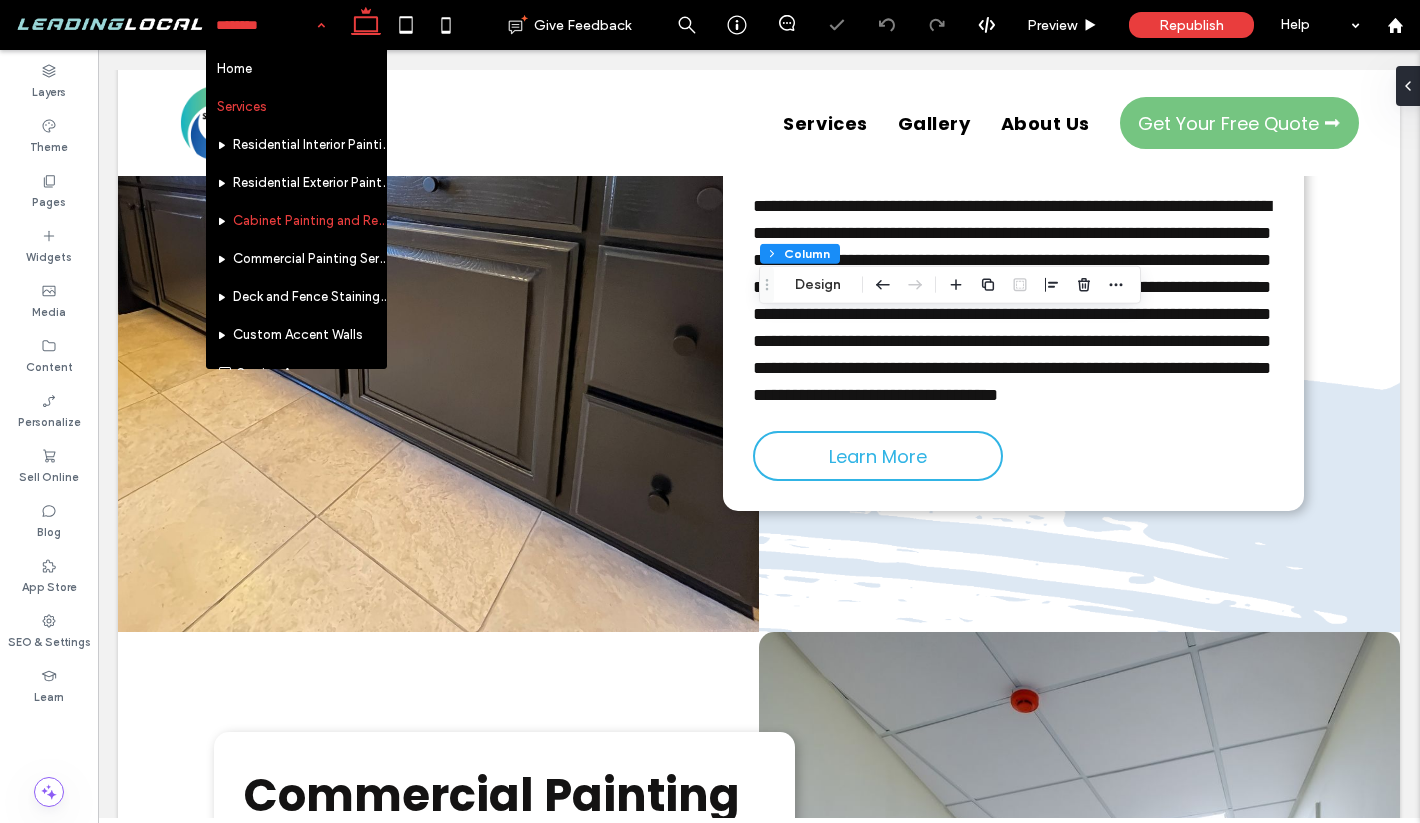 scroll, scrollTop: 225, scrollLeft: 0, axis: vertical 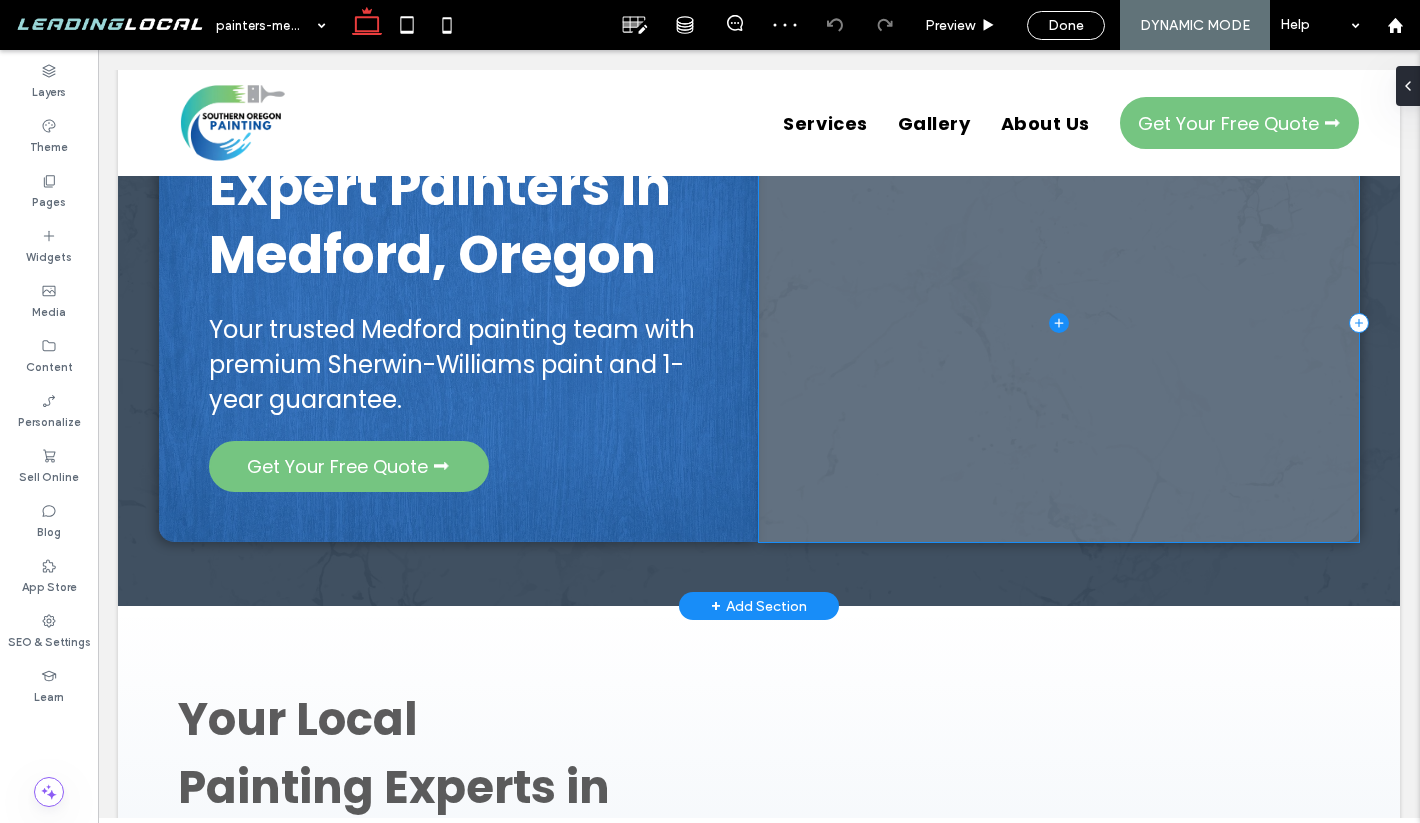 click at bounding box center [1059, 322] 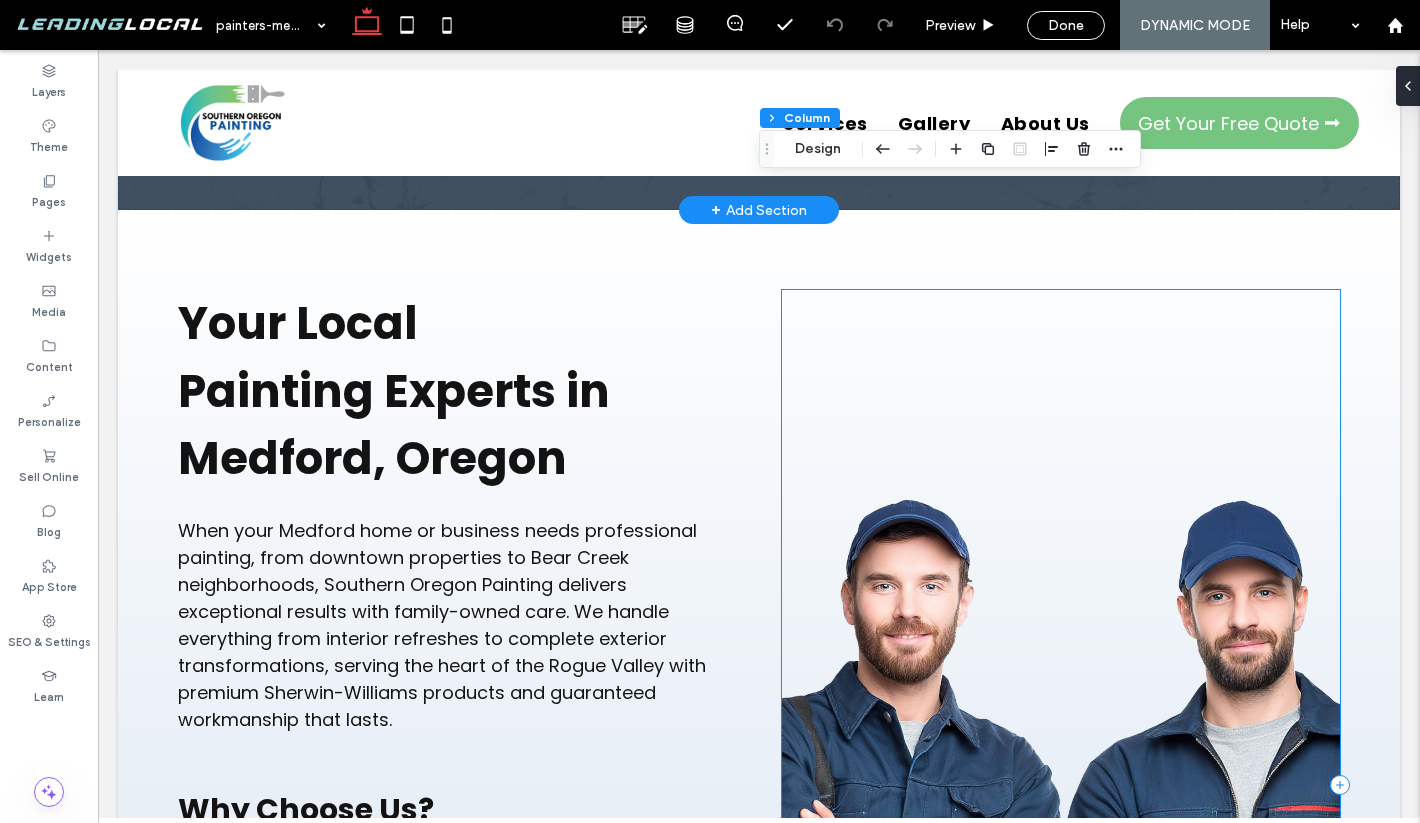 scroll, scrollTop: 294, scrollLeft: 0, axis: vertical 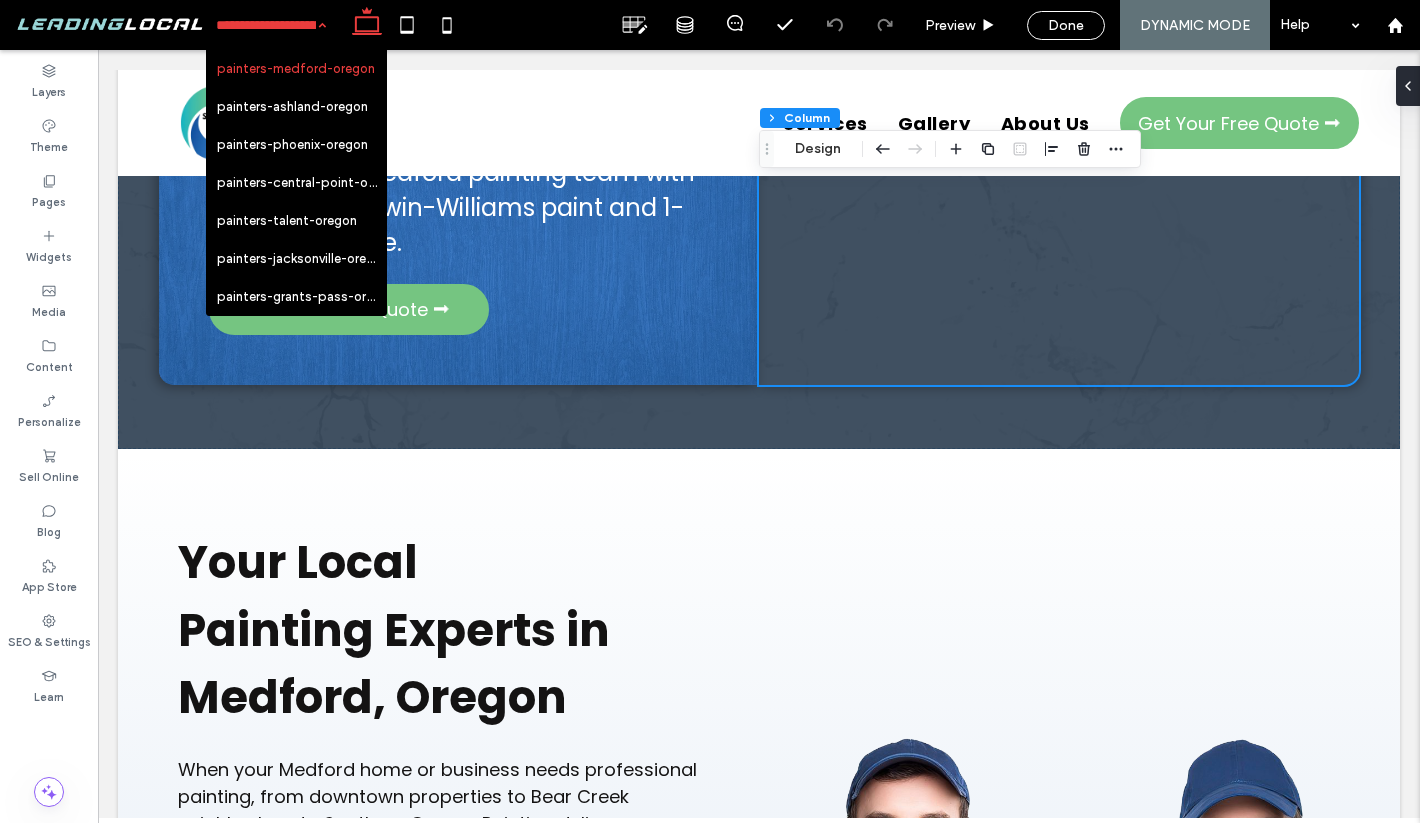 click on "painters-medford-oregon painters-ashland-oregon painters-phoenix-oregon painters-central-point-oregon painters-talent-oregon painters-jacksonville-oregon painters-grants-pass-oregon" at bounding box center [271, 25] 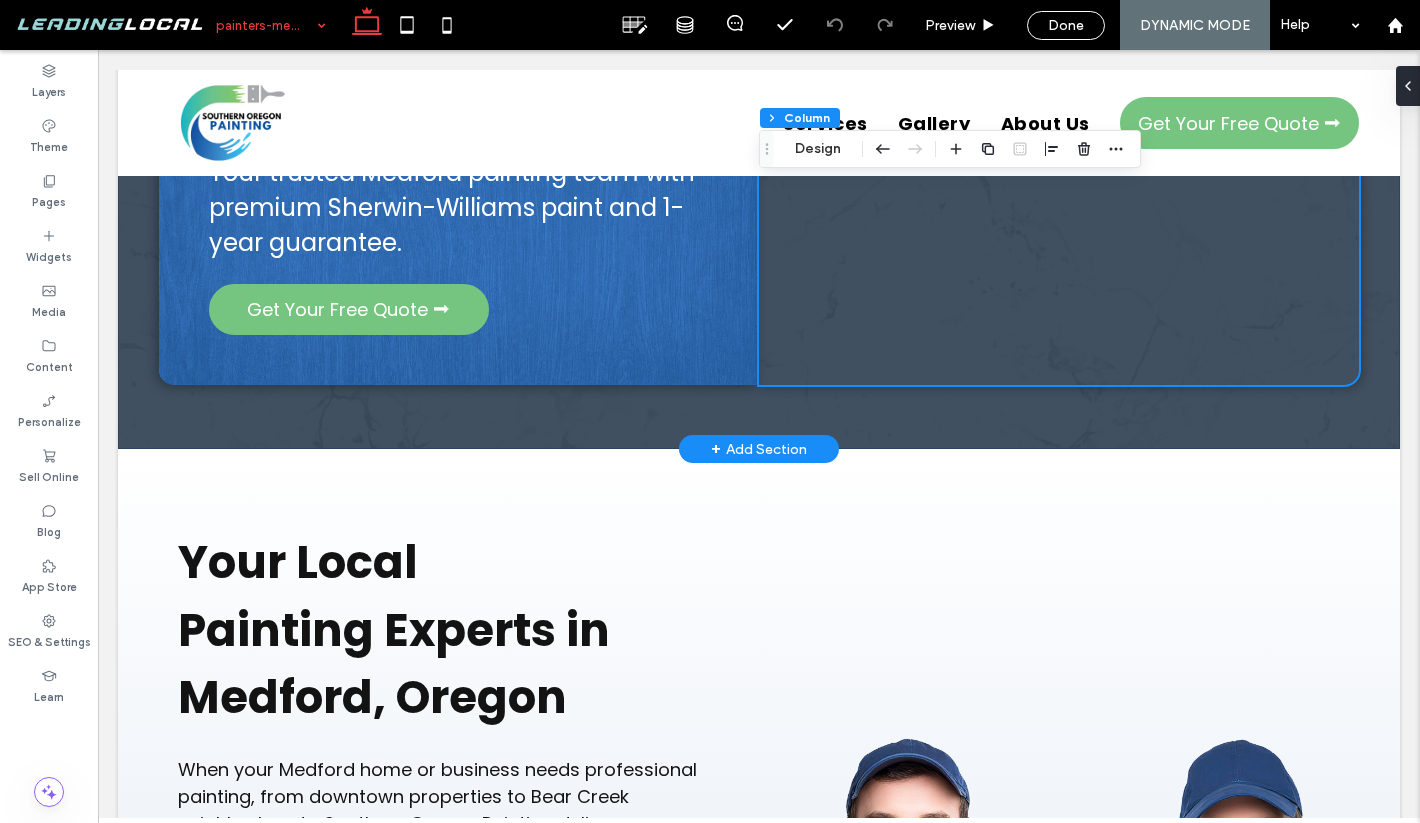 scroll, scrollTop: 560, scrollLeft: 0, axis: vertical 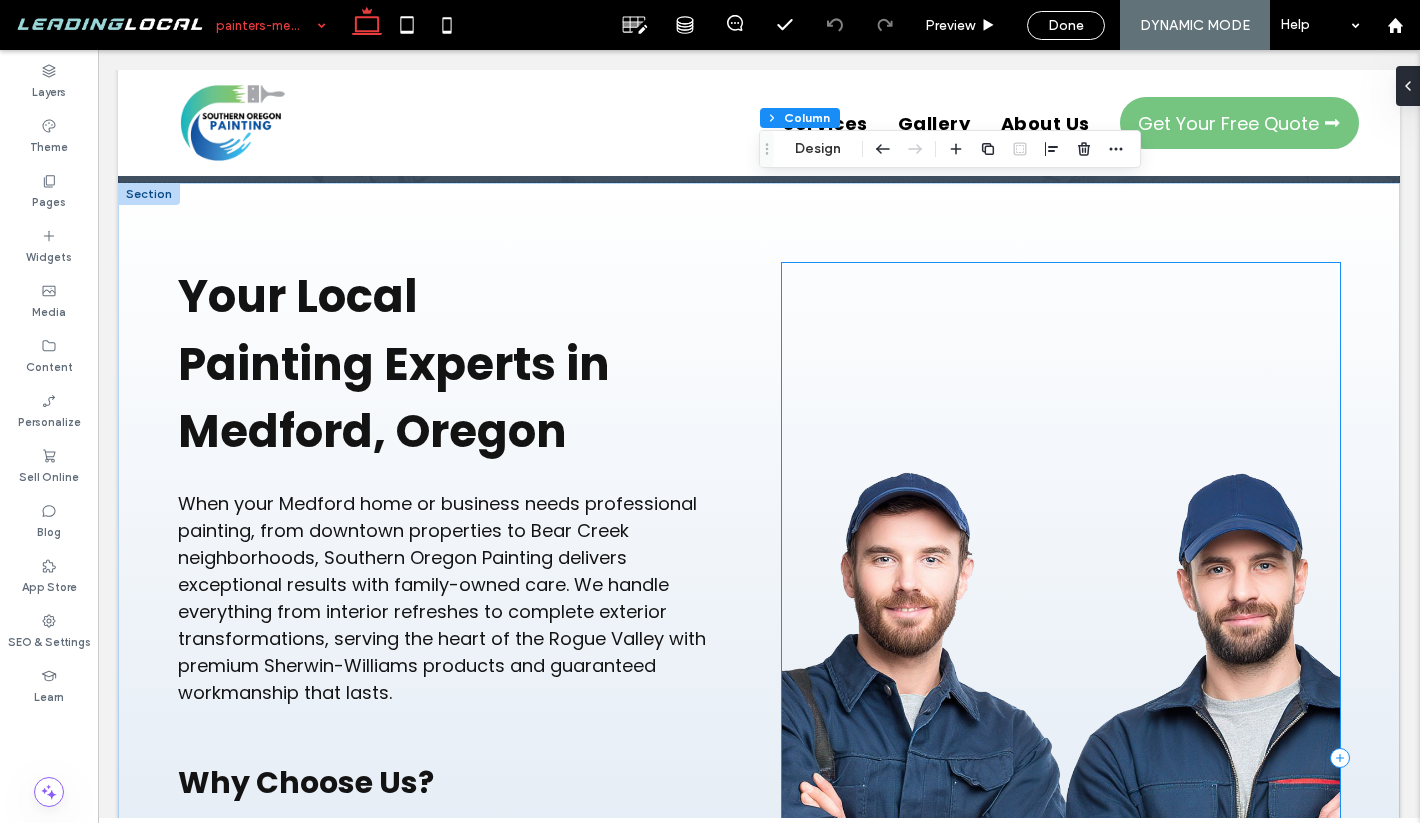 click at bounding box center [1061, 758] 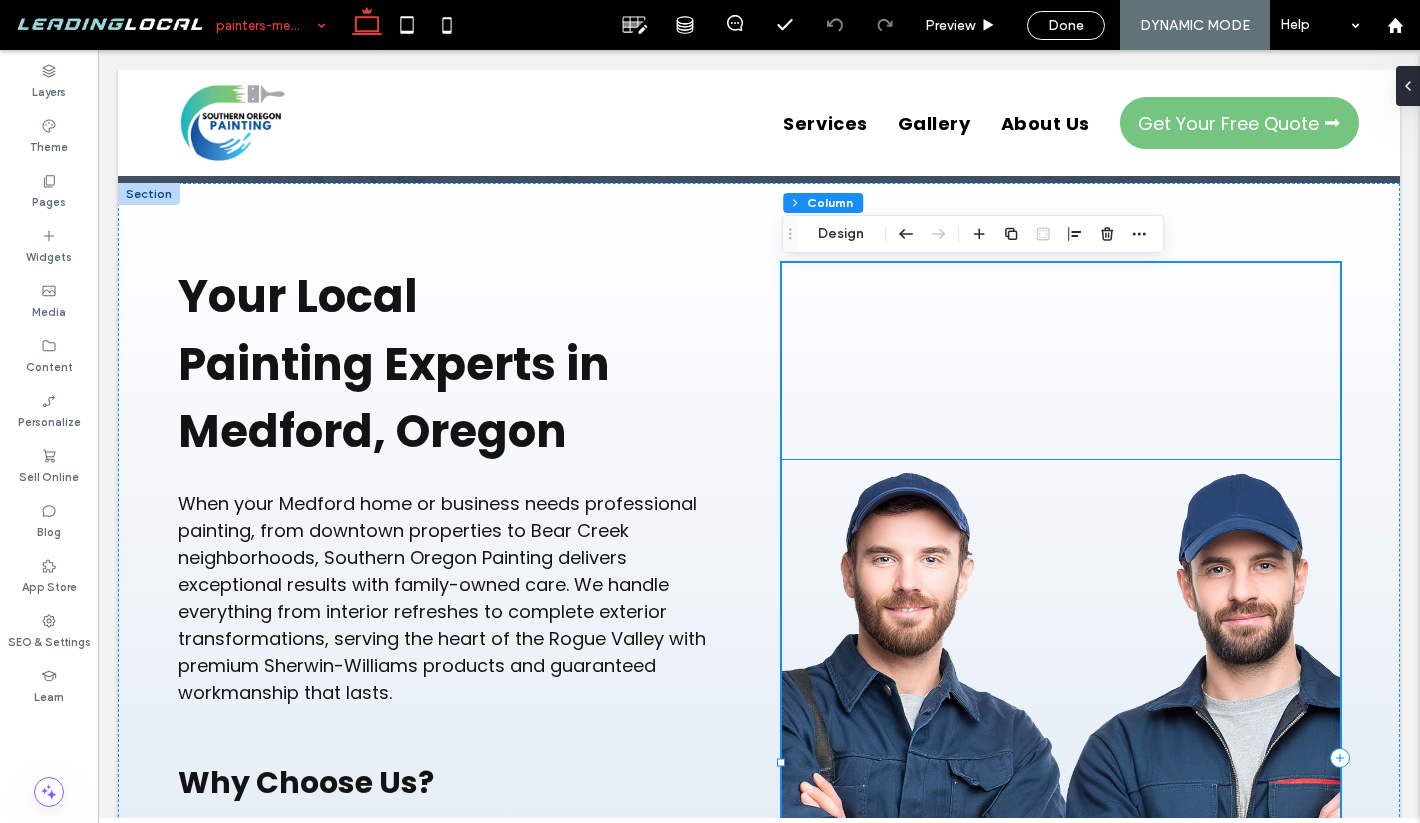 click at bounding box center (1061, 758) 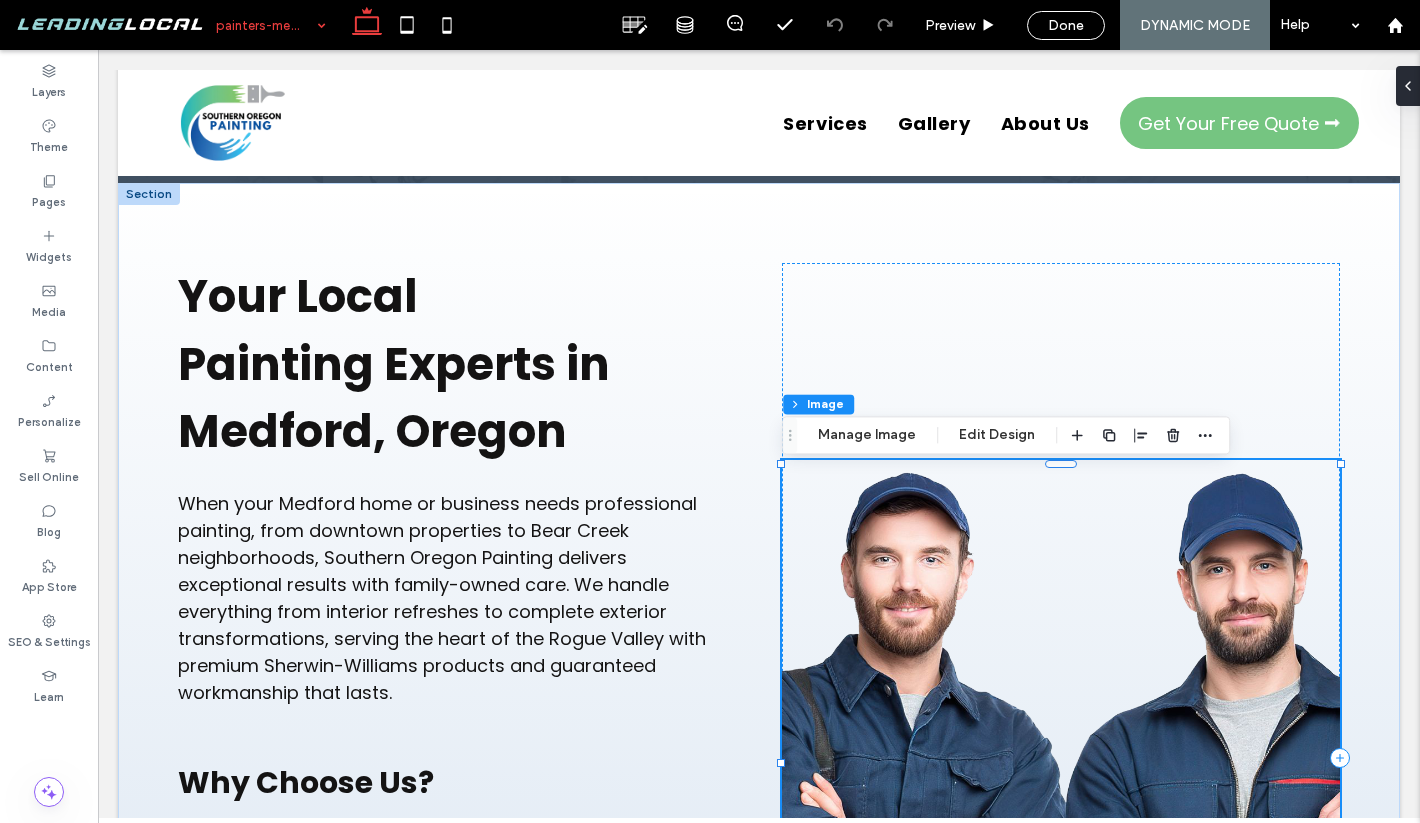 type on "**" 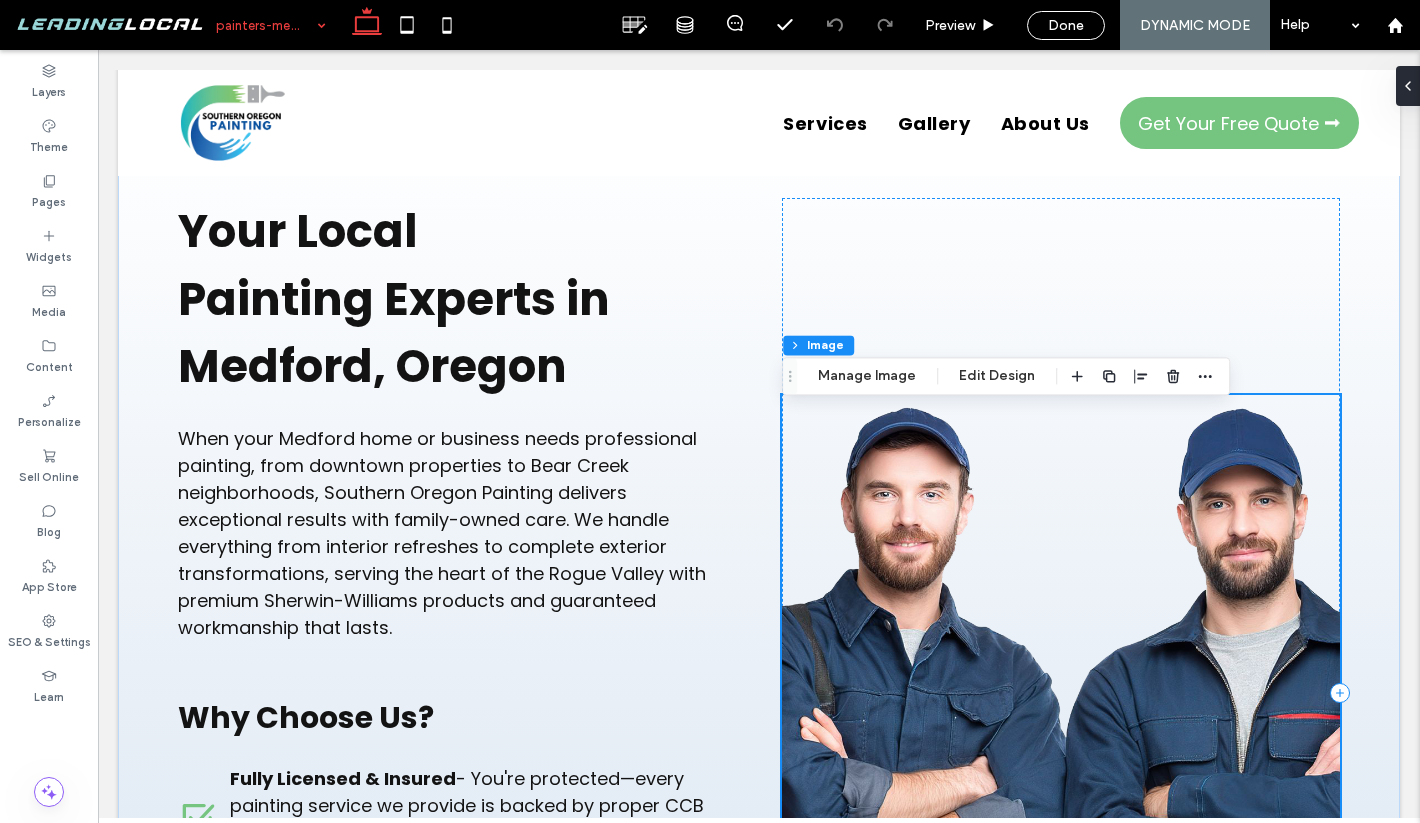 scroll, scrollTop: 626, scrollLeft: 0, axis: vertical 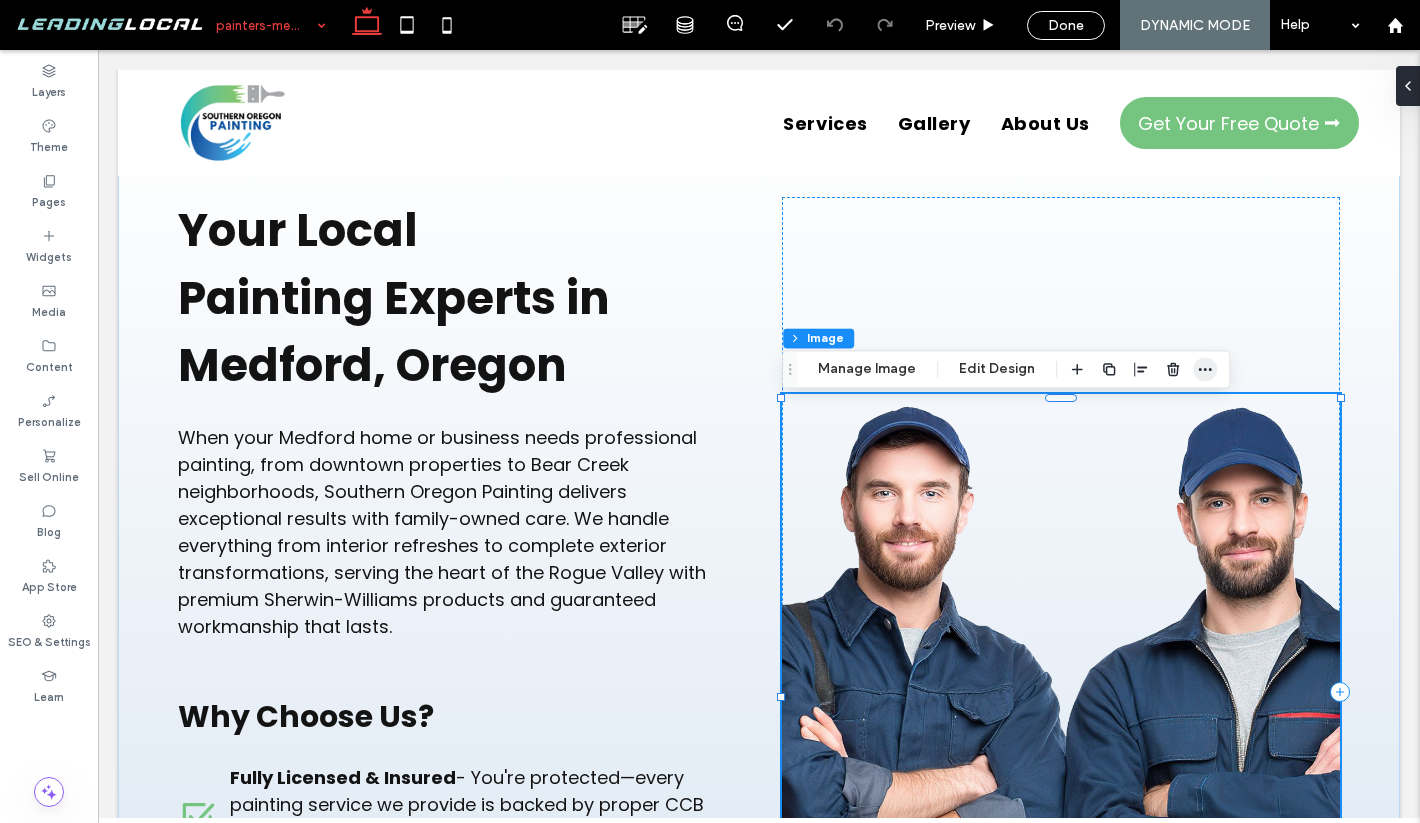 click 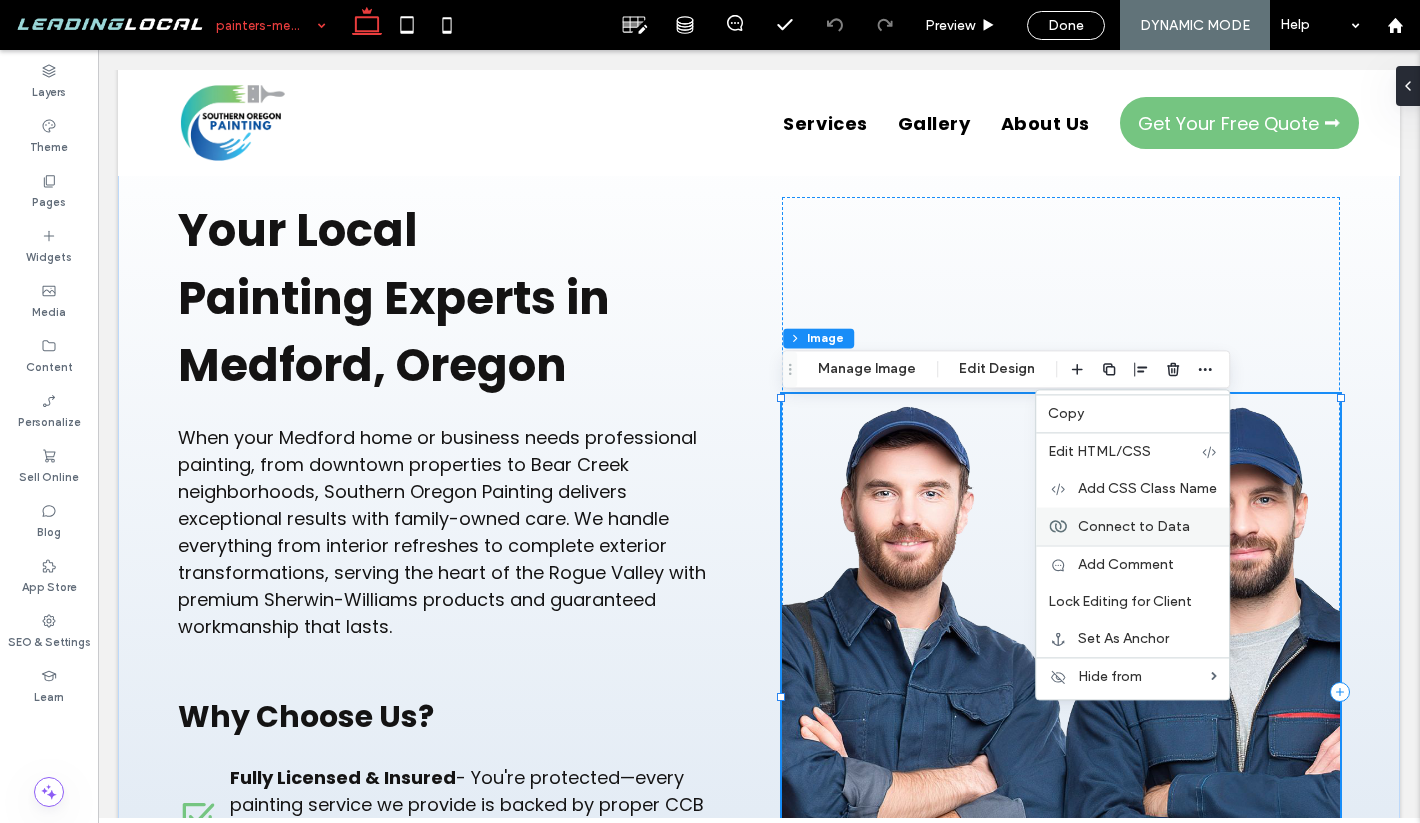 click on "Connect to Data" at bounding box center (1134, 526) 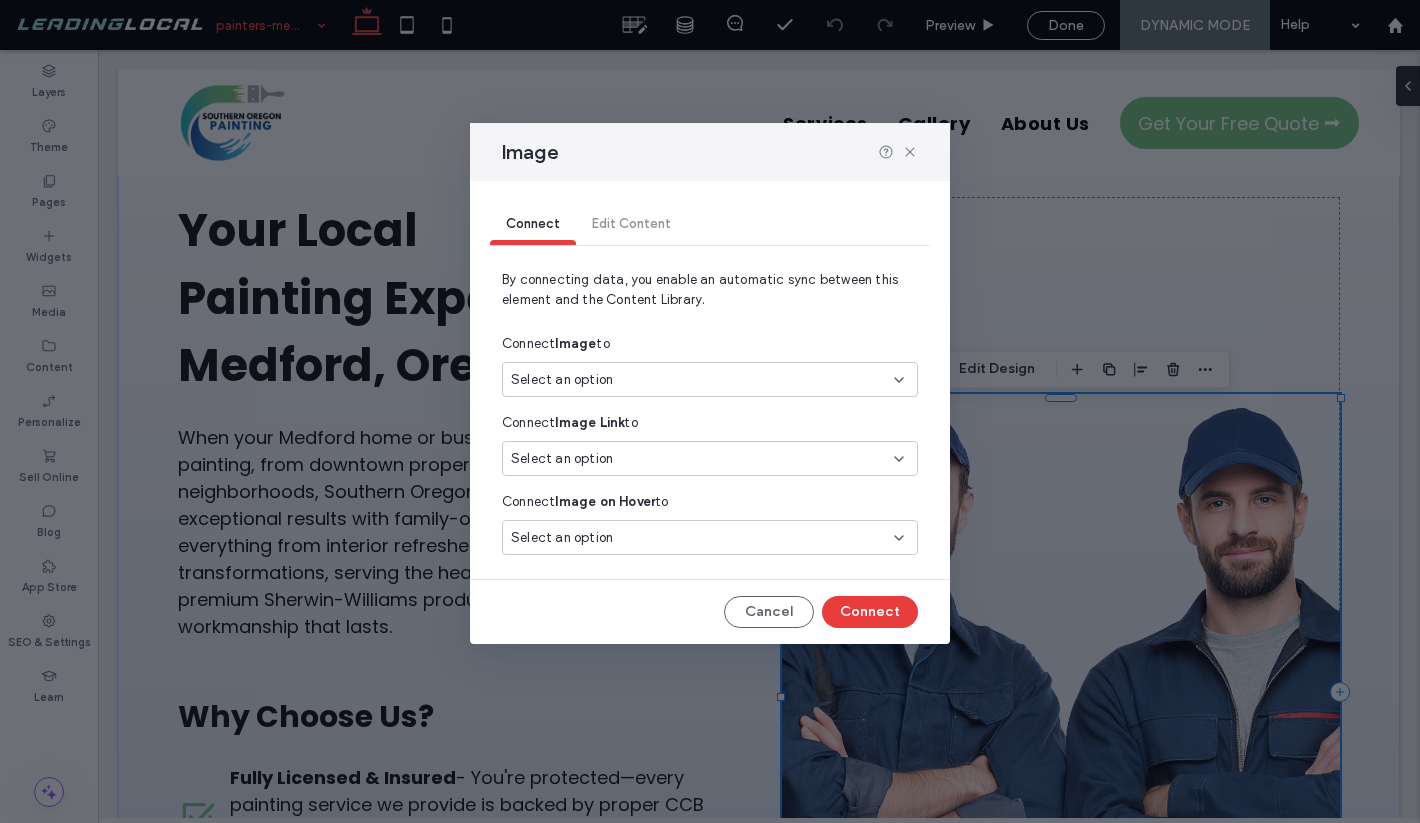 click on "Select an option" at bounding box center (698, 380) 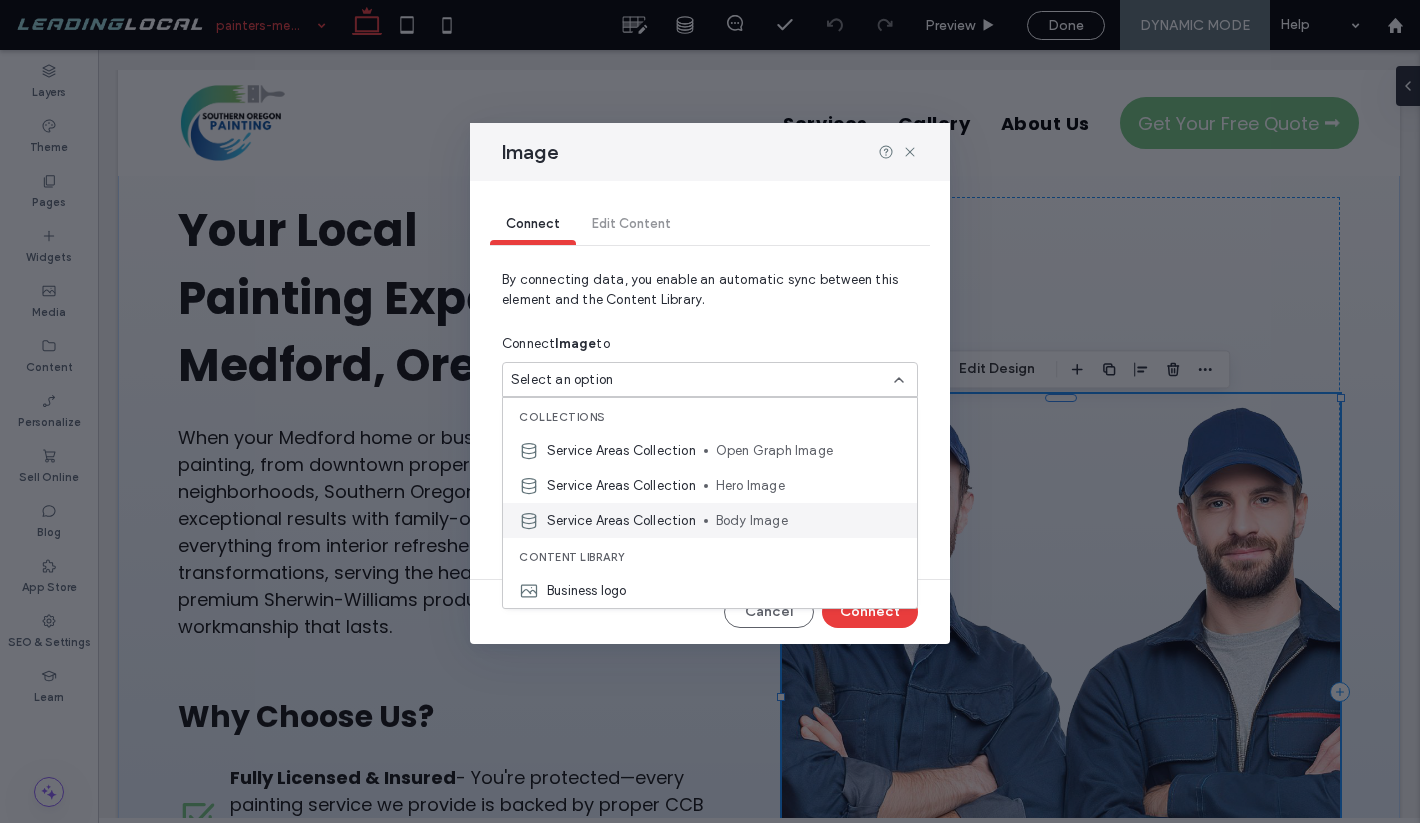 click on "Service Areas Collection Body Image" at bounding box center [710, 520] 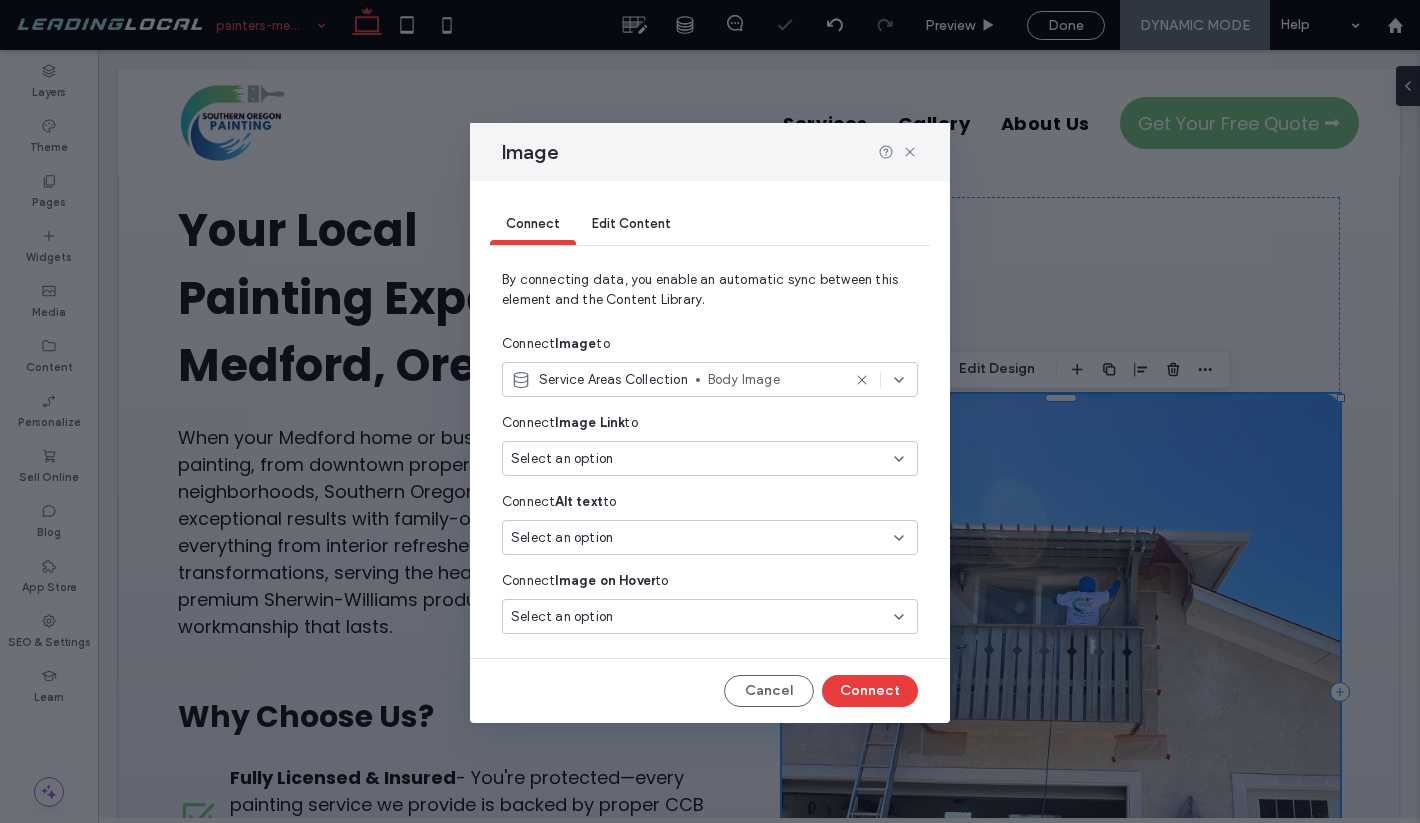 click on "Select an option" at bounding box center [698, 538] 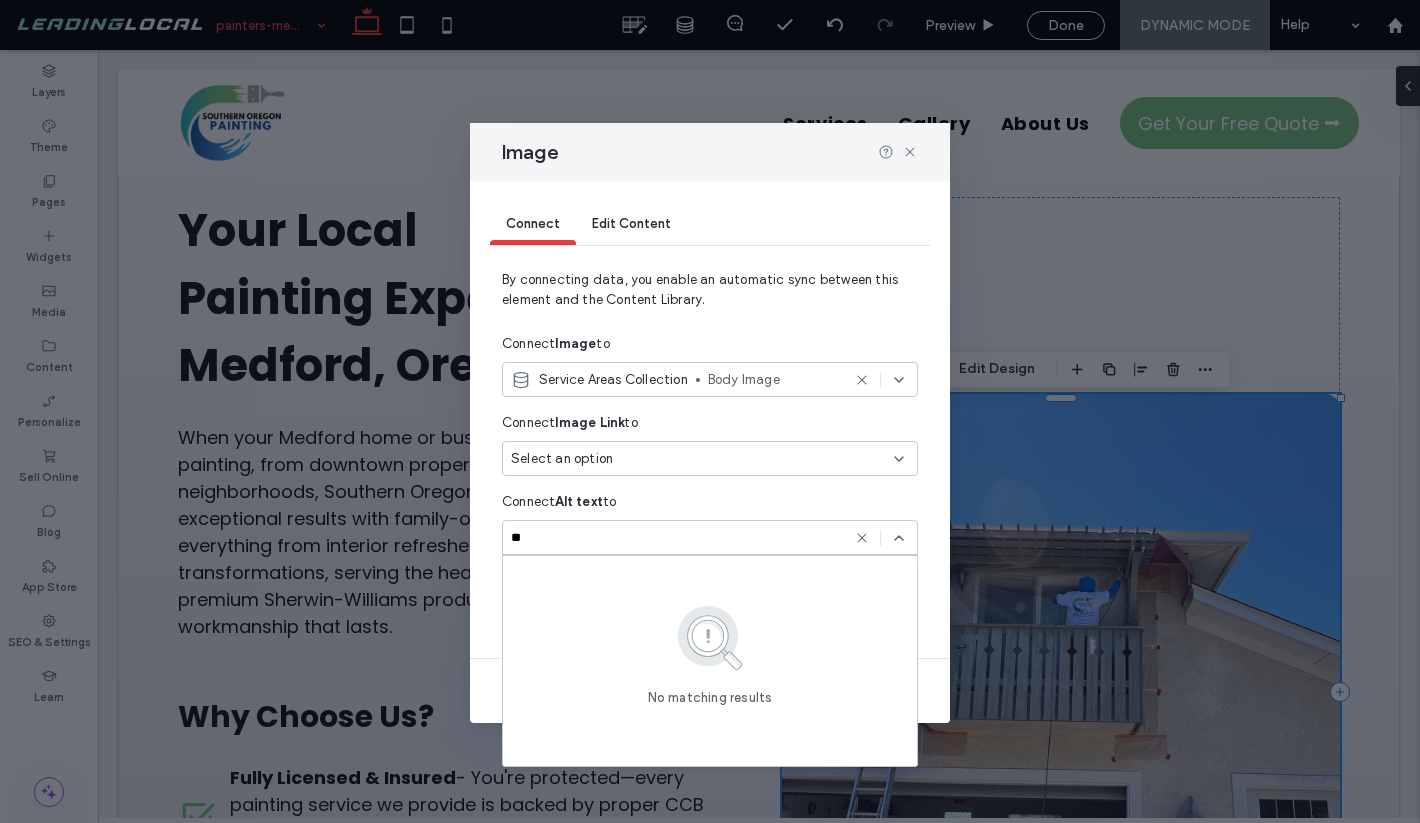 scroll, scrollTop: 0, scrollLeft: 0, axis: both 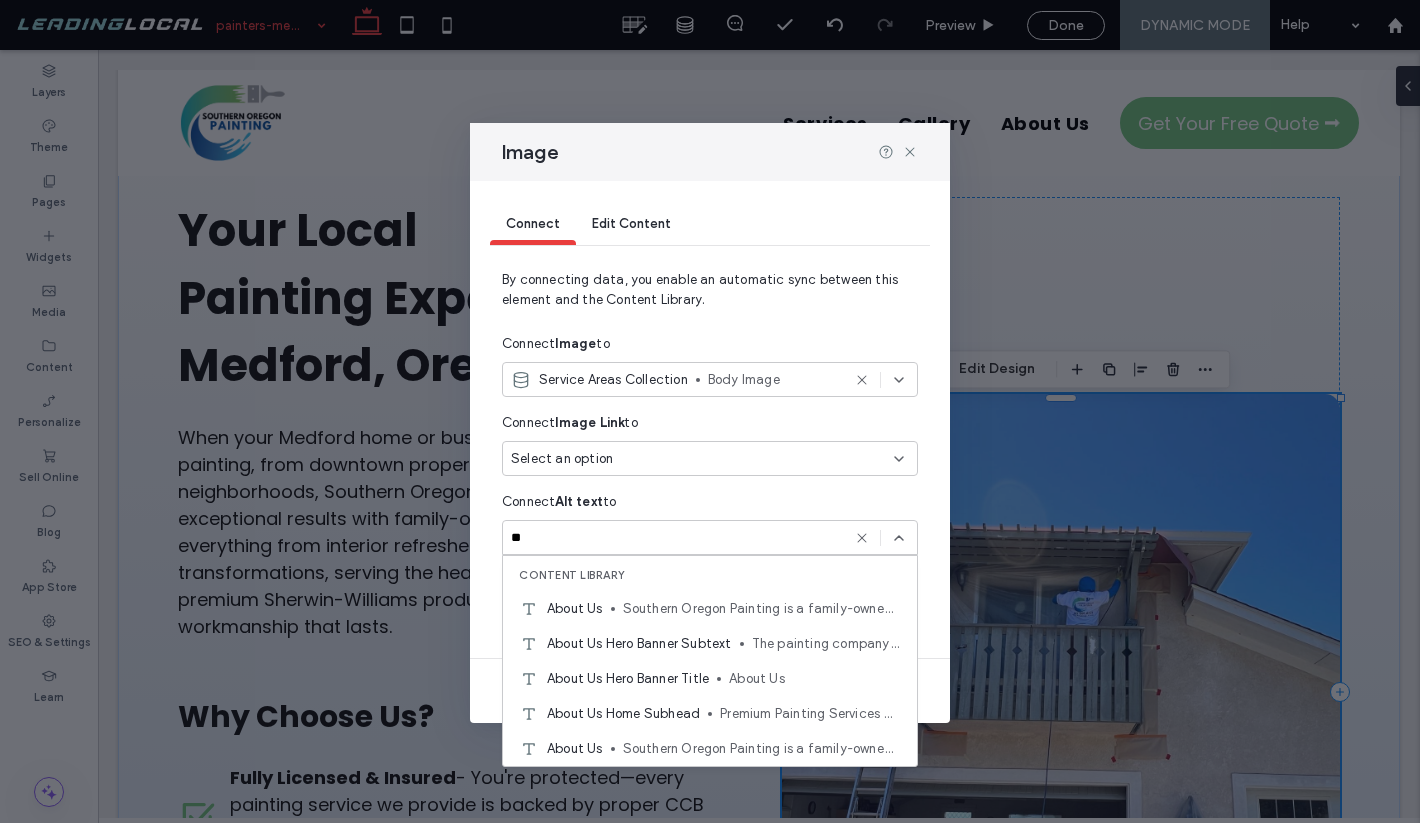 type on "*" 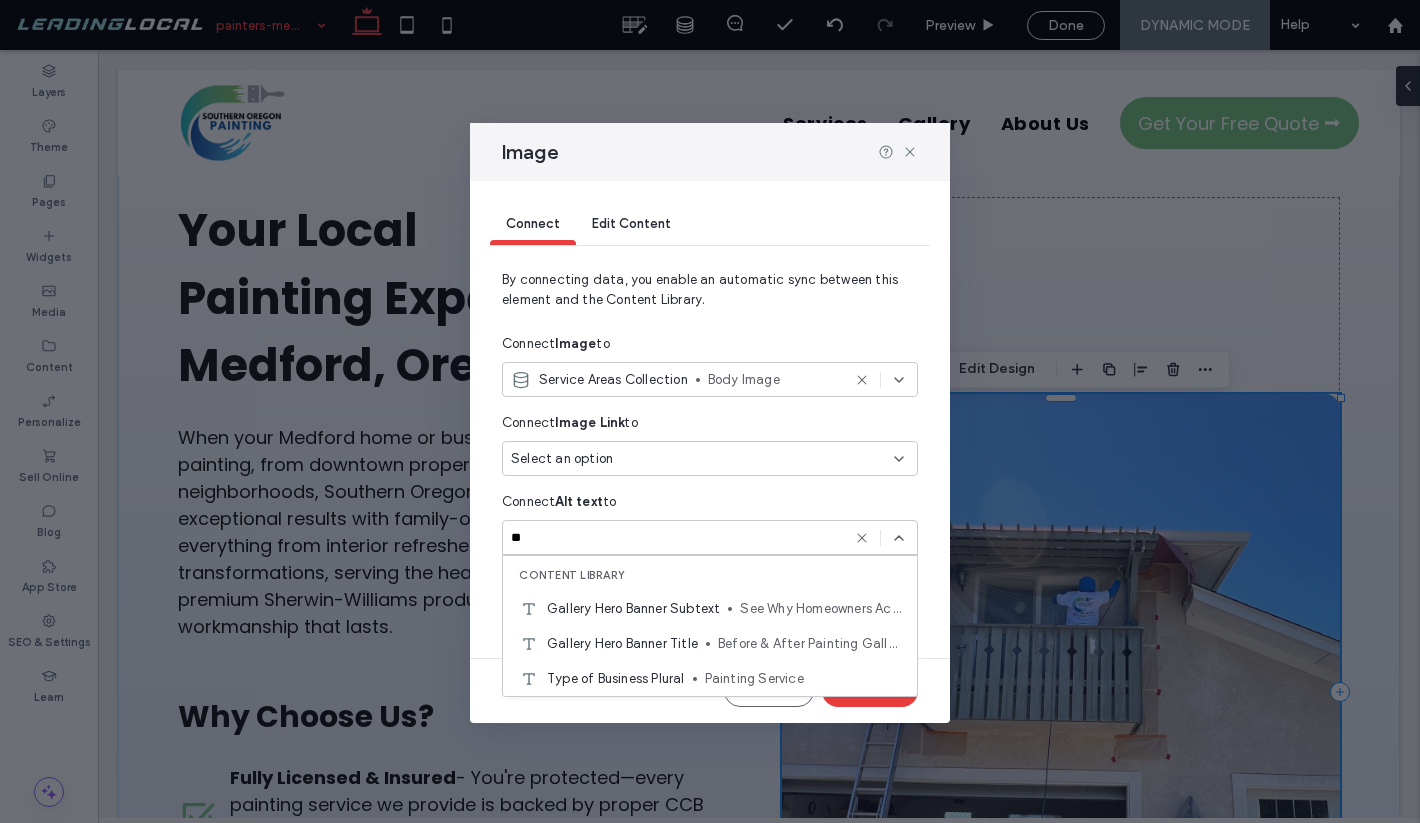 type on "*" 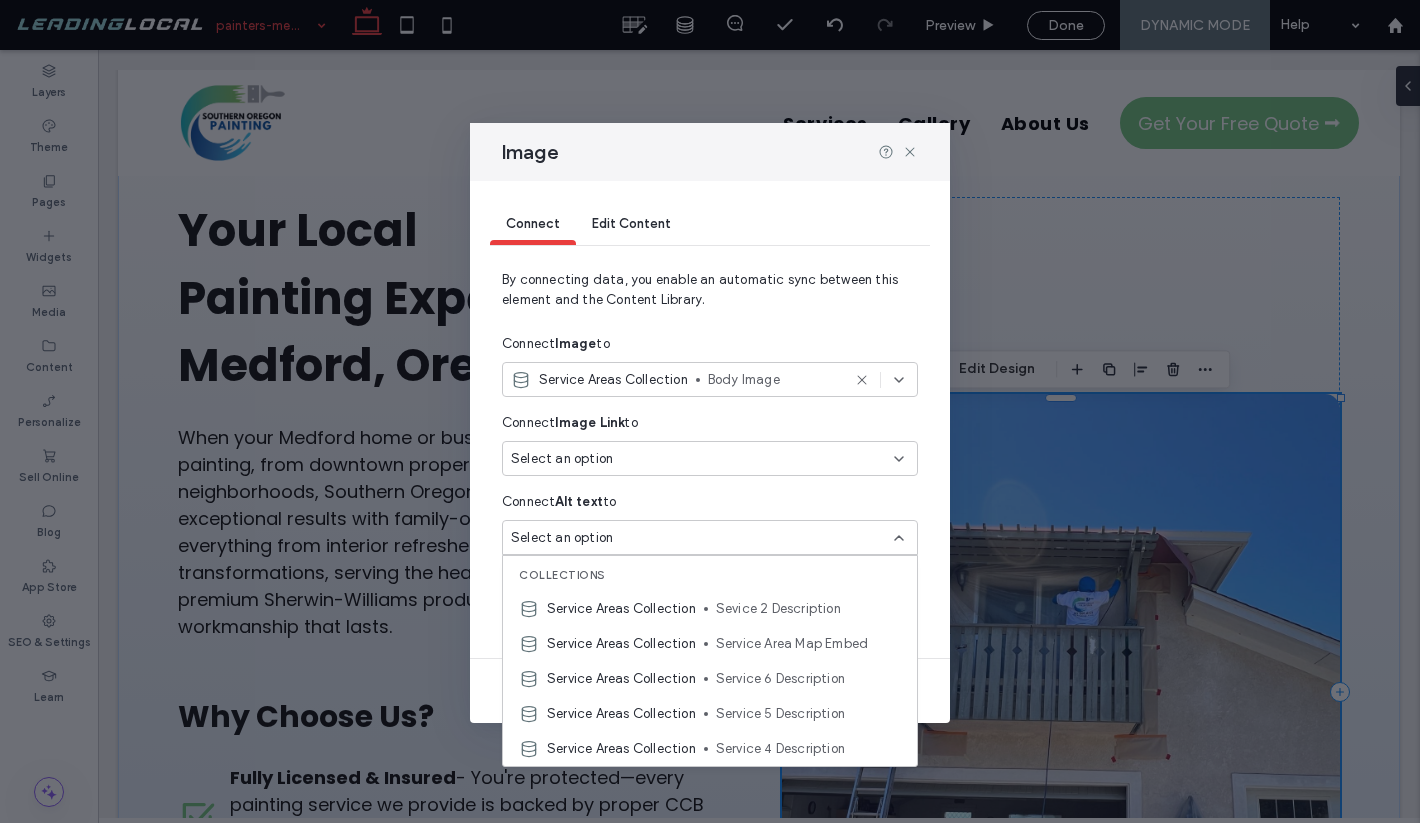 click on "Select an option" at bounding box center [710, 462] 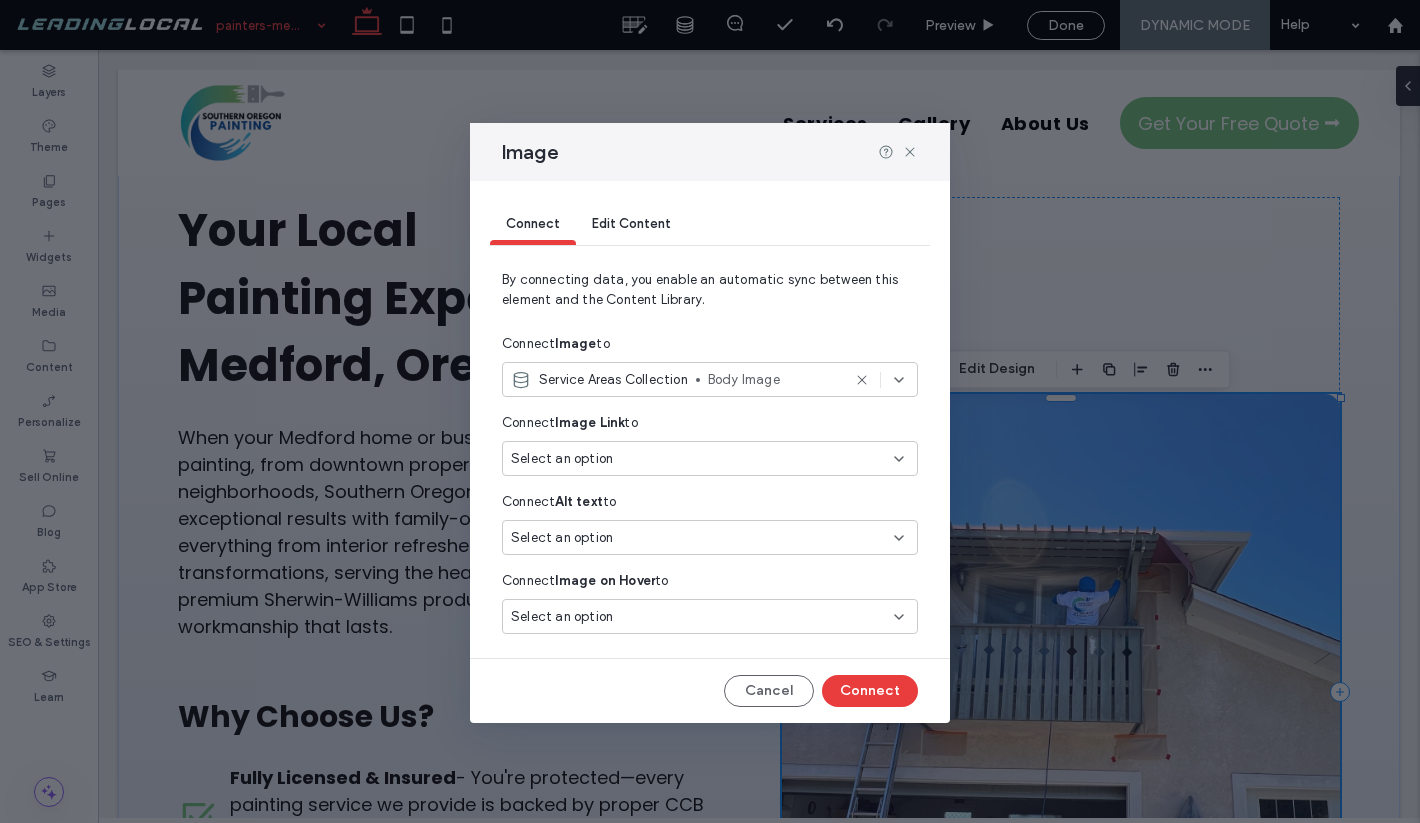 click on "Select an option" at bounding box center [698, 538] 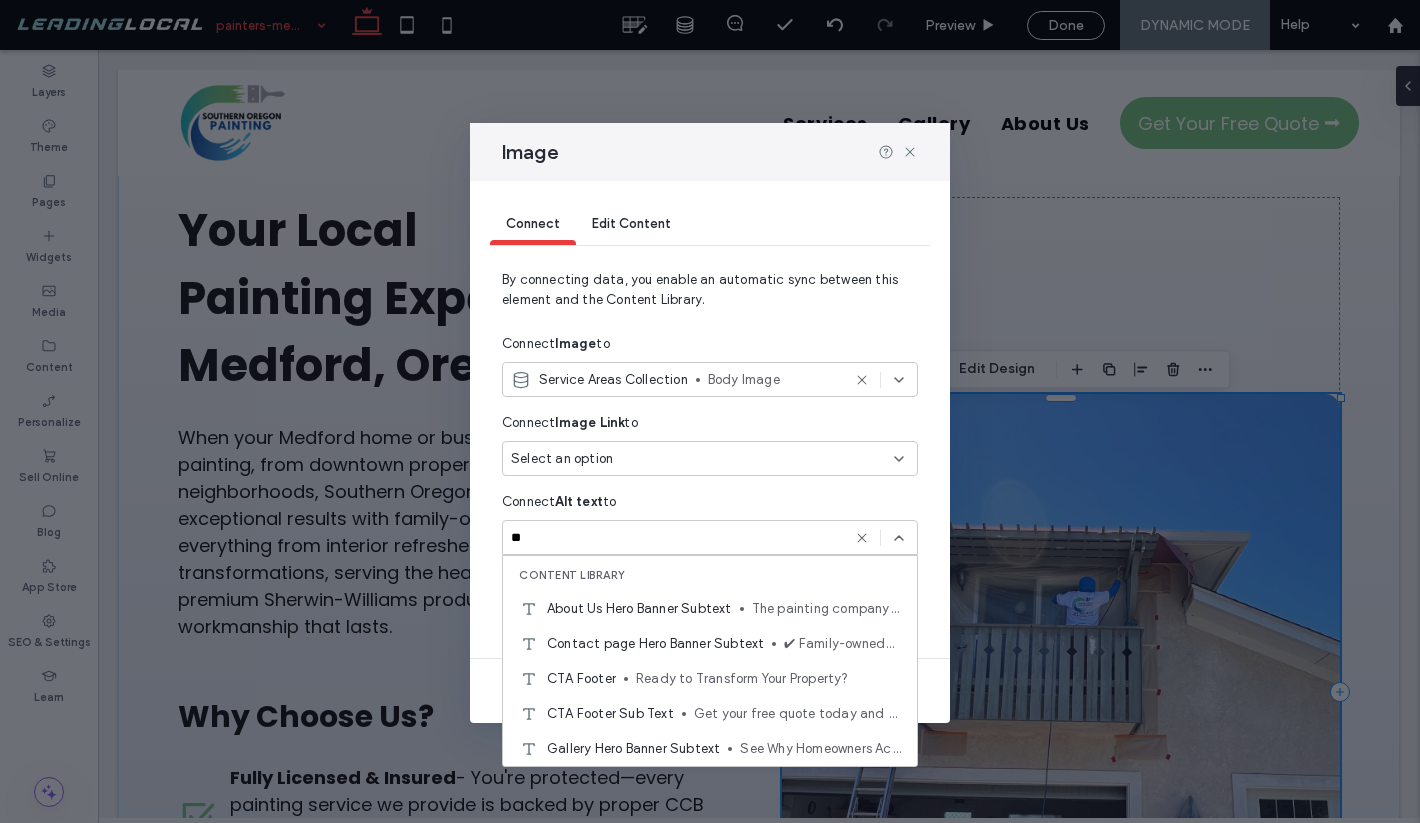 type on "*" 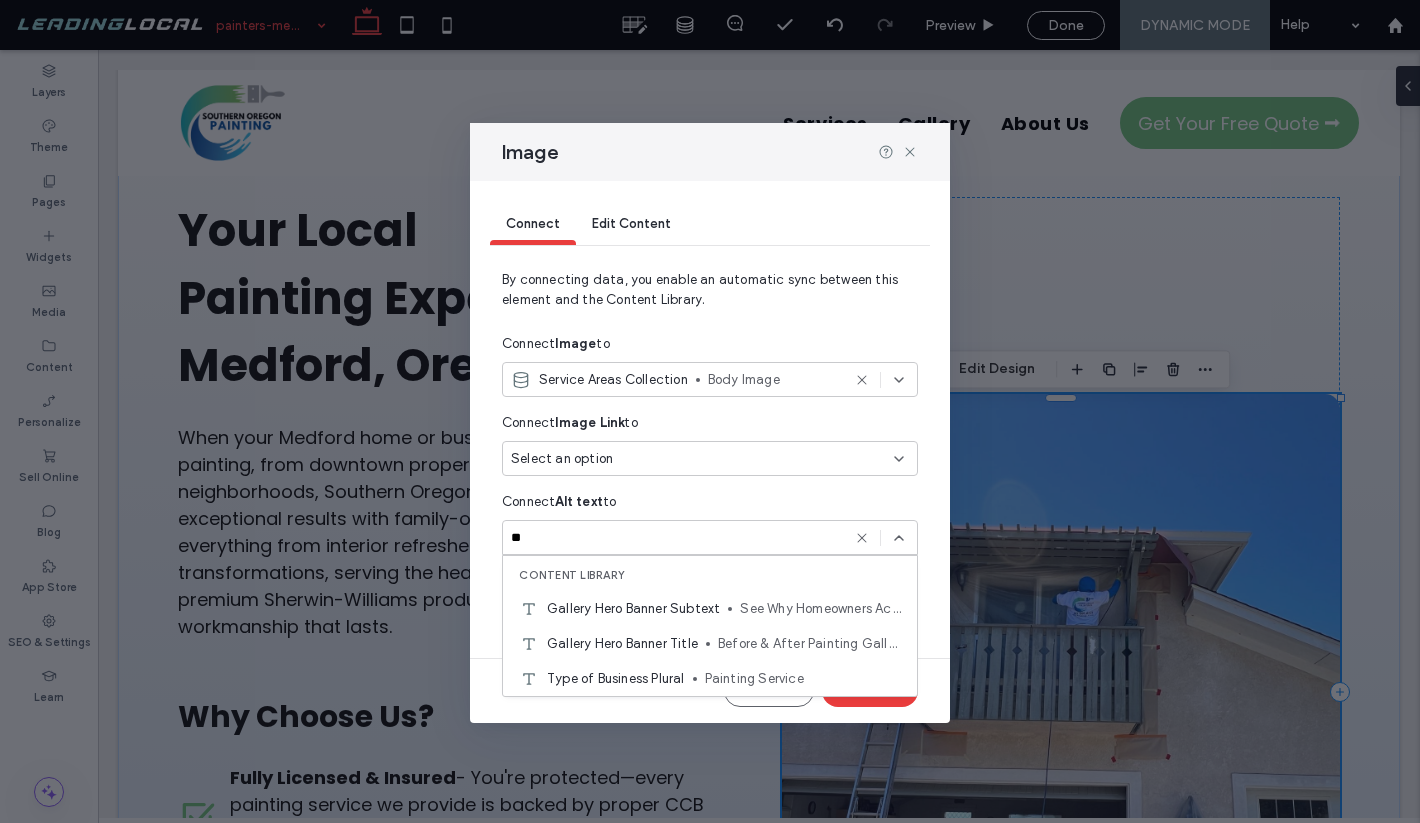 type on "*" 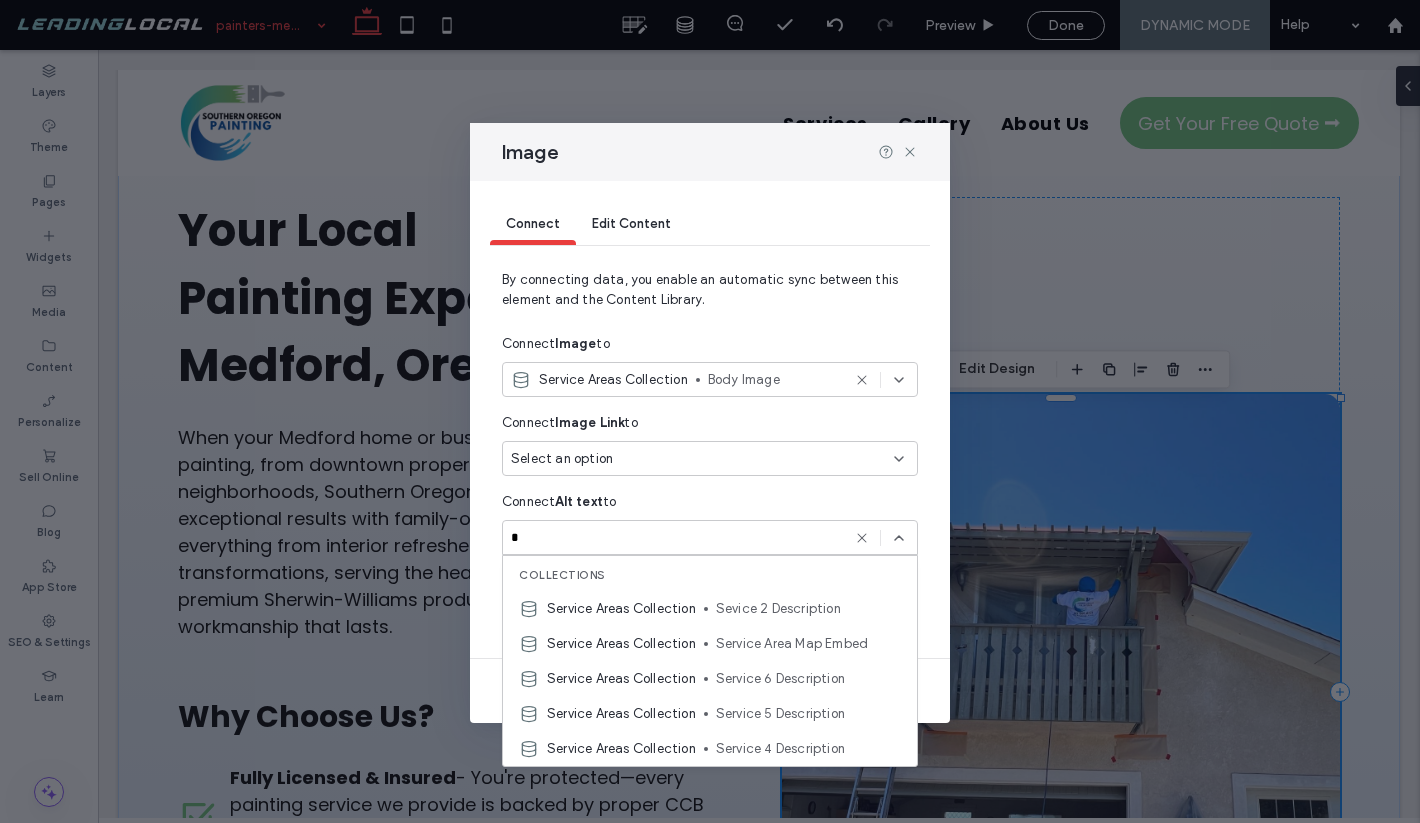 type 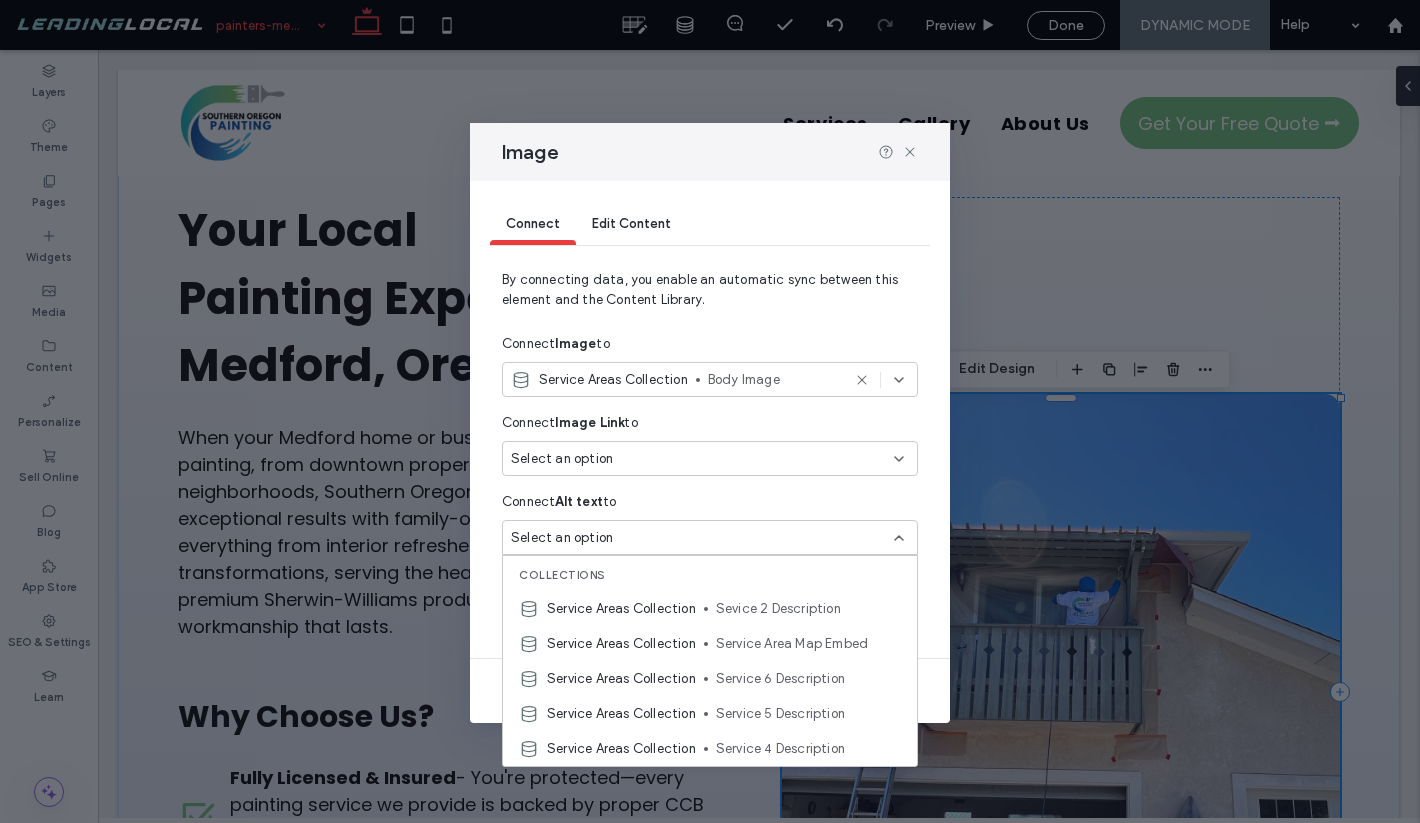 click on "Connect  Alt text  to" at bounding box center (710, 502) 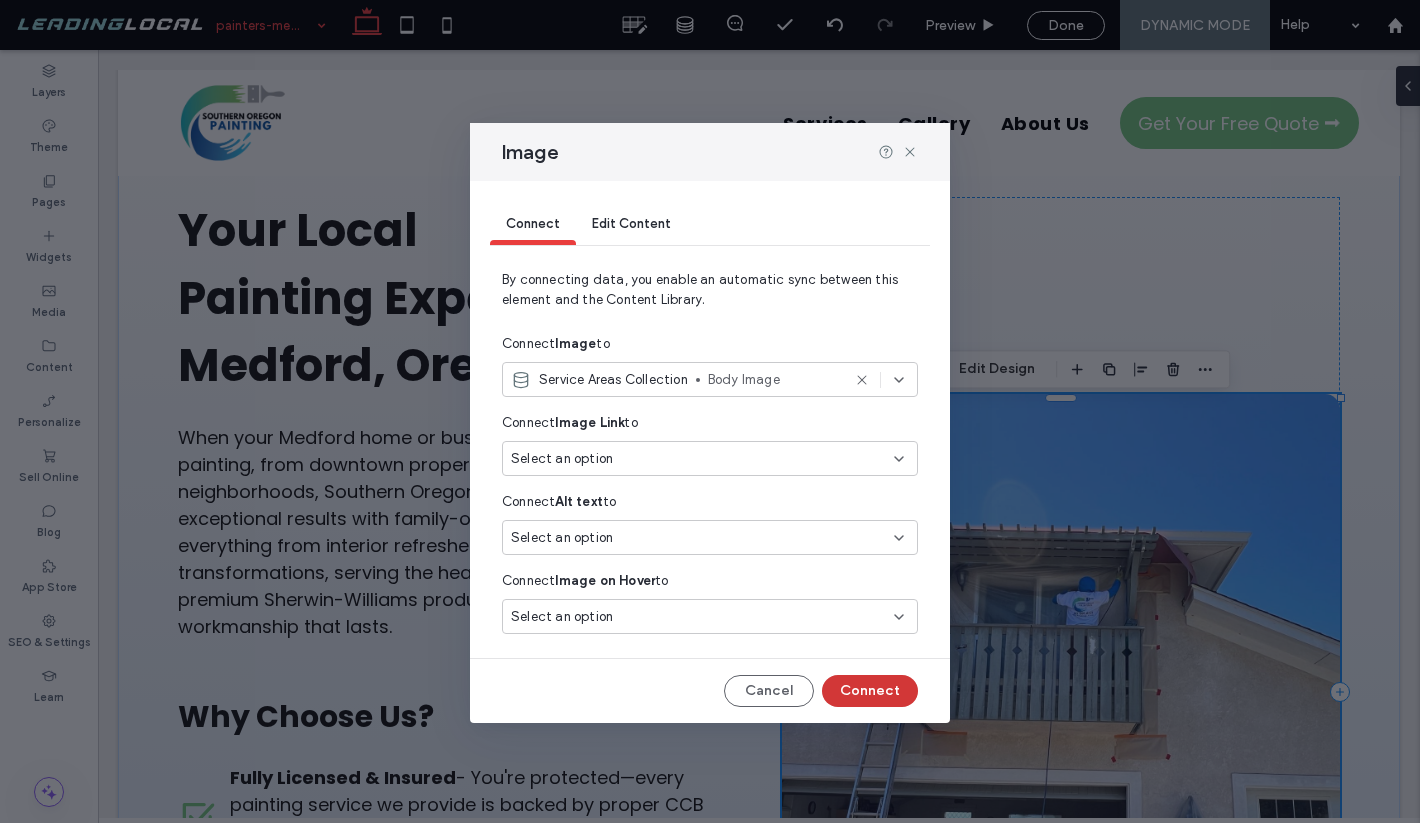 click on "Connect" at bounding box center (870, 691) 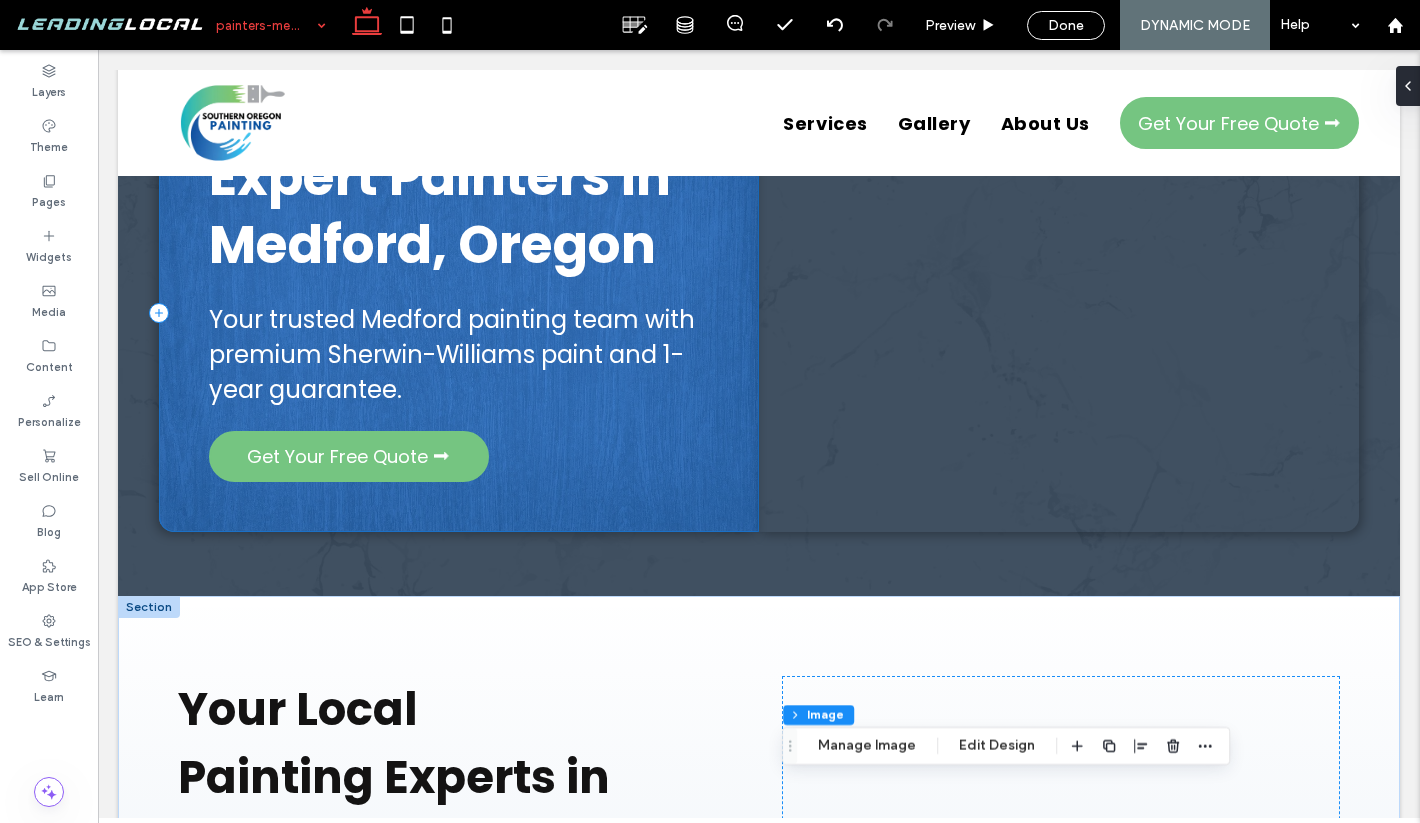 scroll, scrollTop: 40, scrollLeft: 0, axis: vertical 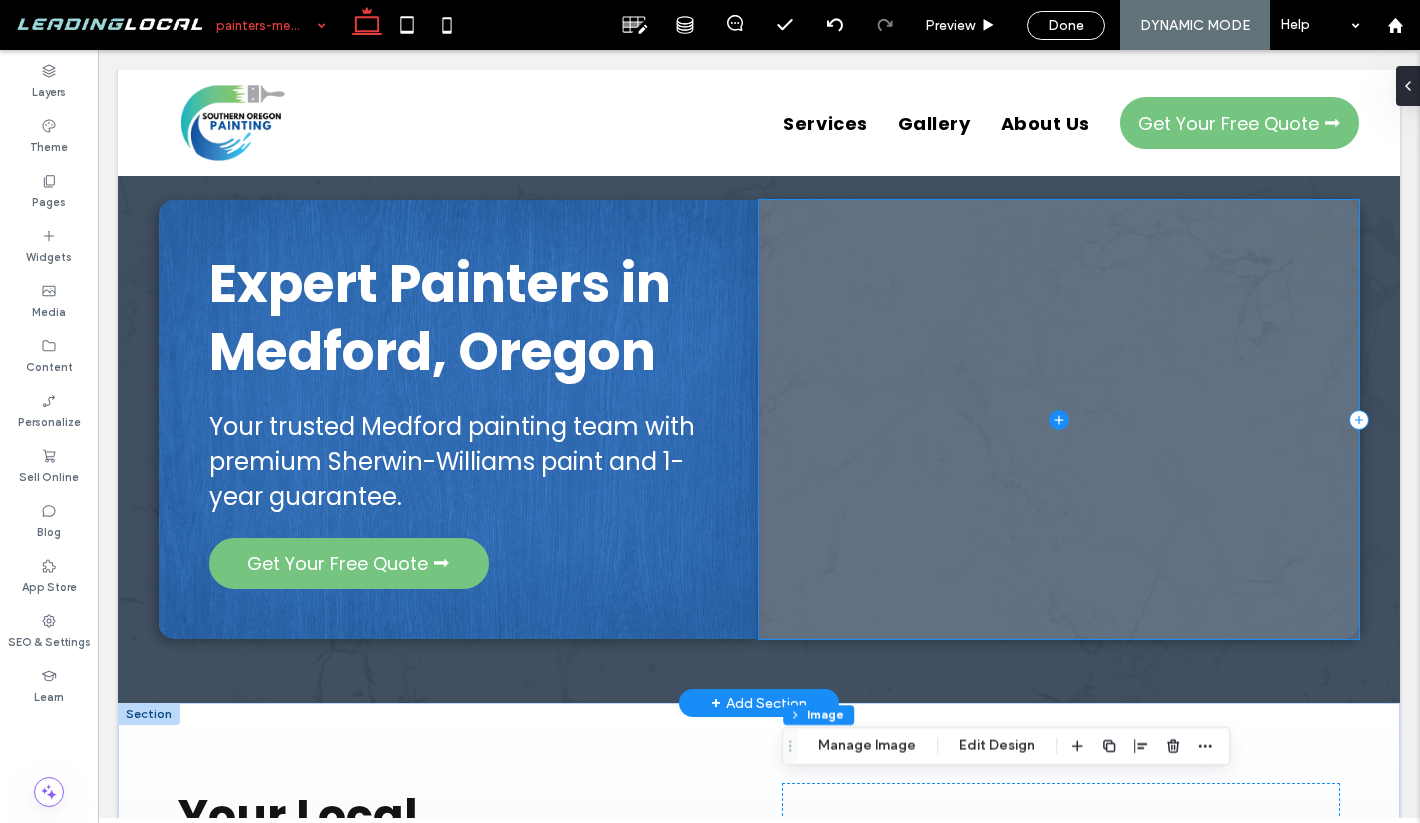 click at bounding box center [1059, 419] 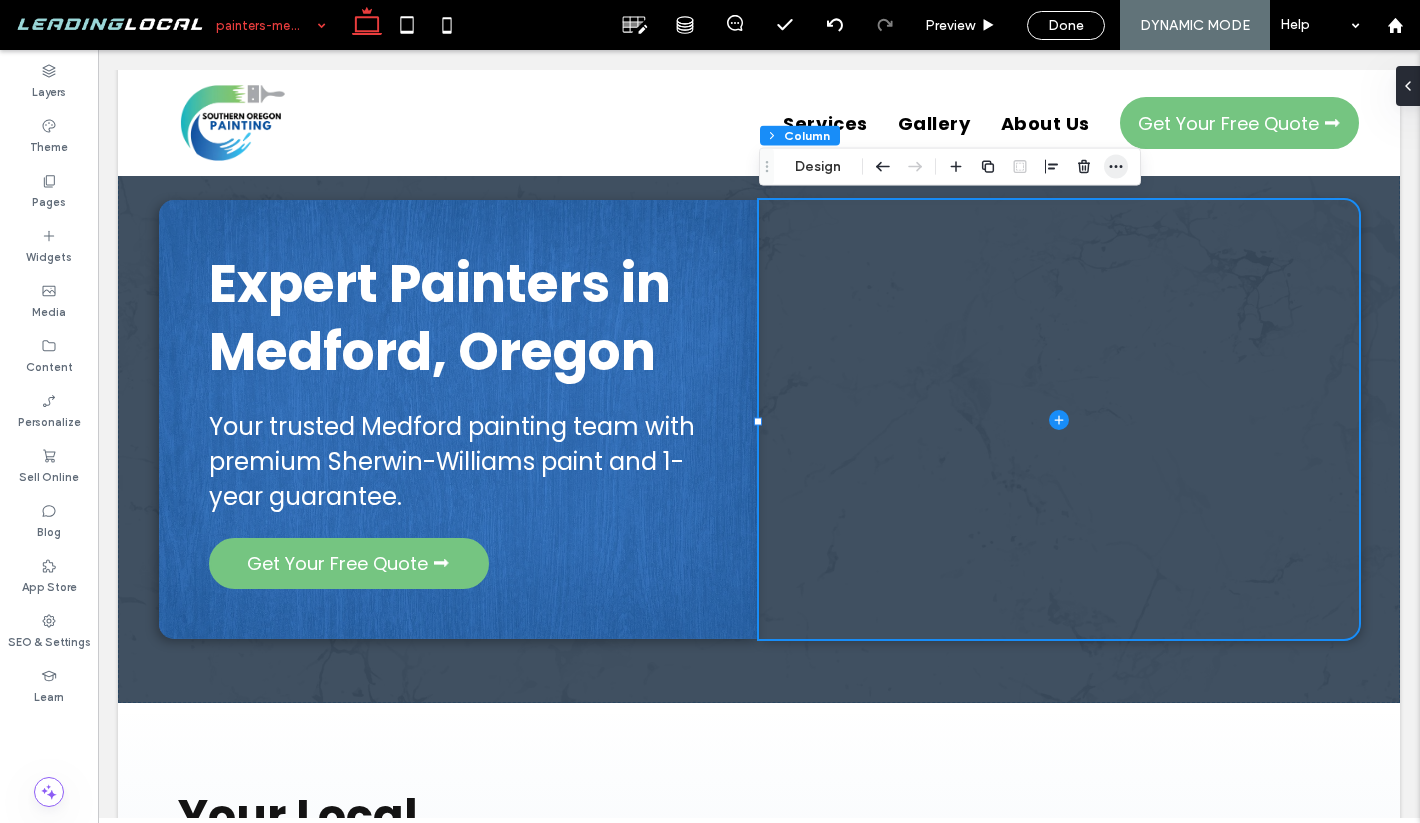 click 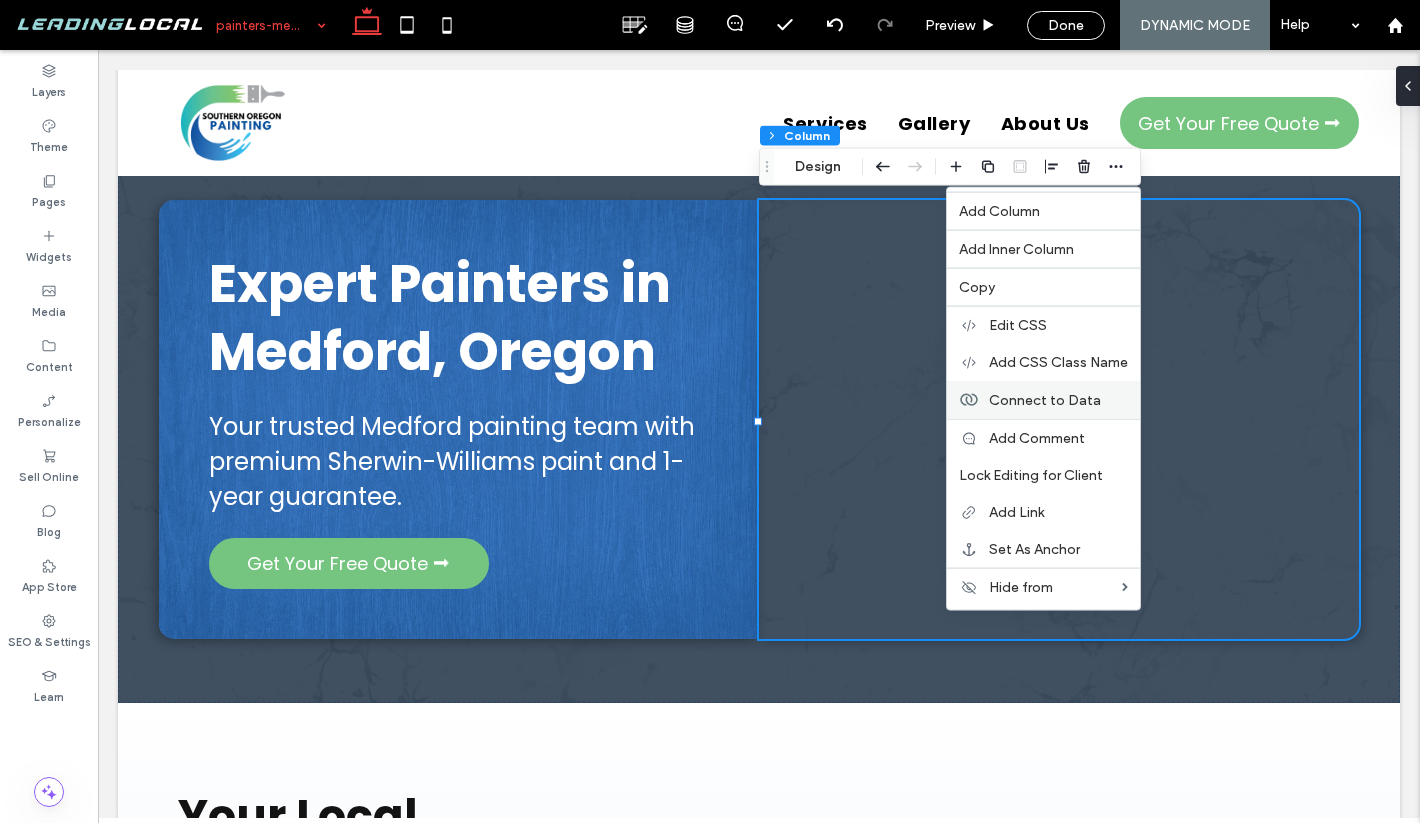 click on "Connect to Data" at bounding box center [1045, 399] 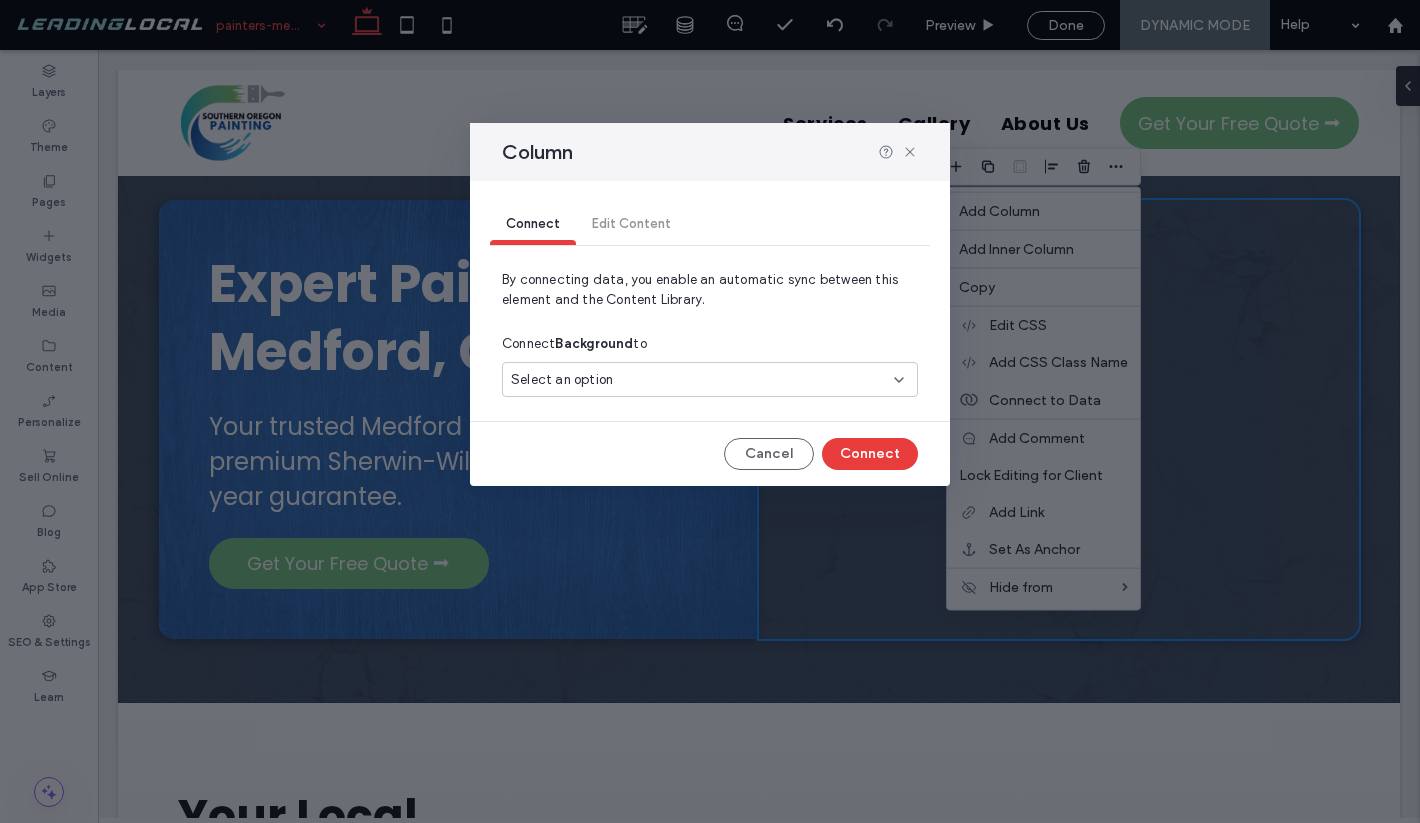 click on "Select an option" at bounding box center [698, 380] 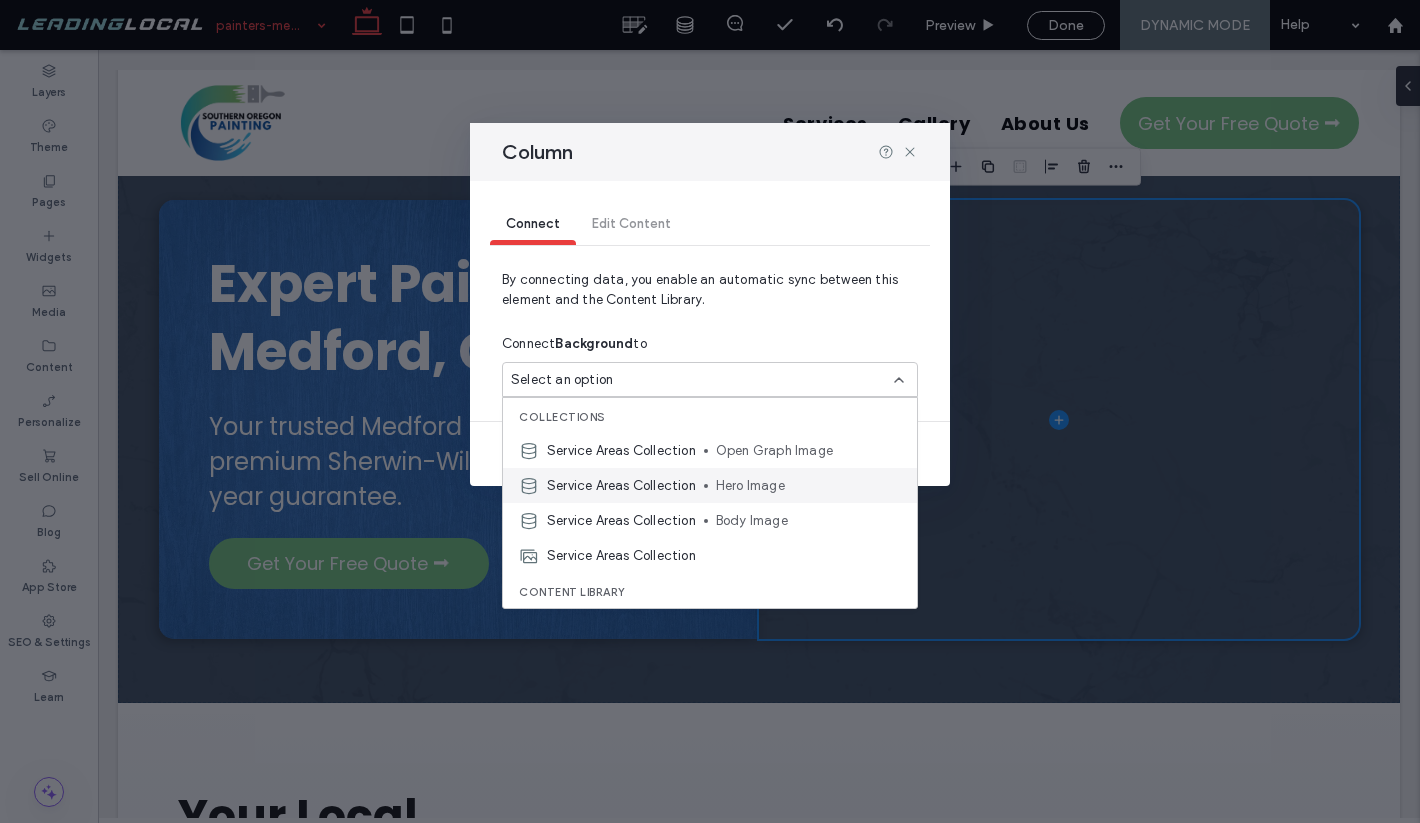 click on "Service Areas Collection" at bounding box center [621, 486] 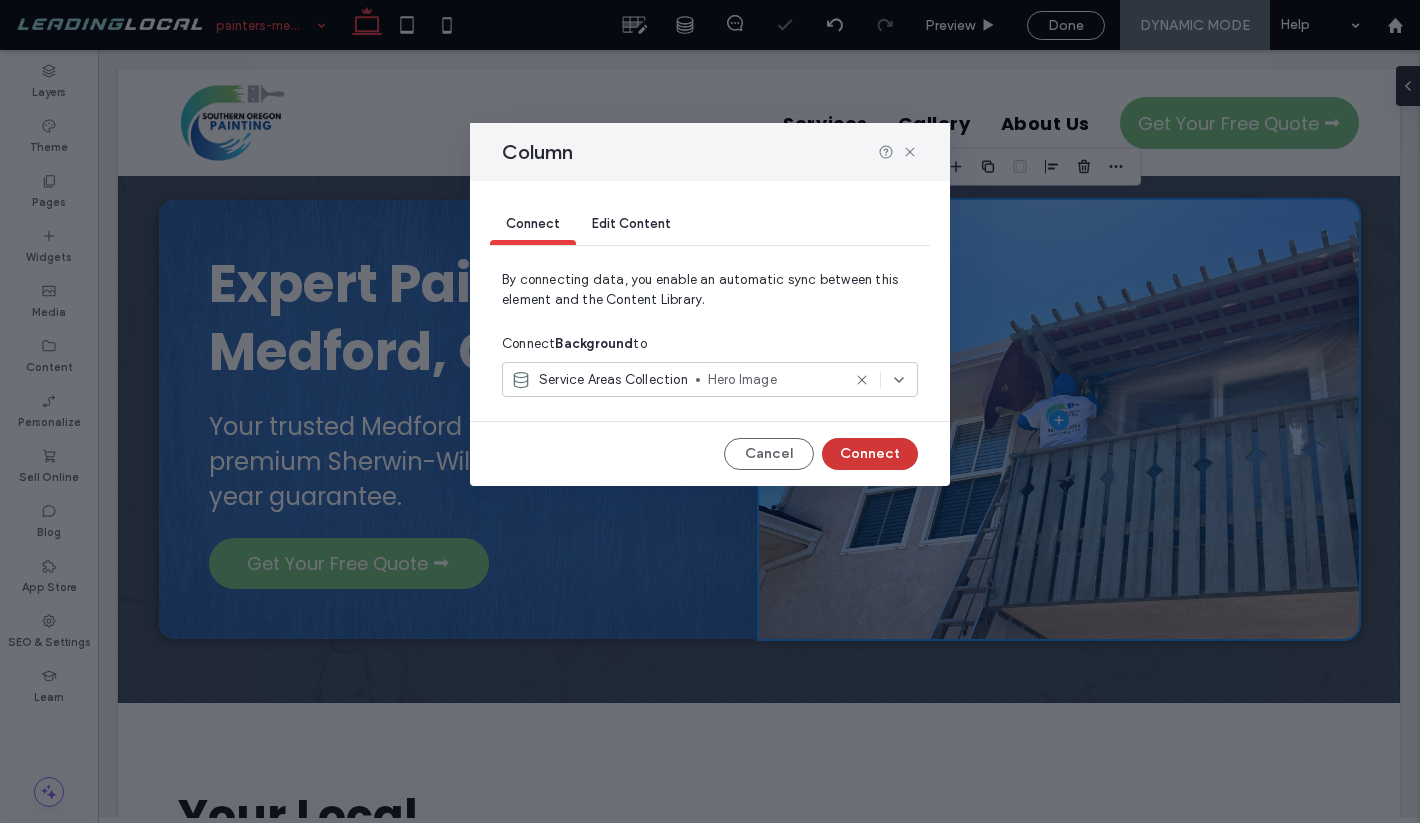 click on "Connect" at bounding box center [870, 454] 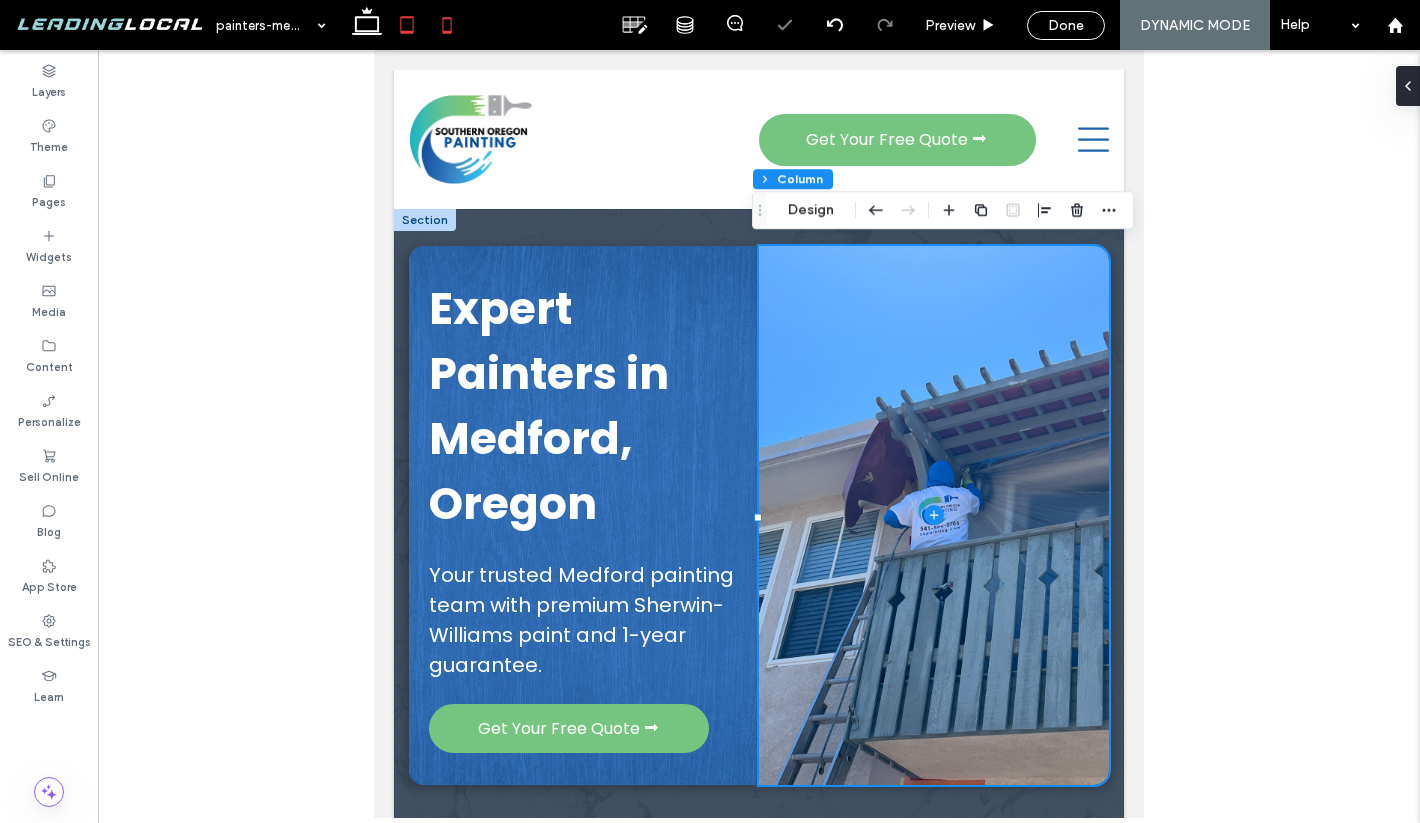 scroll, scrollTop: 0, scrollLeft: 0, axis: both 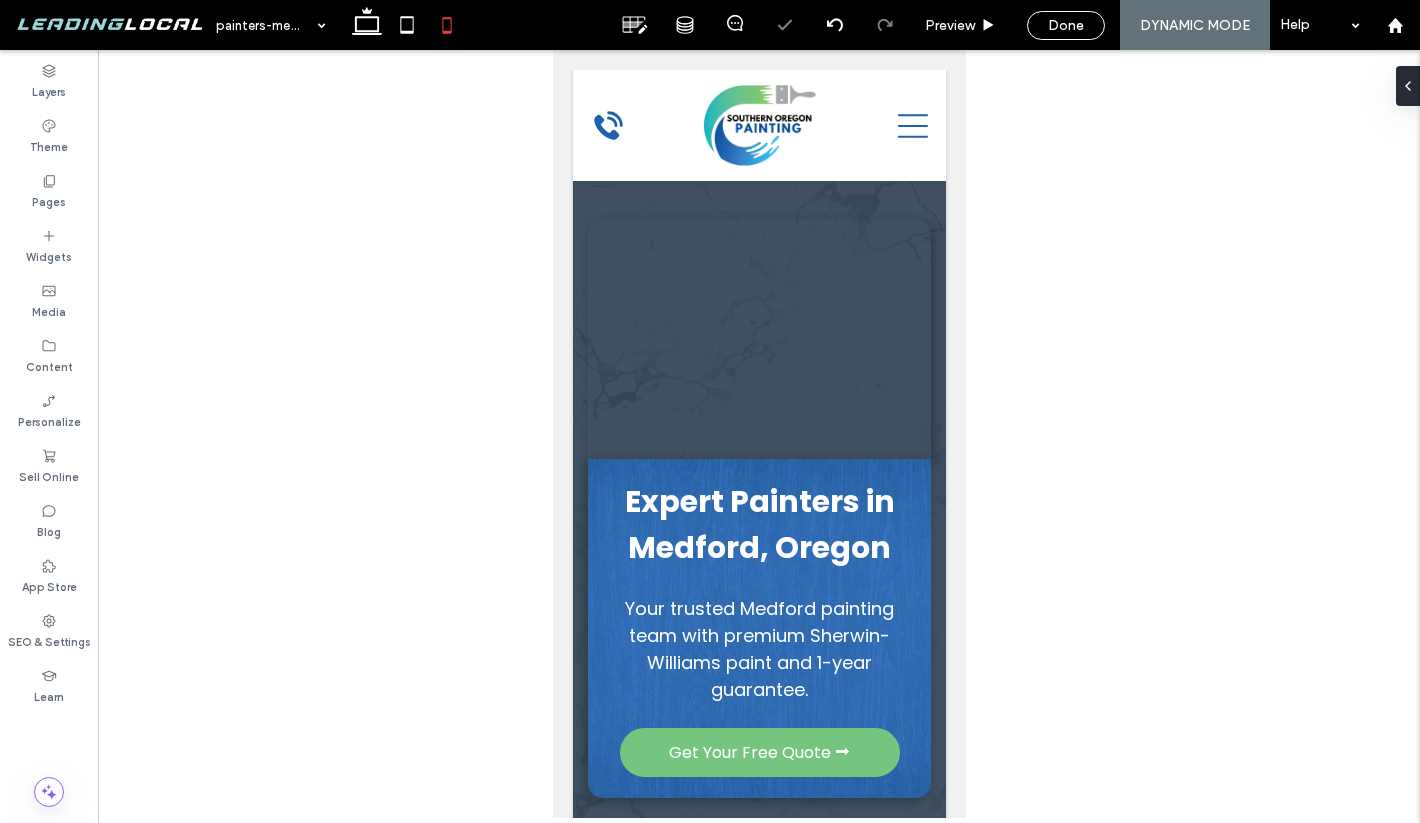 type on "***" 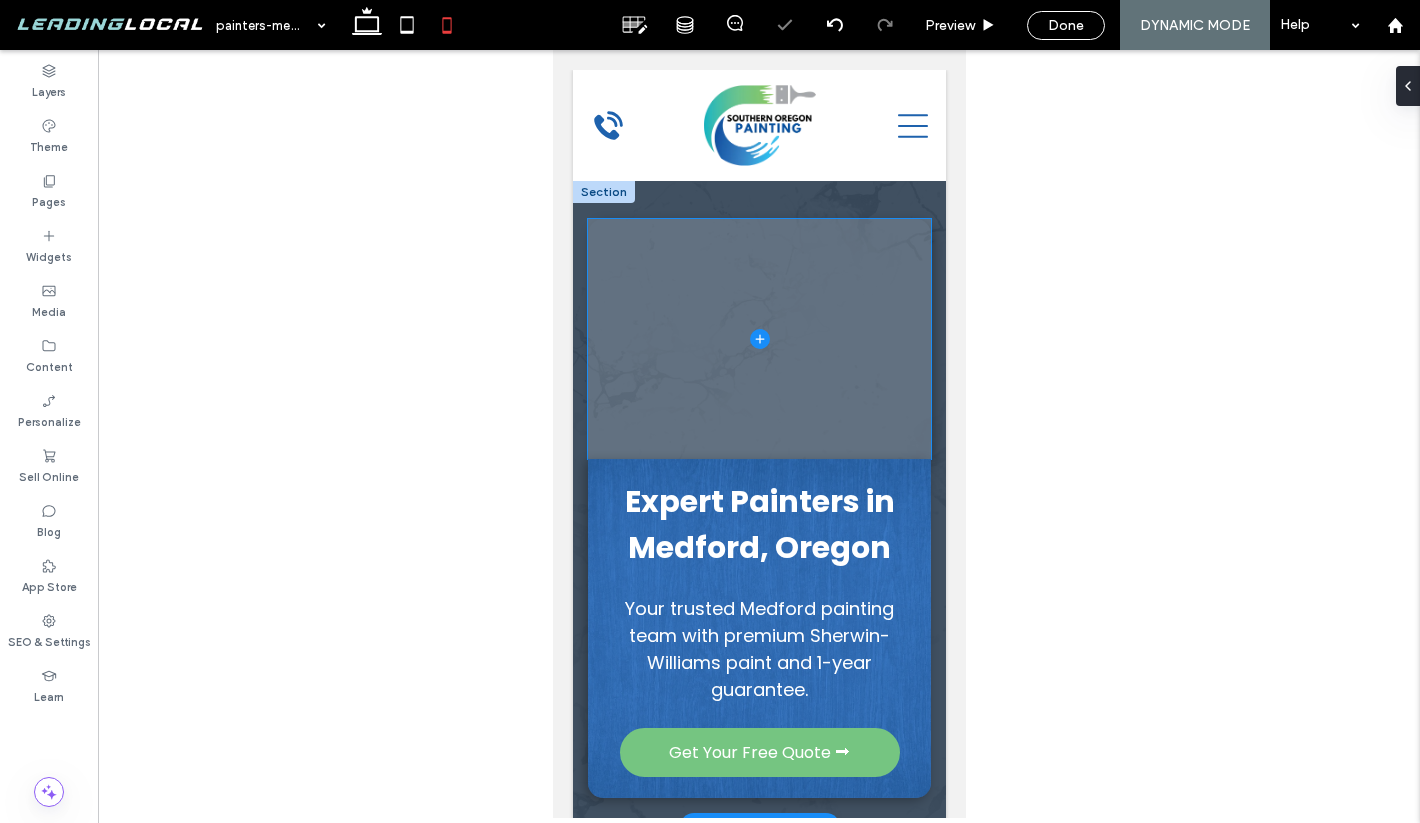 click at bounding box center (758, 339) 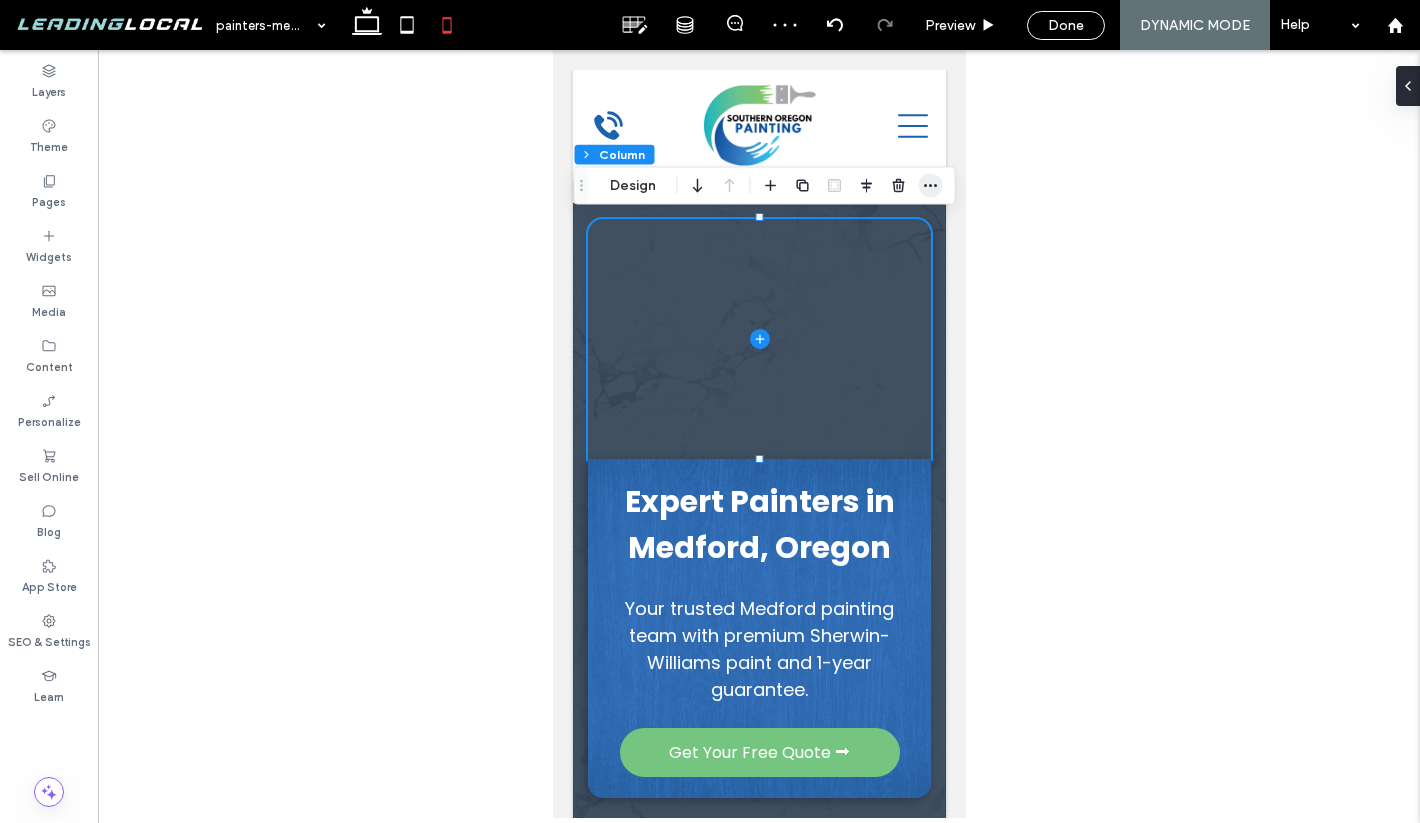 click 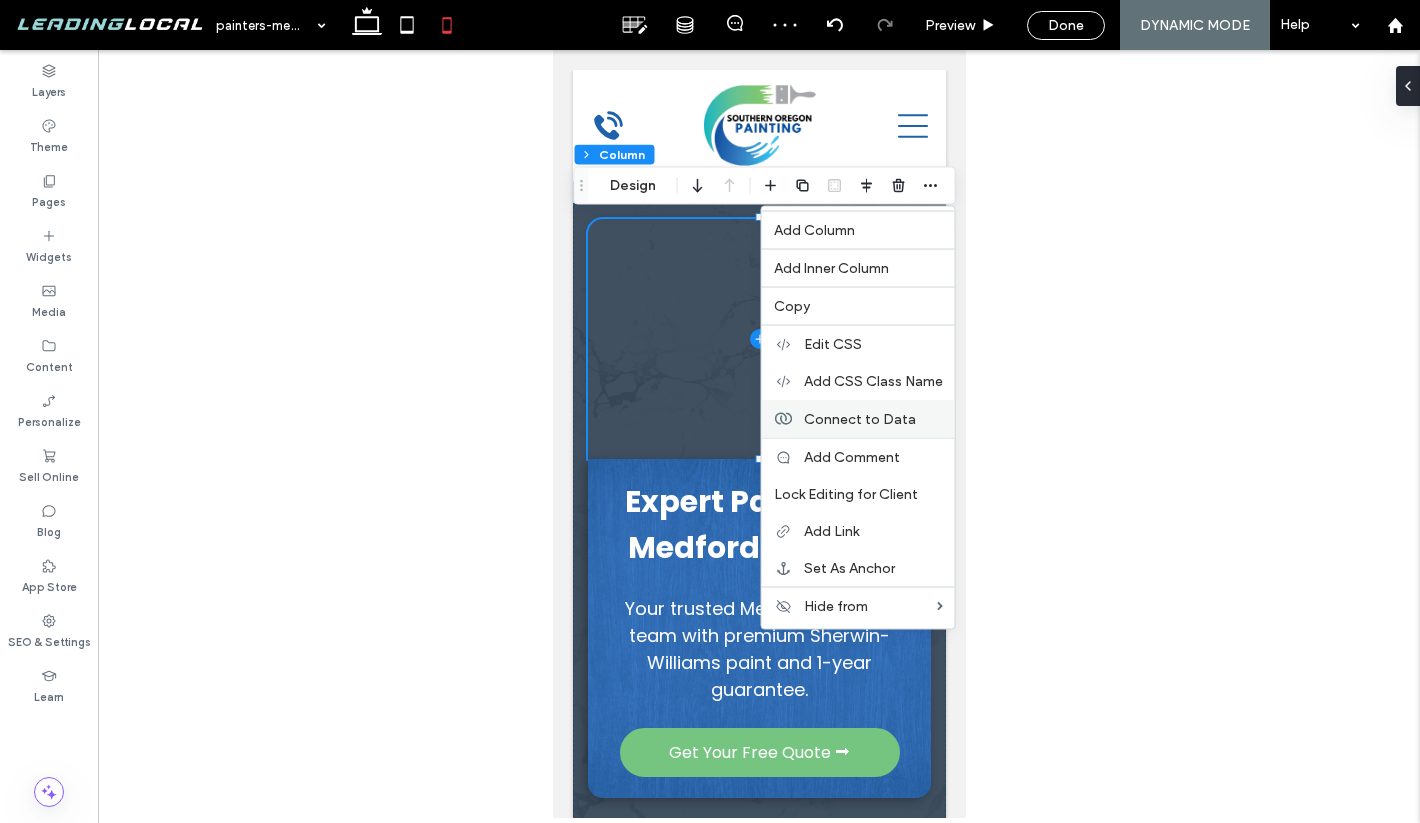 click on "Connect to Data" at bounding box center (860, 418) 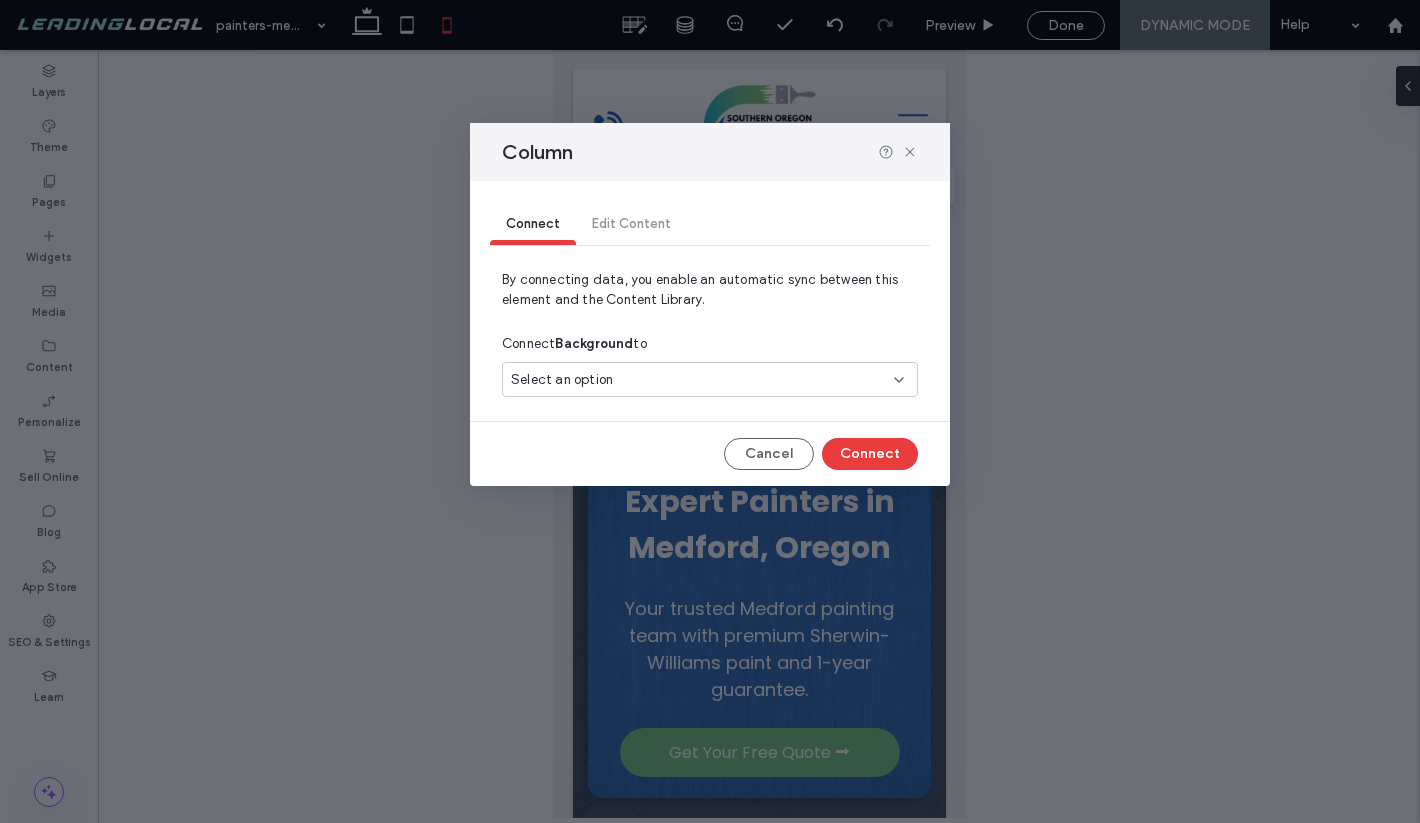 click on "Select an option" at bounding box center (698, 380) 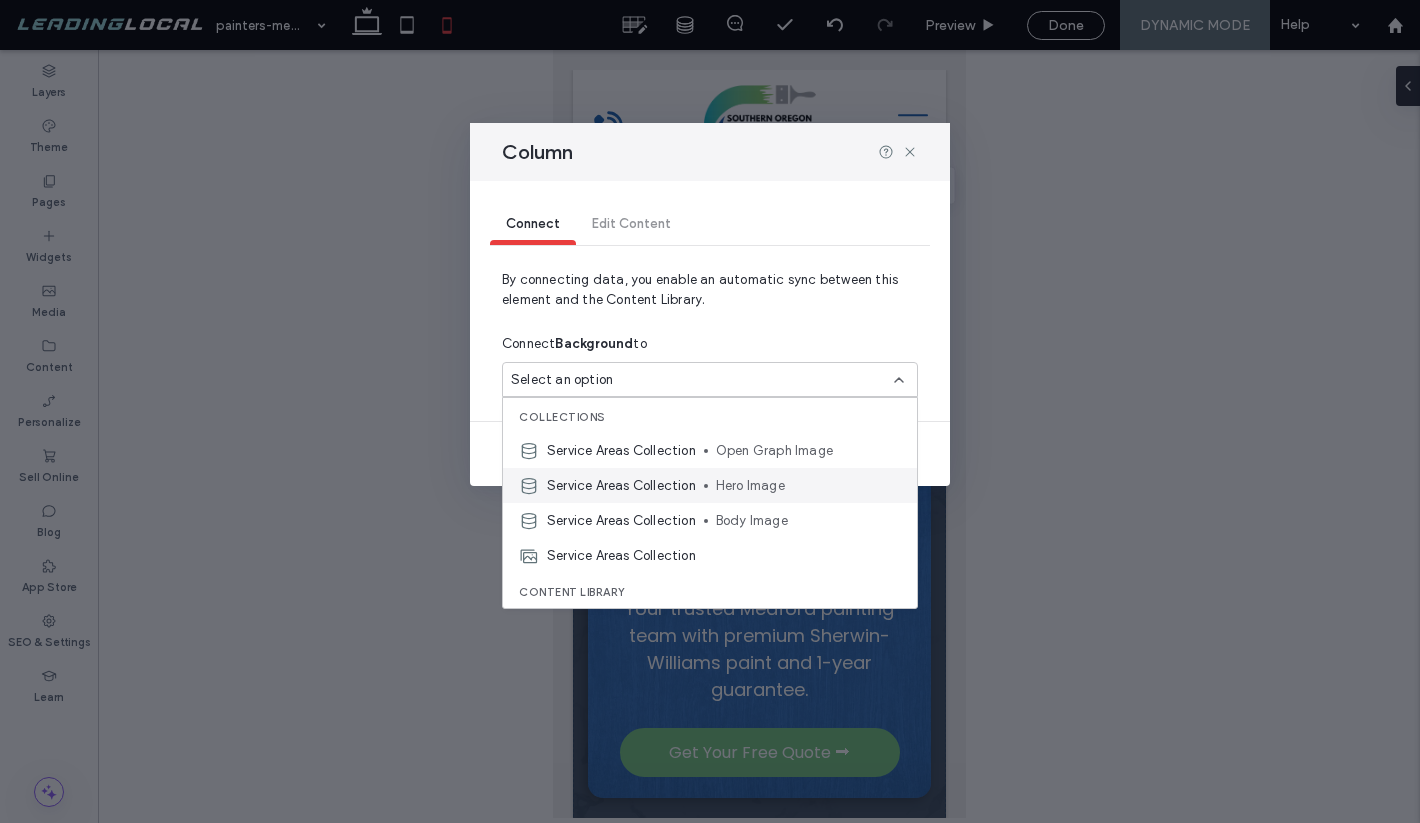click on "Service Areas Collection" at bounding box center (621, 486) 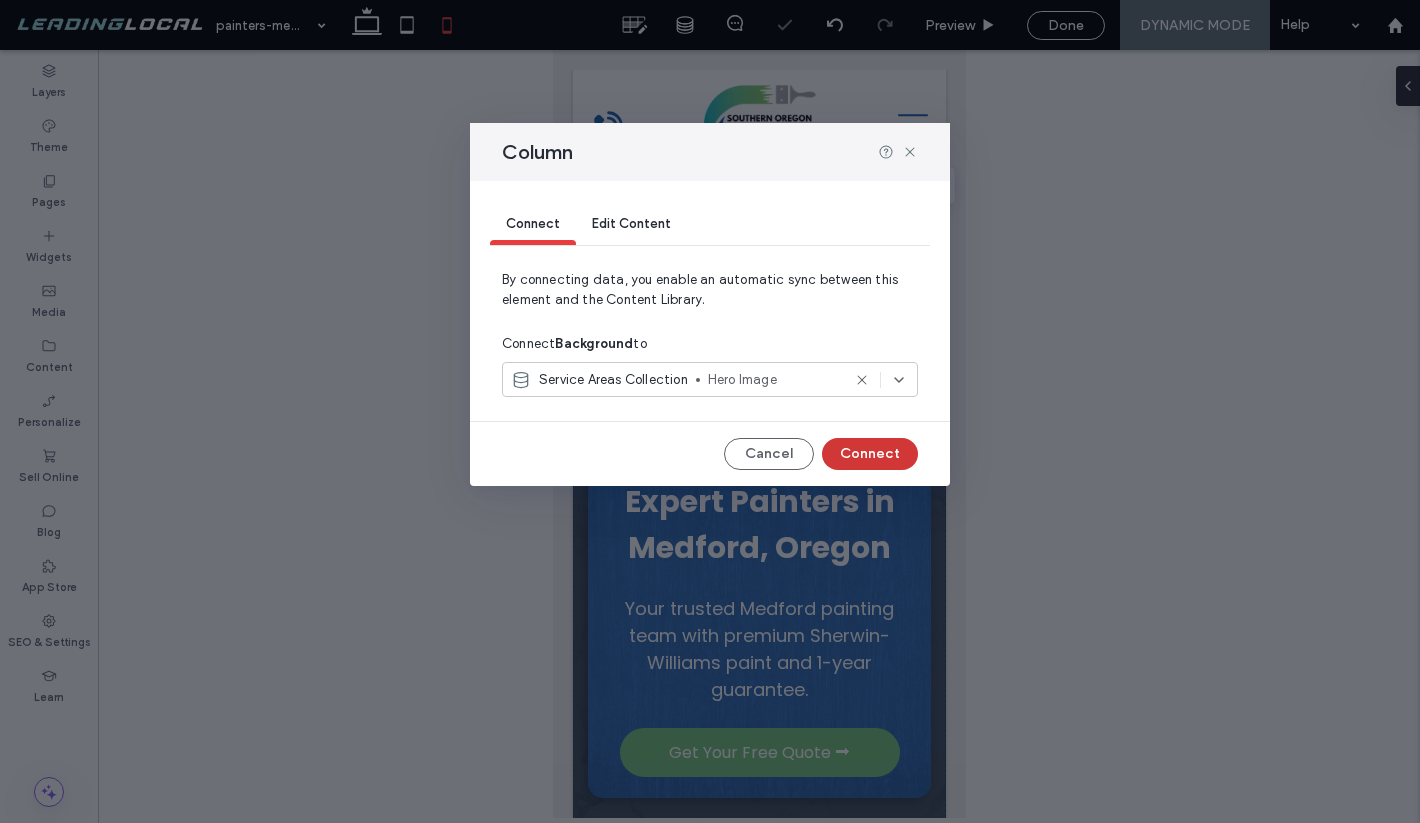 click on "Connect" at bounding box center [870, 454] 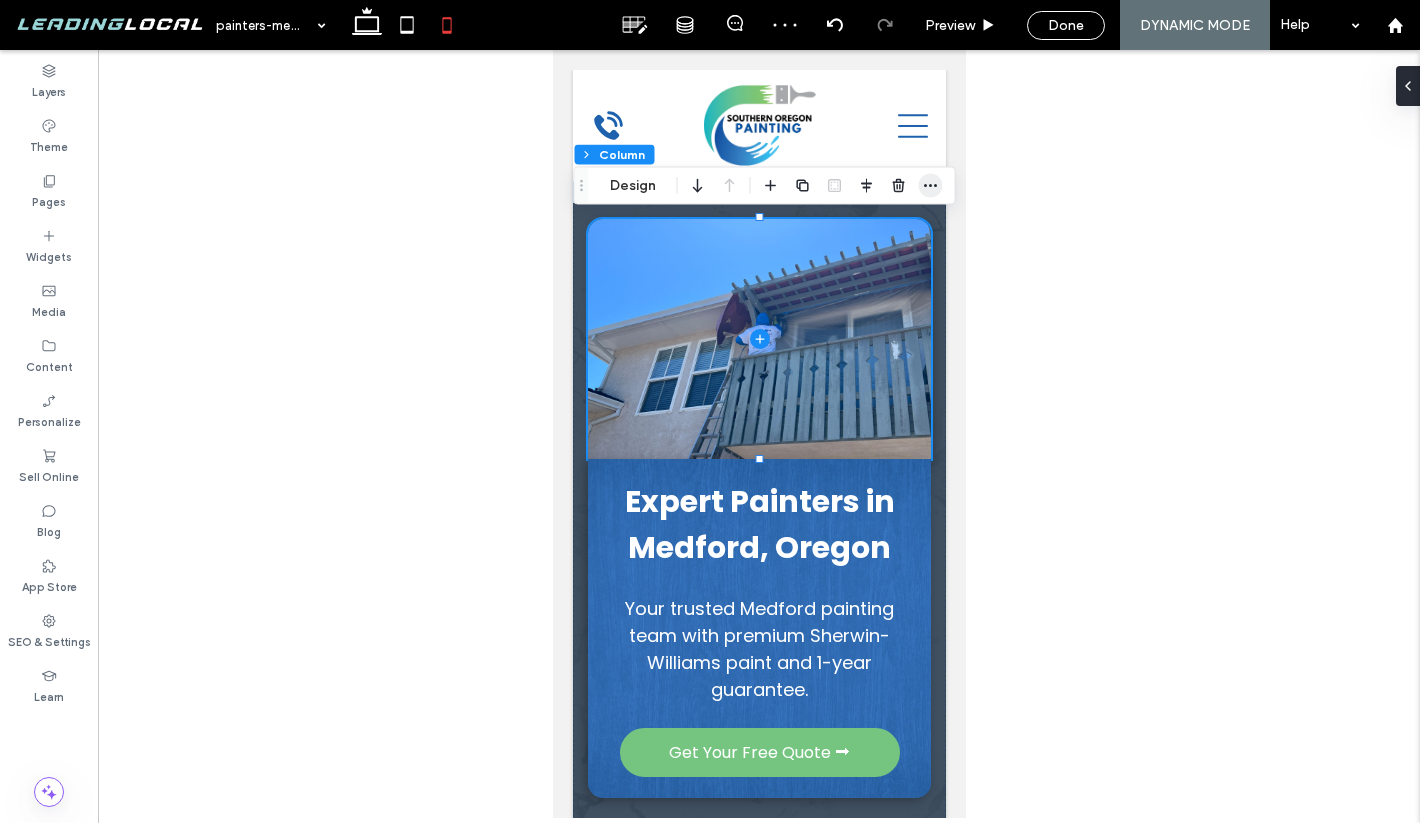 click 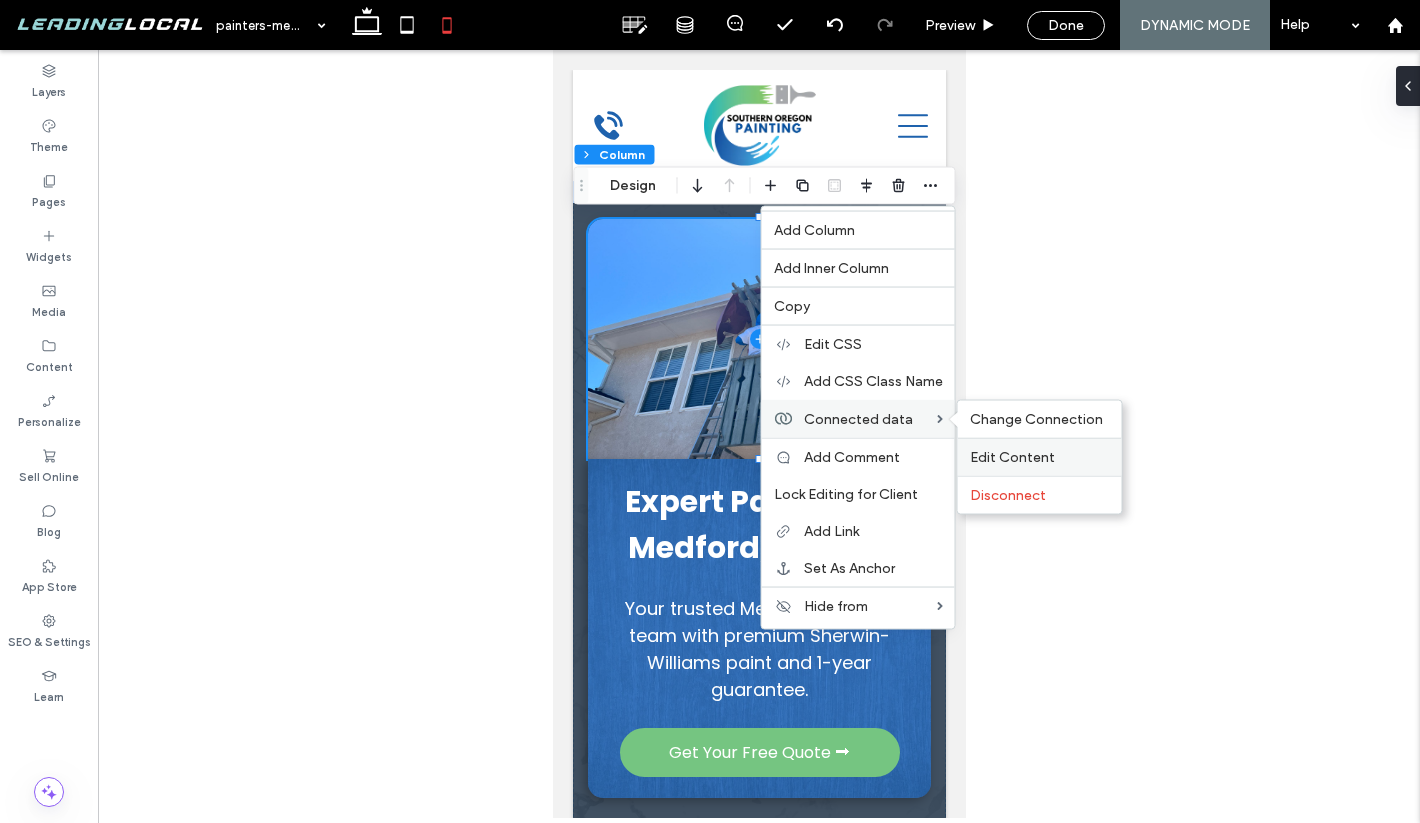 click on "Edit Content" at bounding box center (1012, 457) 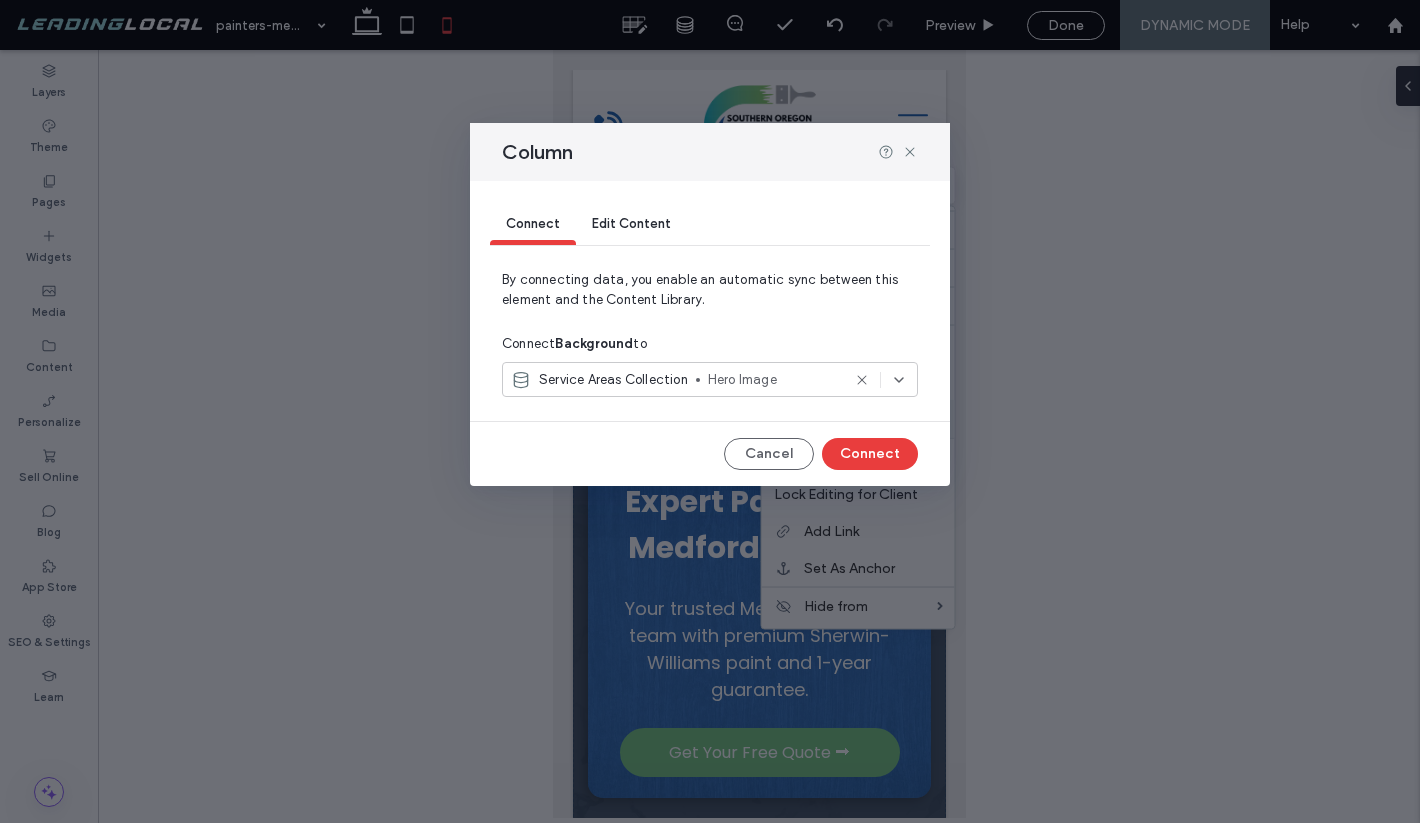 click on "Edit Content" at bounding box center (631, 225) 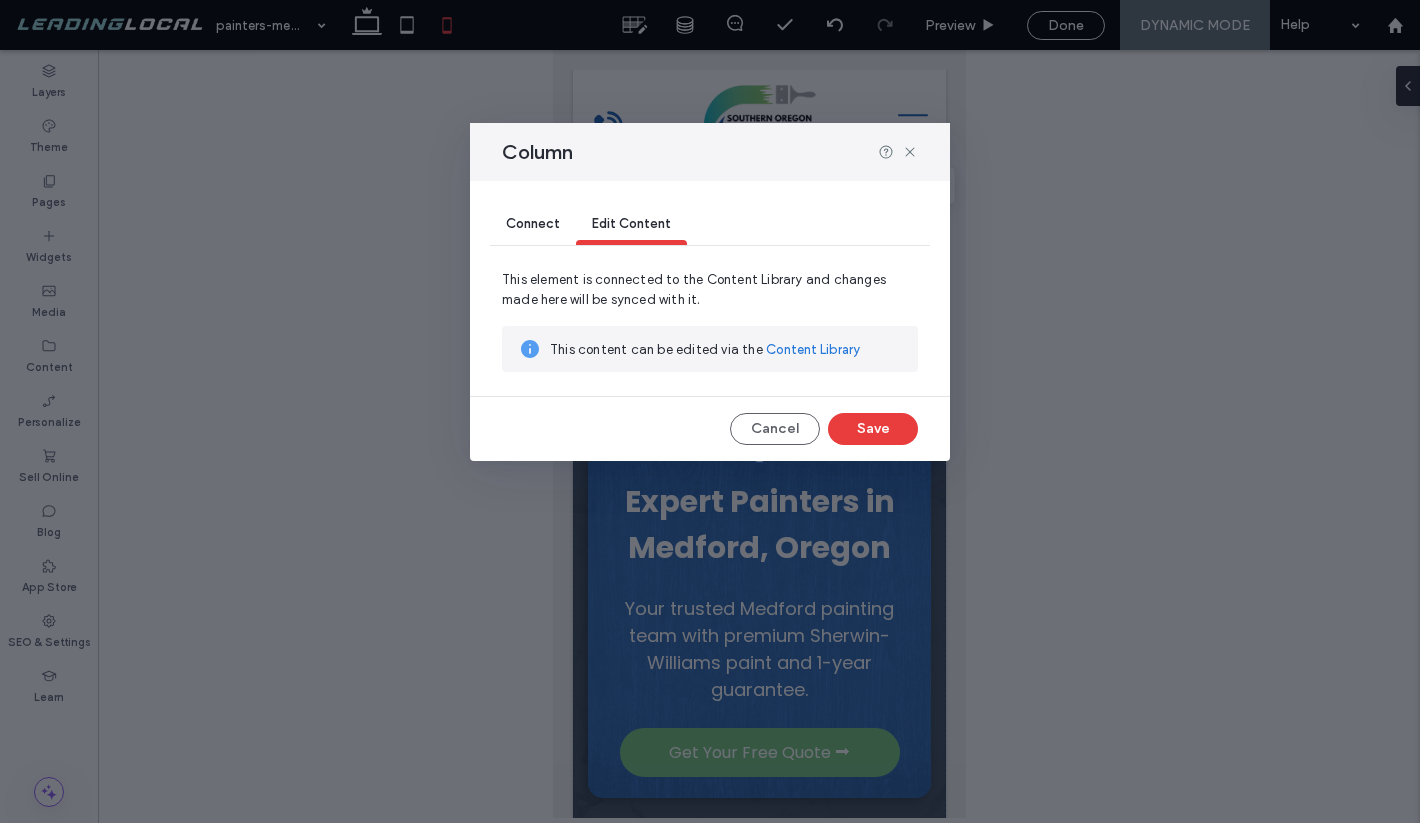click on "Connect" at bounding box center (533, 225) 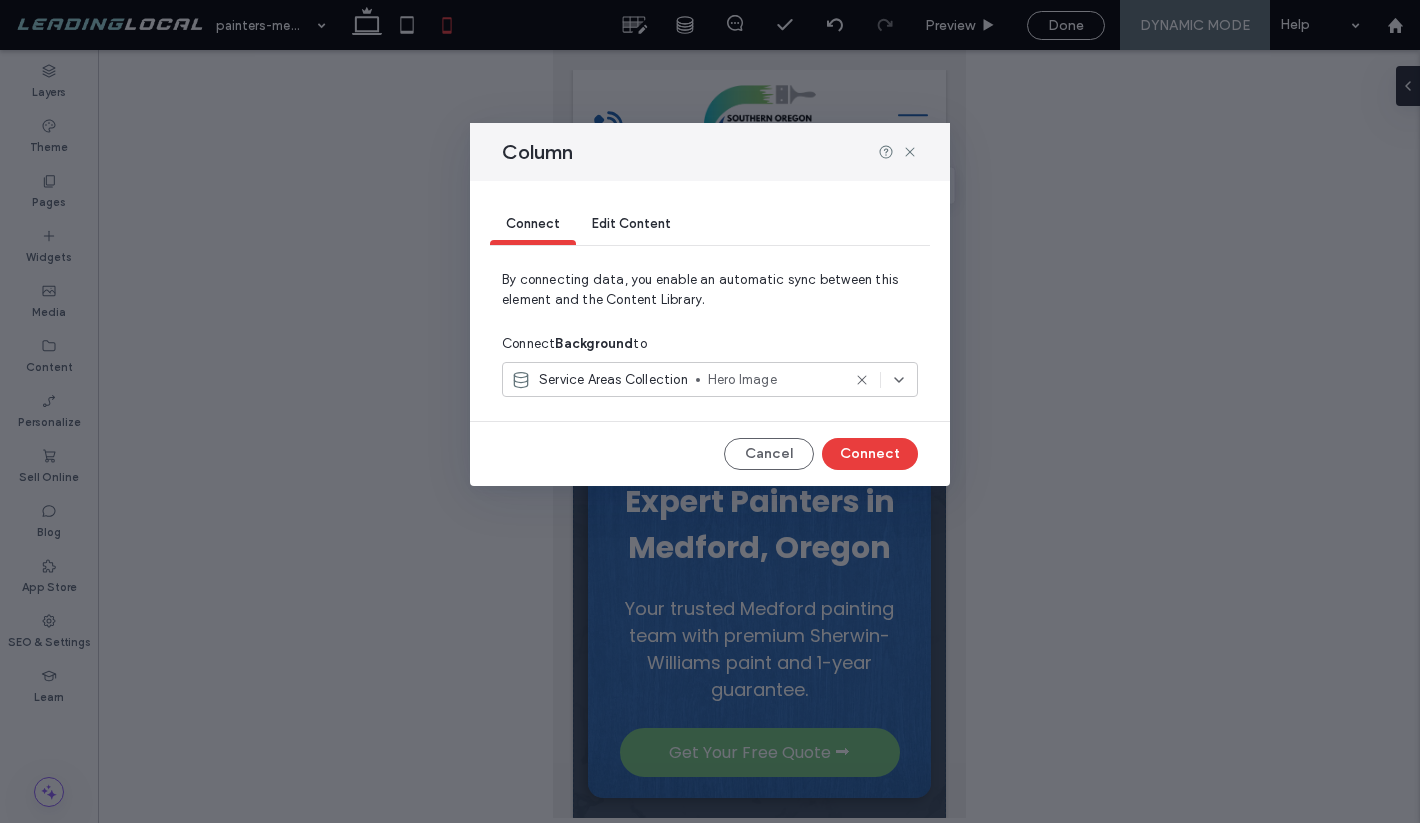 click on "Column" at bounding box center [710, 152] 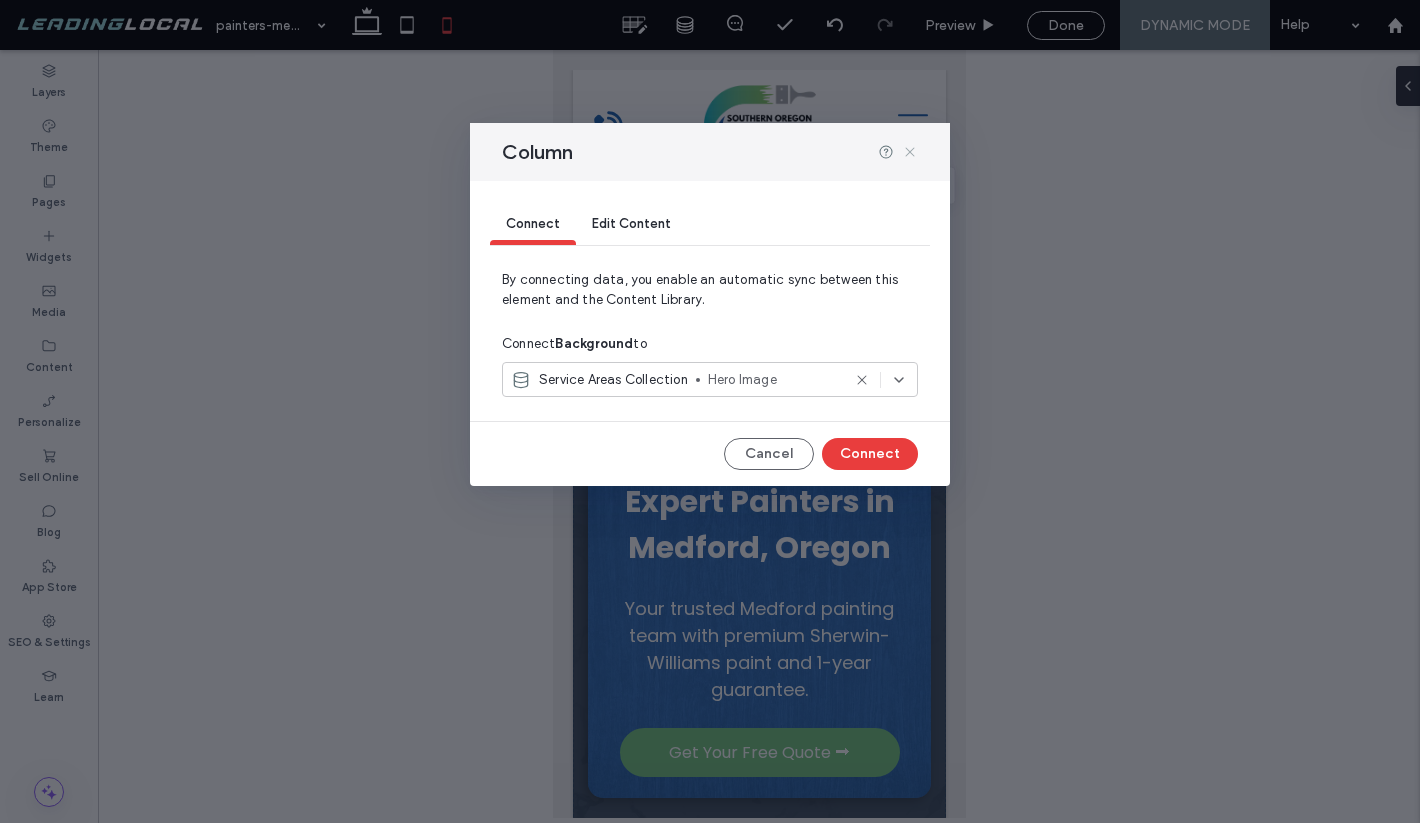 click 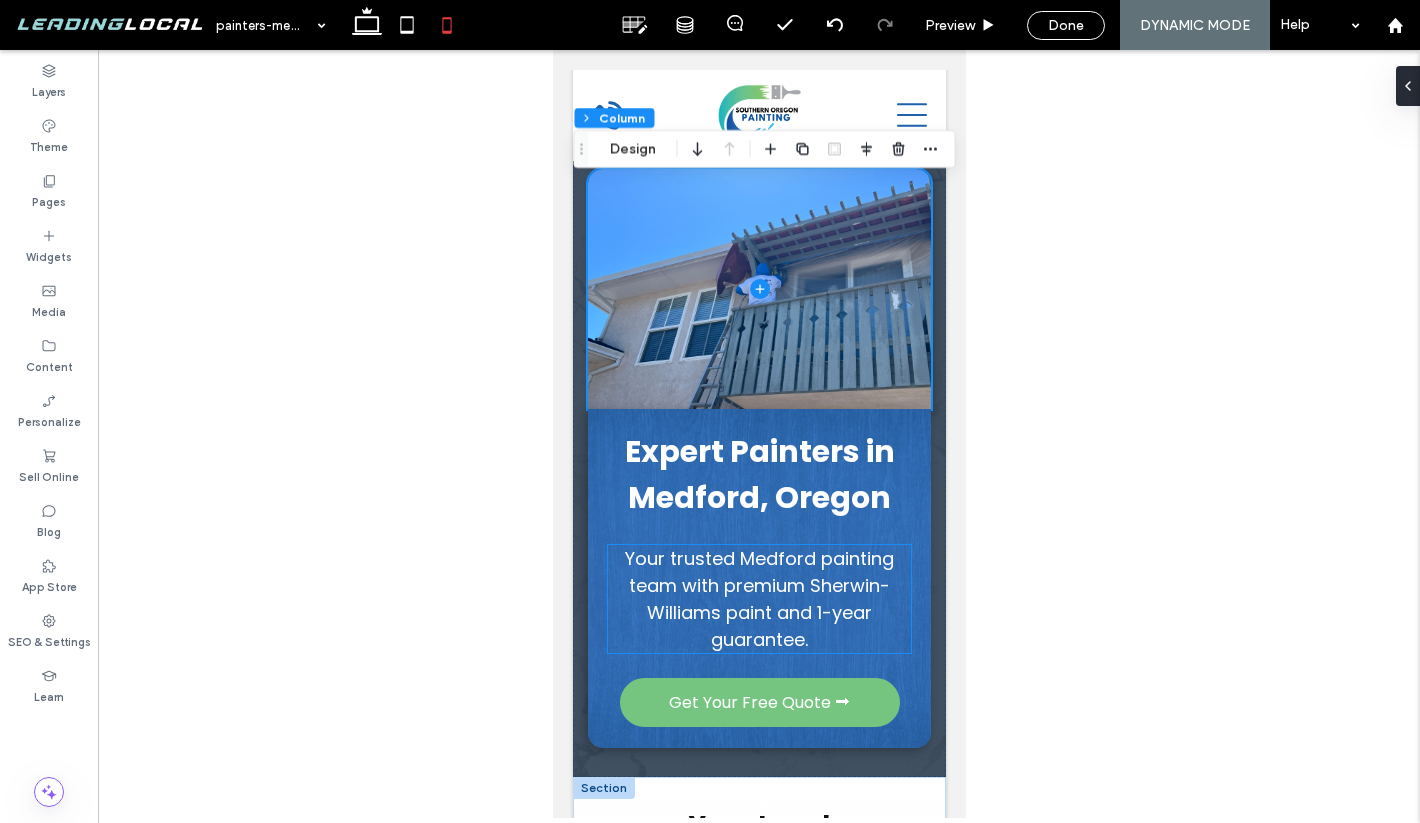 scroll, scrollTop: 0, scrollLeft: 0, axis: both 